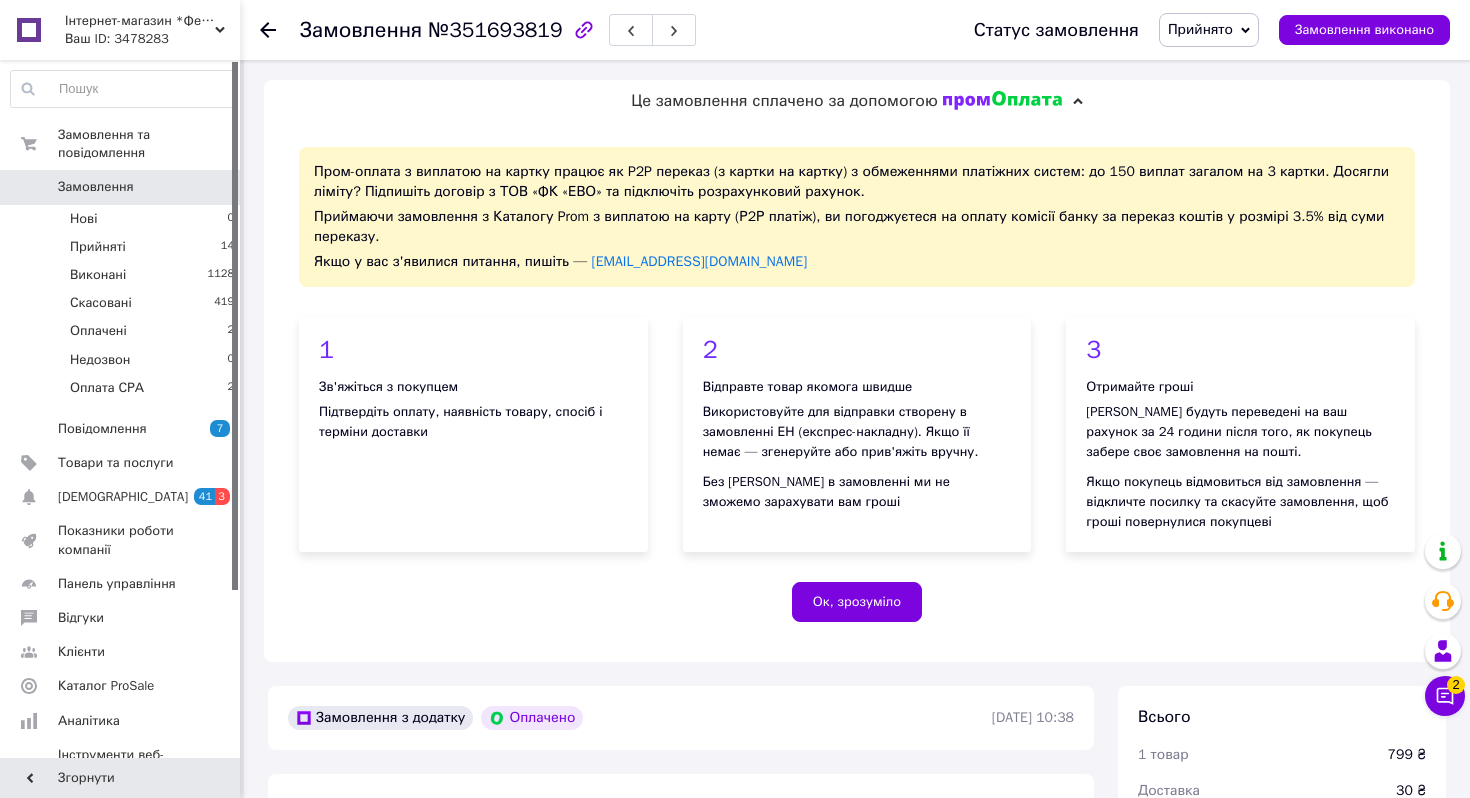 scroll, scrollTop: 701, scrollLeft: 0, axis: vertical 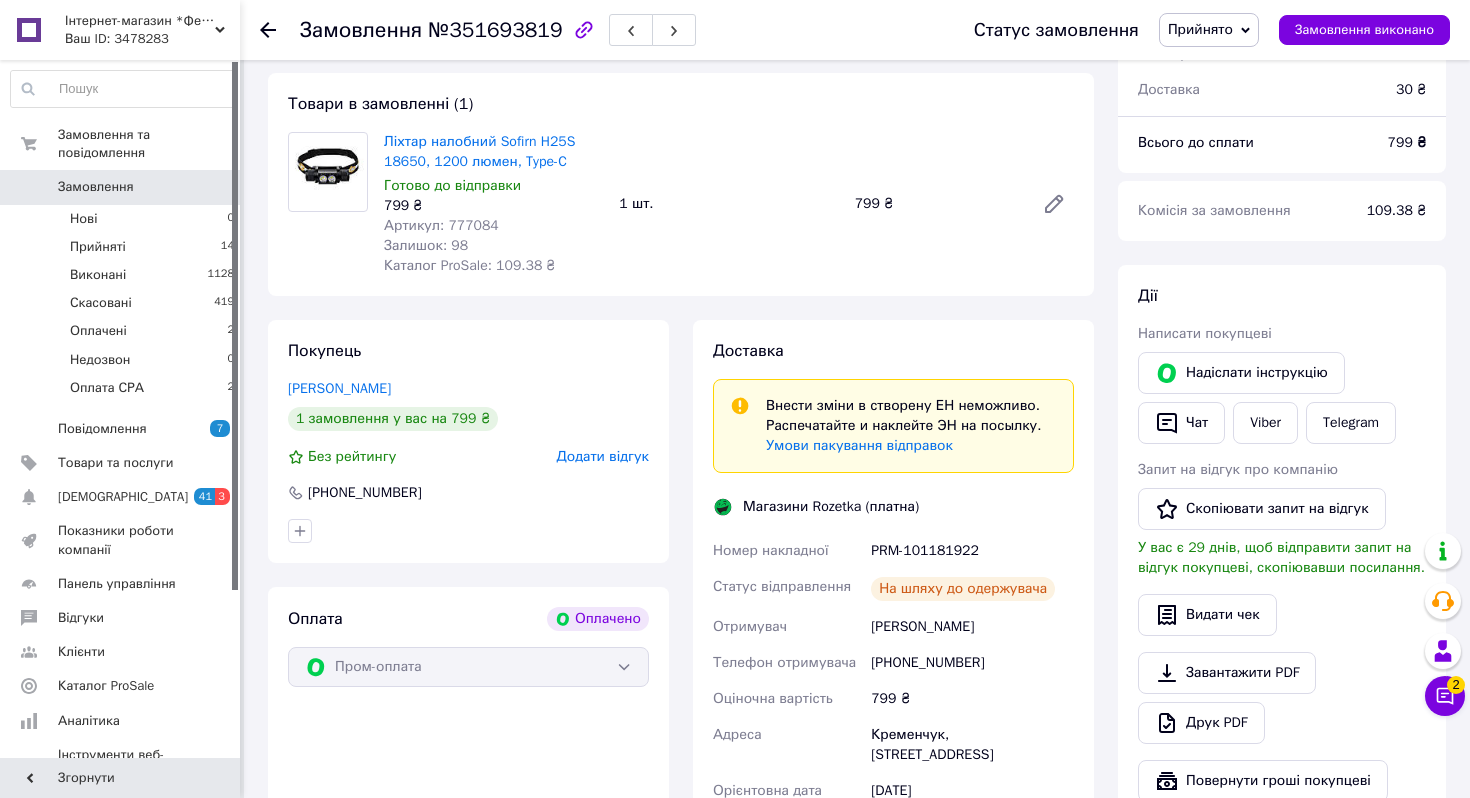click on "Ваш ID: 3478283" at bounding box center [152, 39] 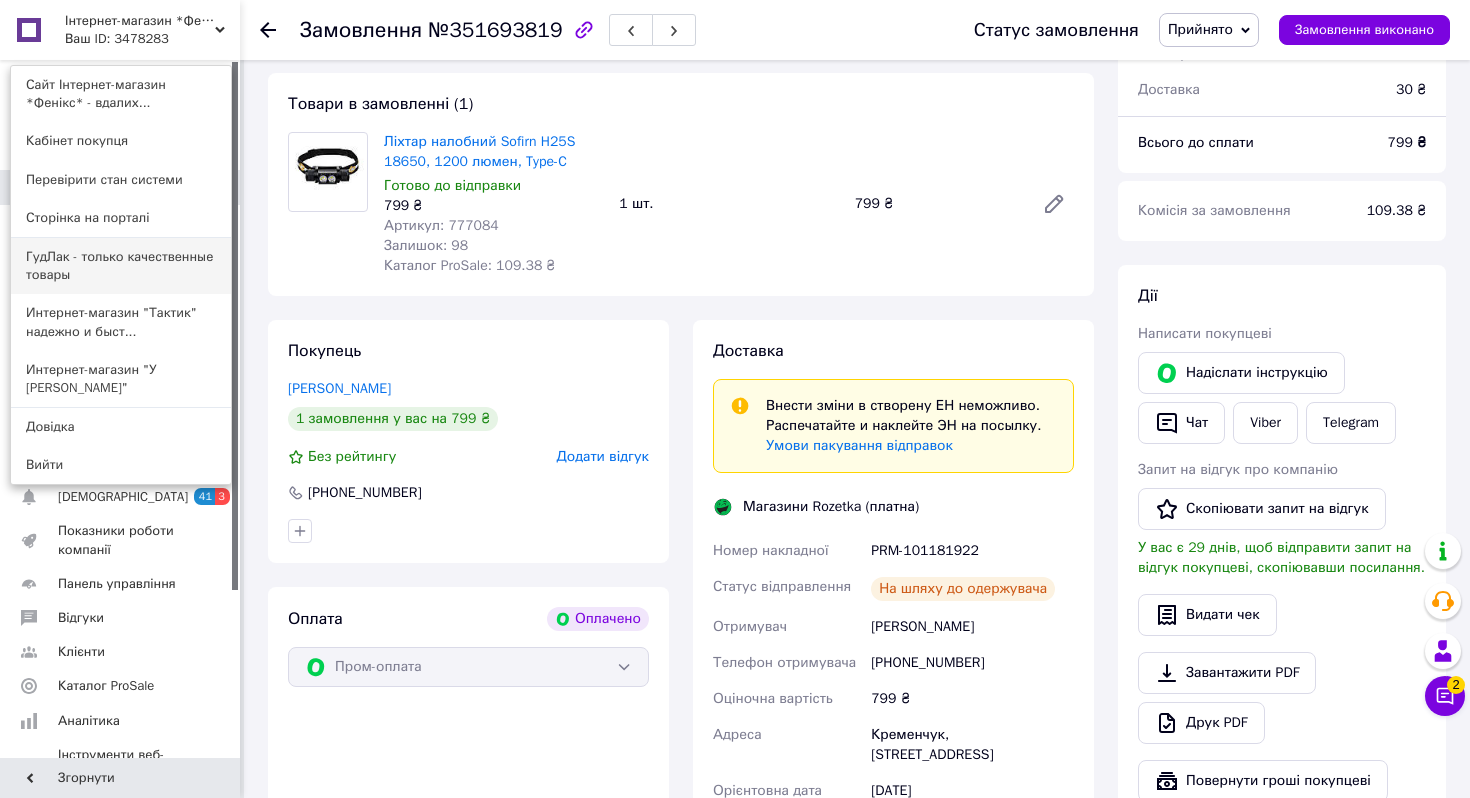 click on "ГудЛак - только качественные товары" at bounding box center [121, 266] 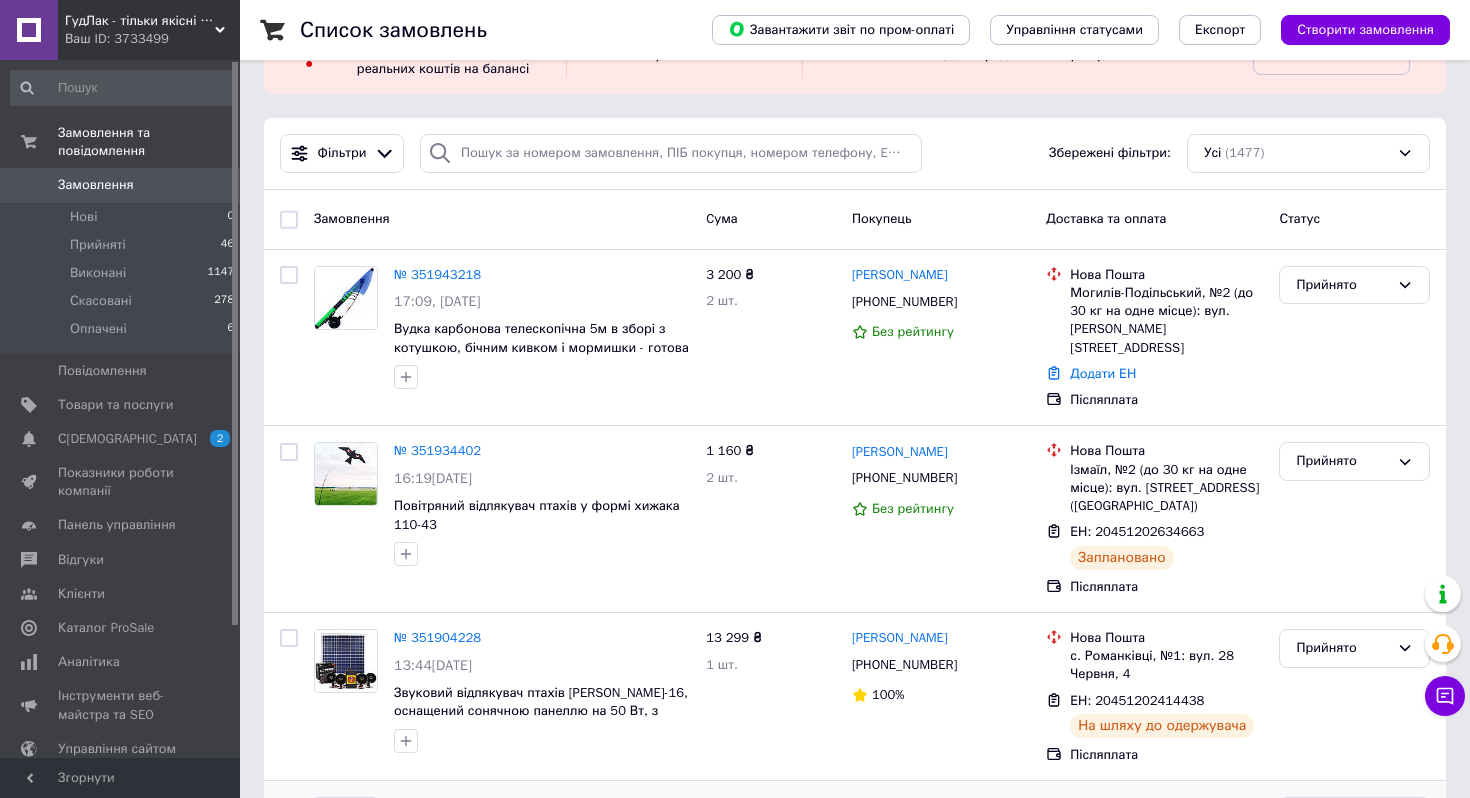 scroll, scrollTop: 0, scrollLeft: 0, axis: both 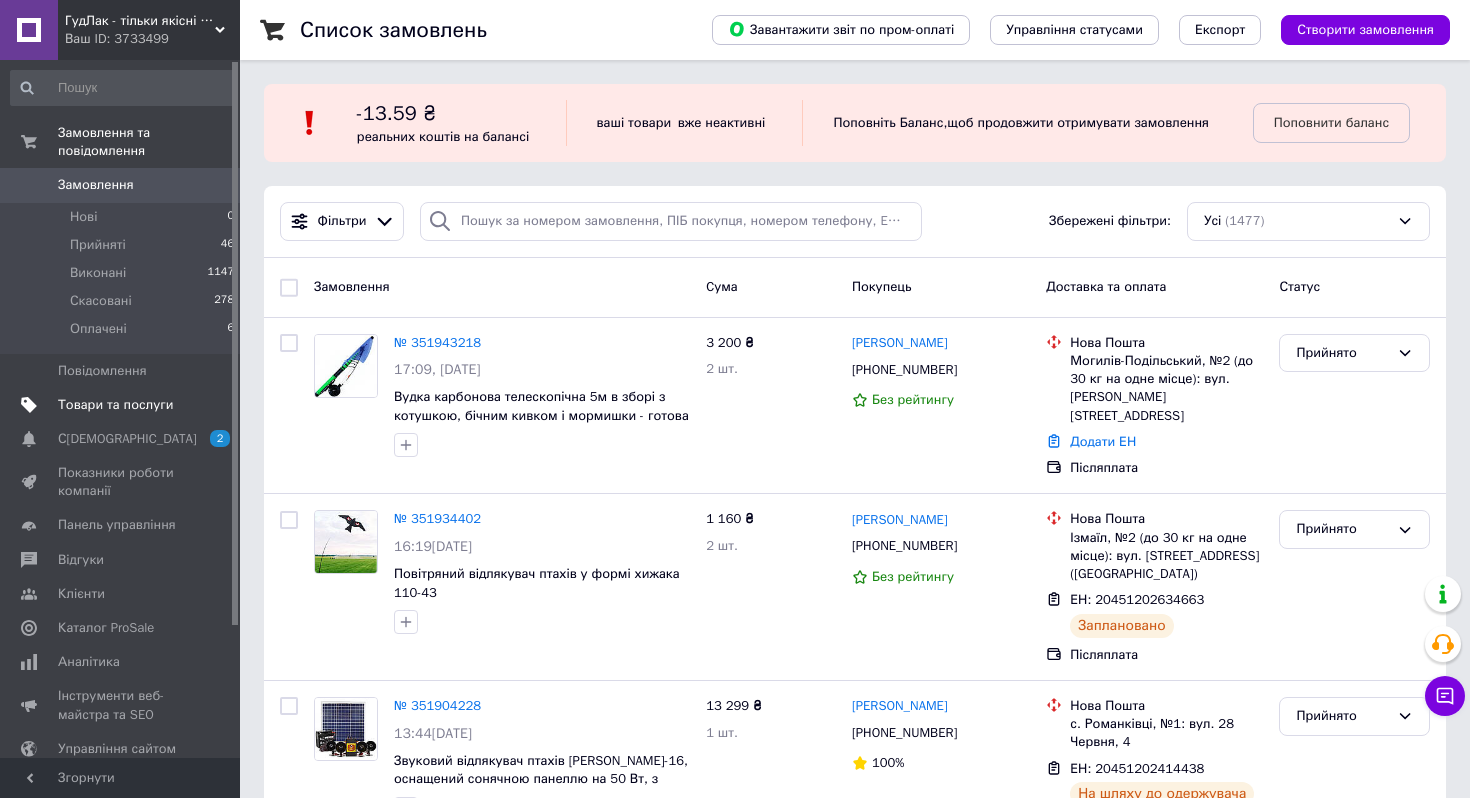 click on "Товари та послуги" at bounding box center (123, 405) 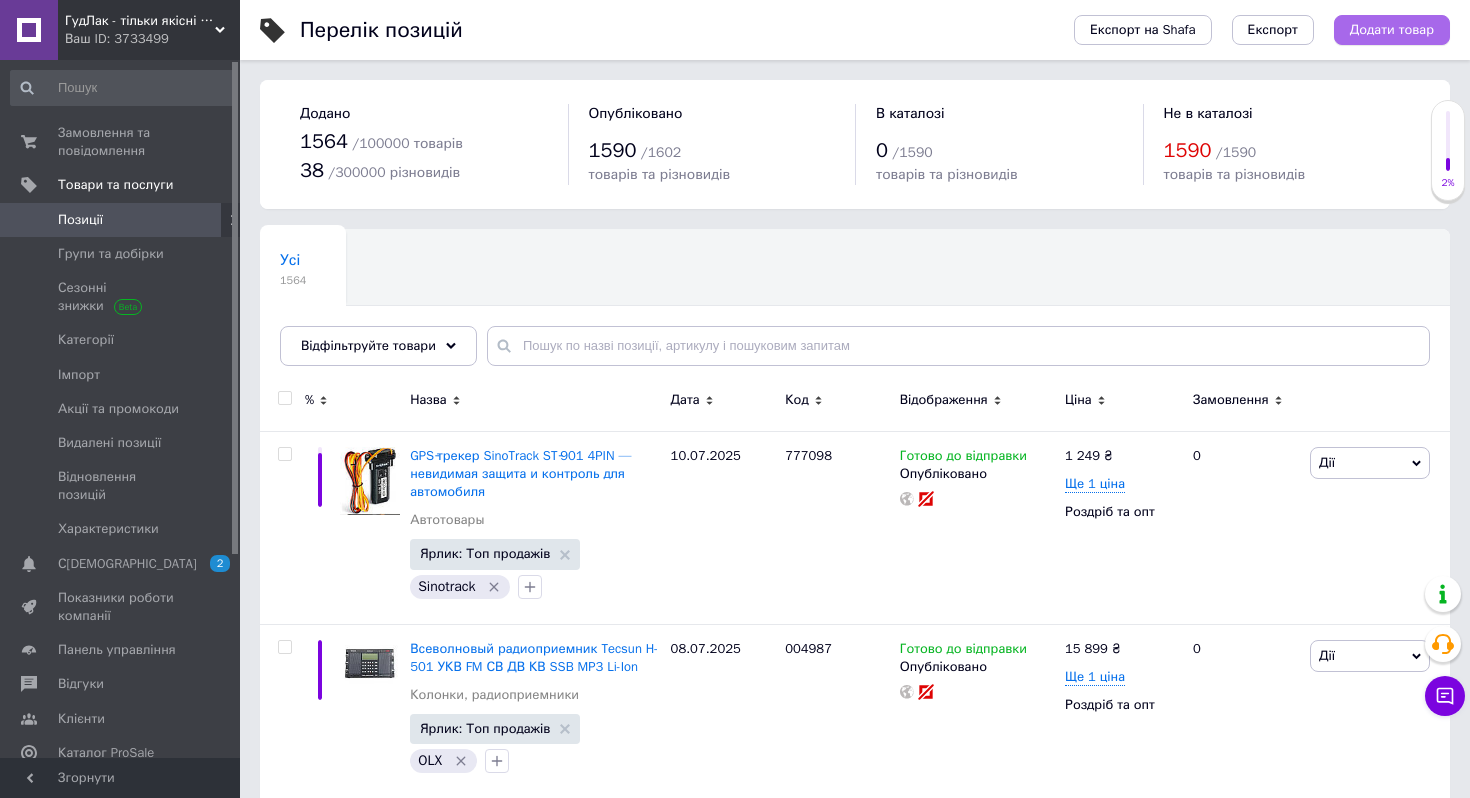click on "Додати товар" at bounding box center (1392, 30) 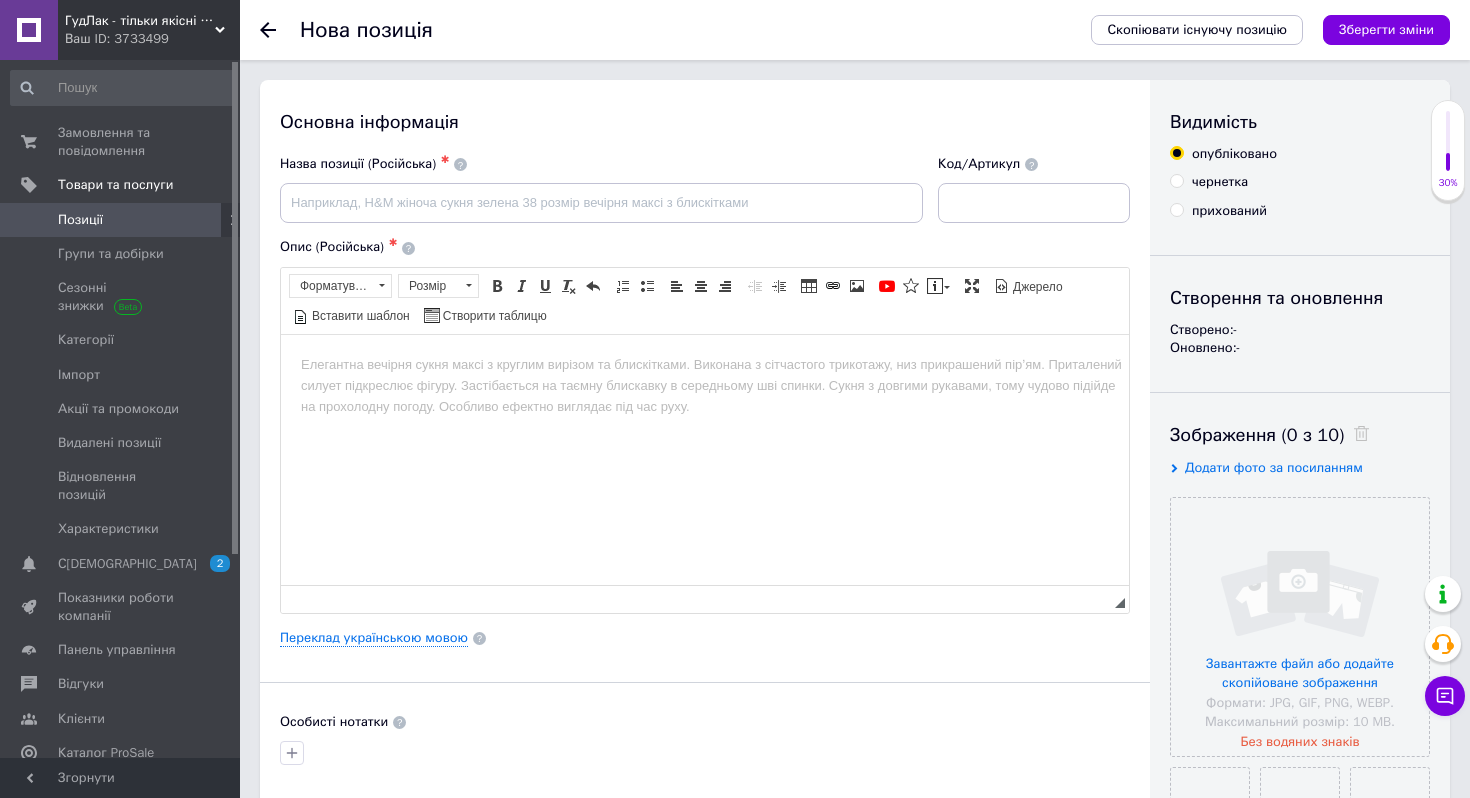 scroll, scrollTop: 0, scrollLeft: 0, axis: both 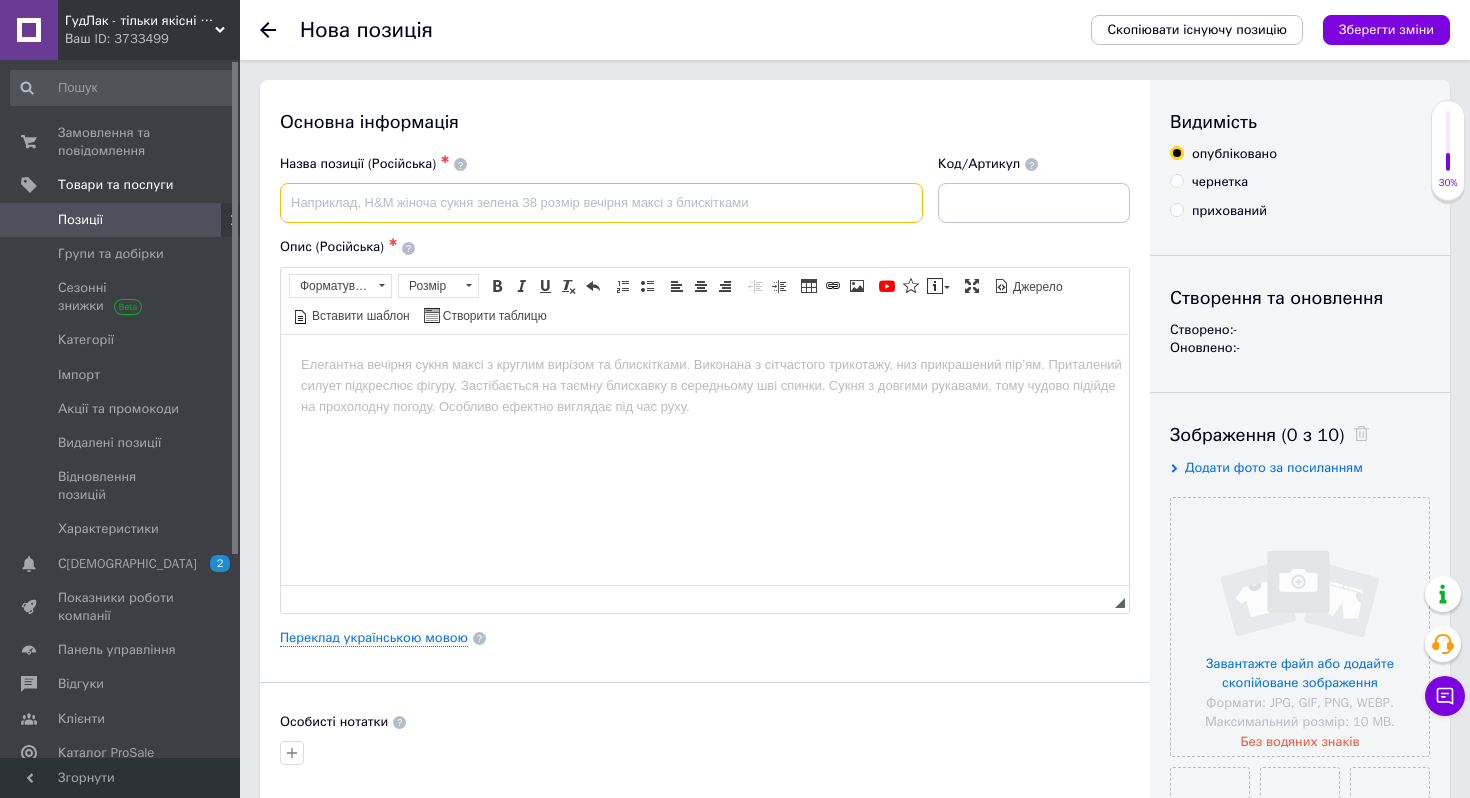 click at bounding box center (601, 203) 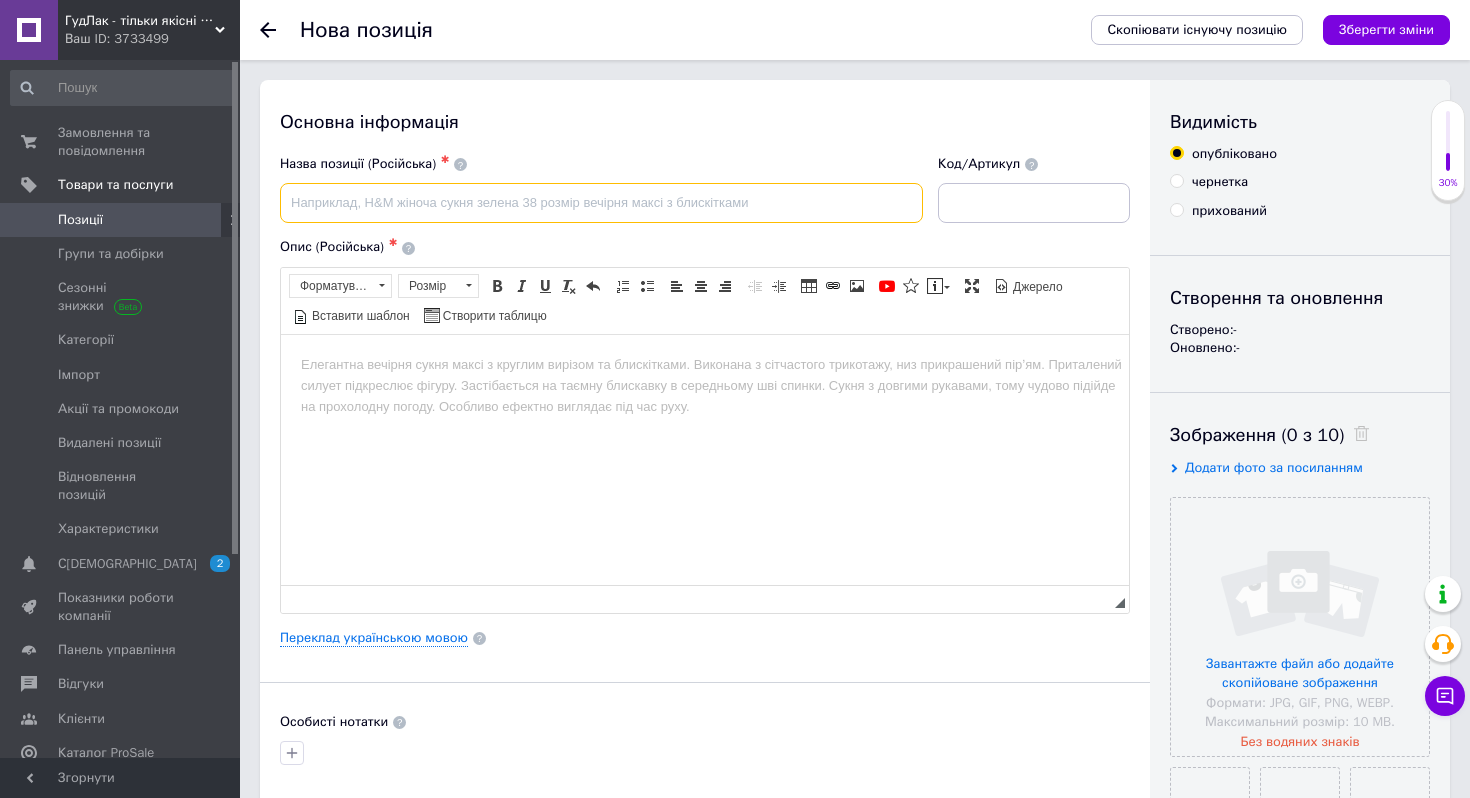 paste on "Ультразвуковий відлякувач птахів" 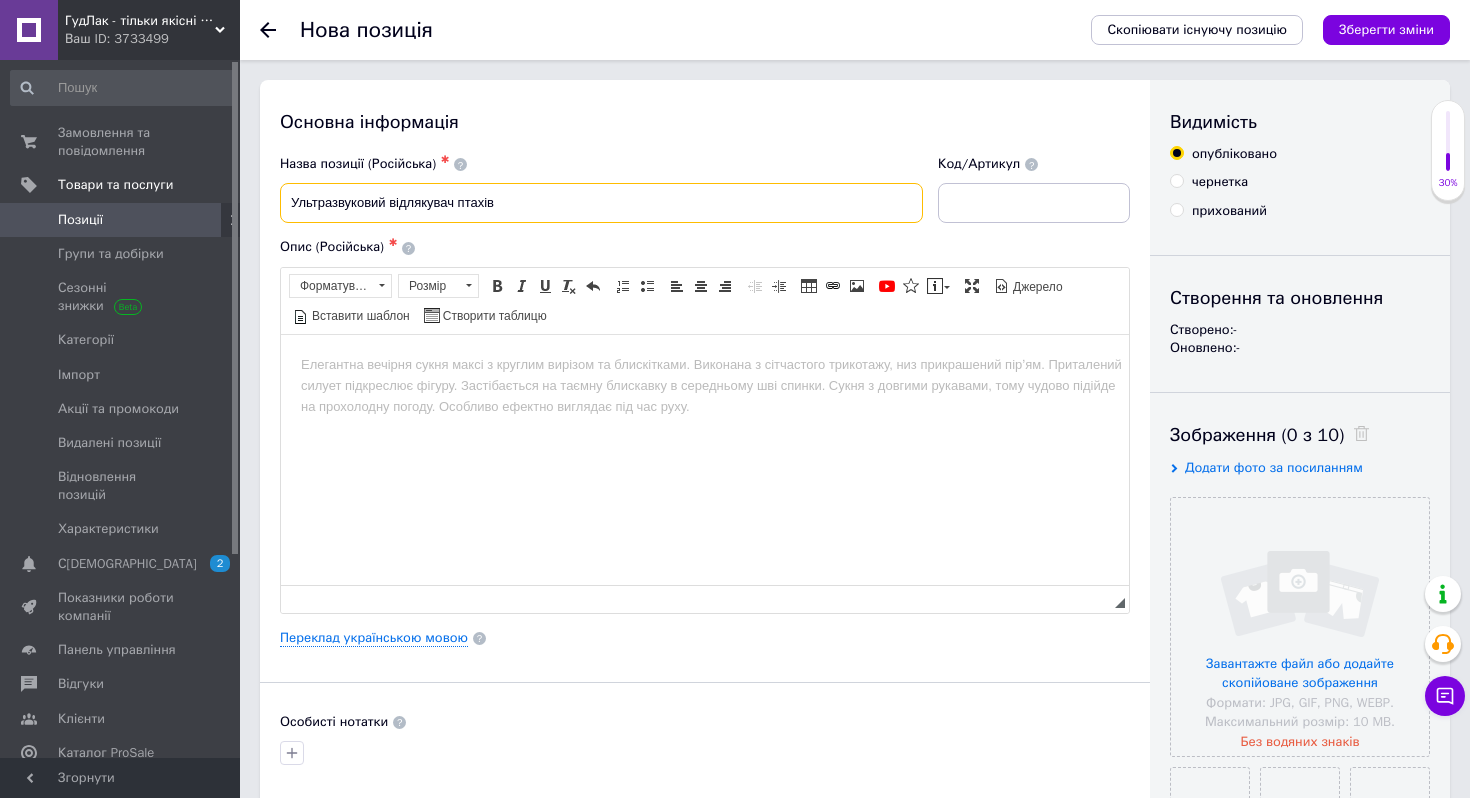 click on "Ультразвуковий відлякувач птахів" at bounding box center [601, 203] 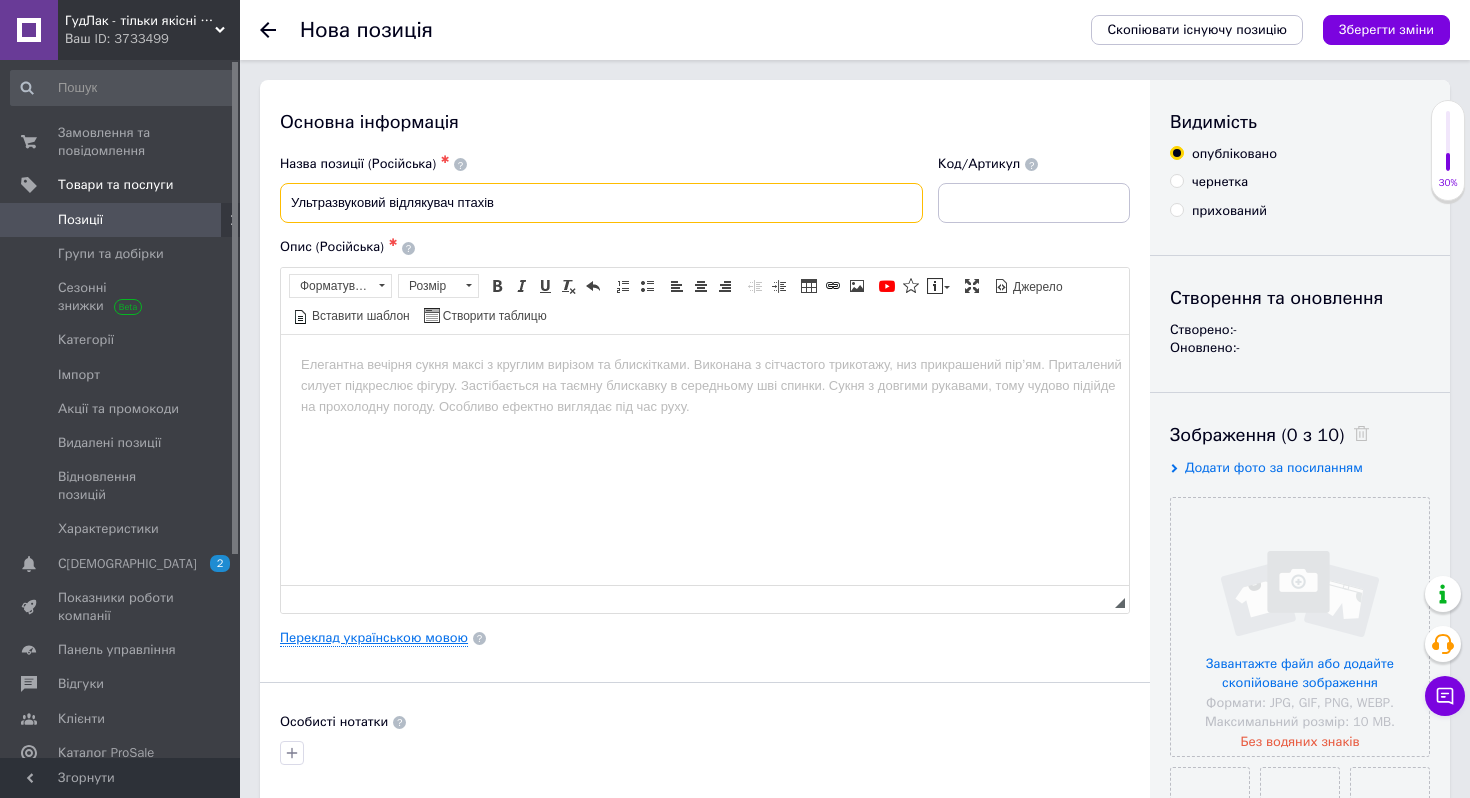 type on "Ультразвуковий відлякувач птахів" 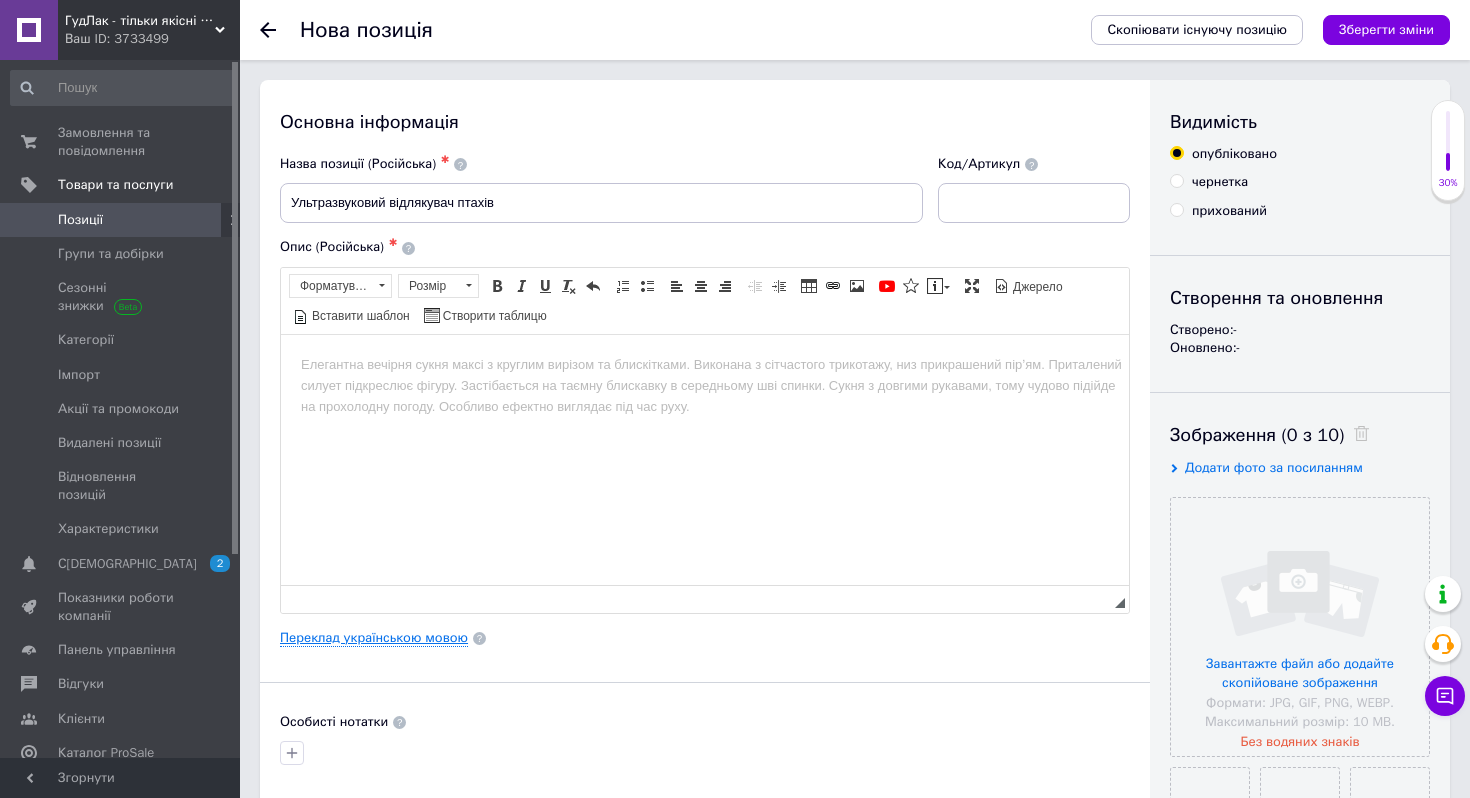 click on "Переклад українською мовою" at bounding box center [374, 638] 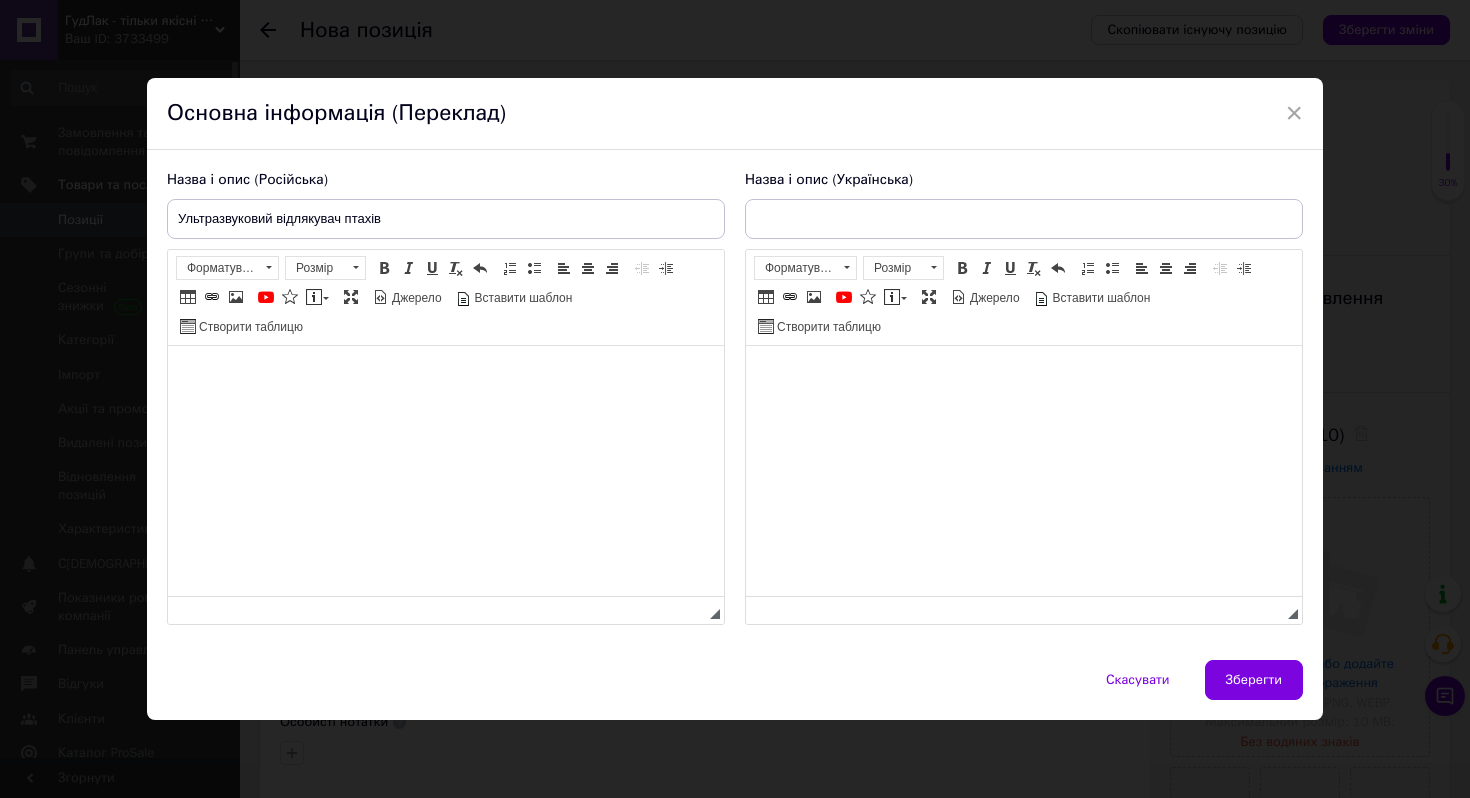 scroll, scrollTop: 0, scrollLeft: 0, axis: both 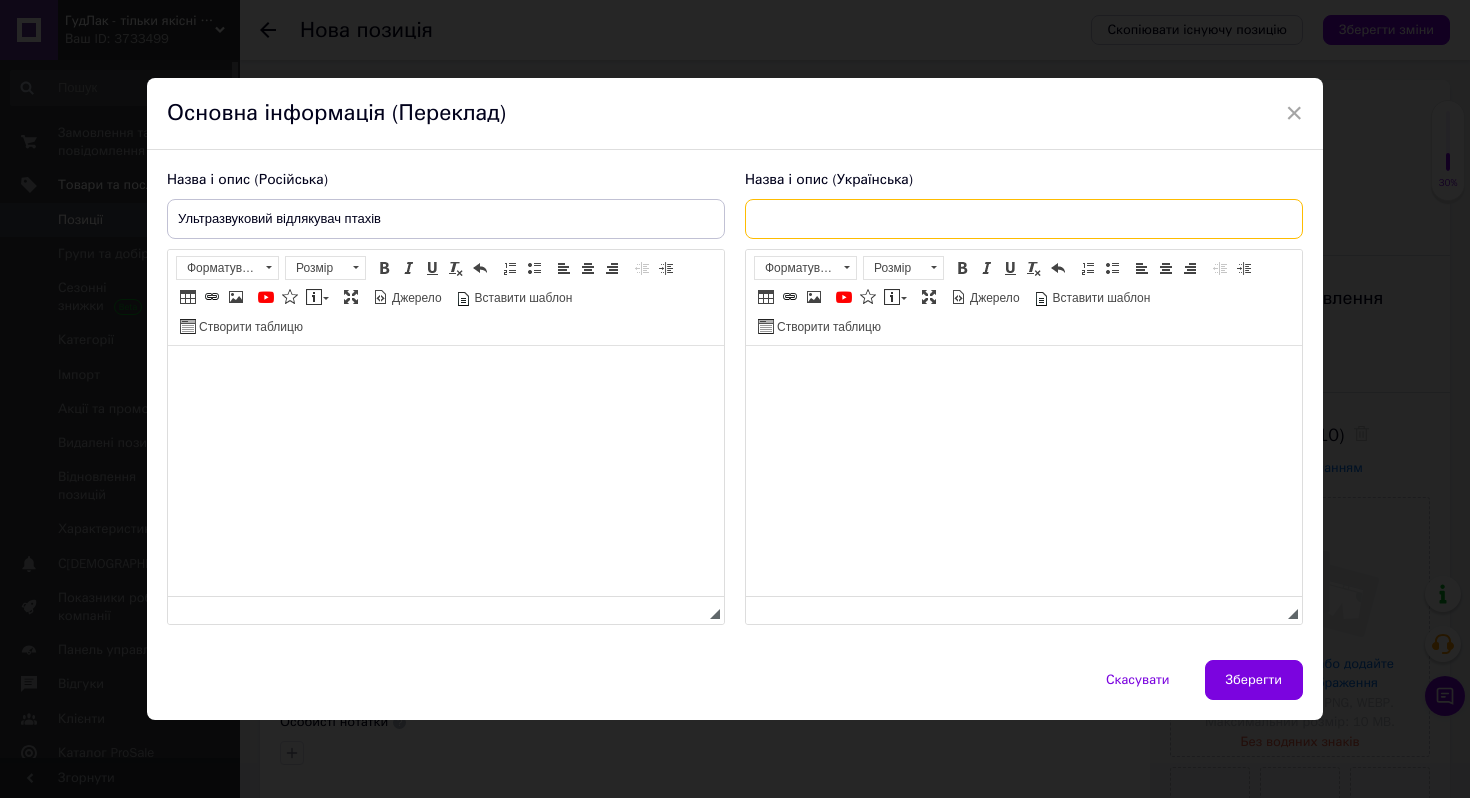 click at bounding box center [1024, 219] 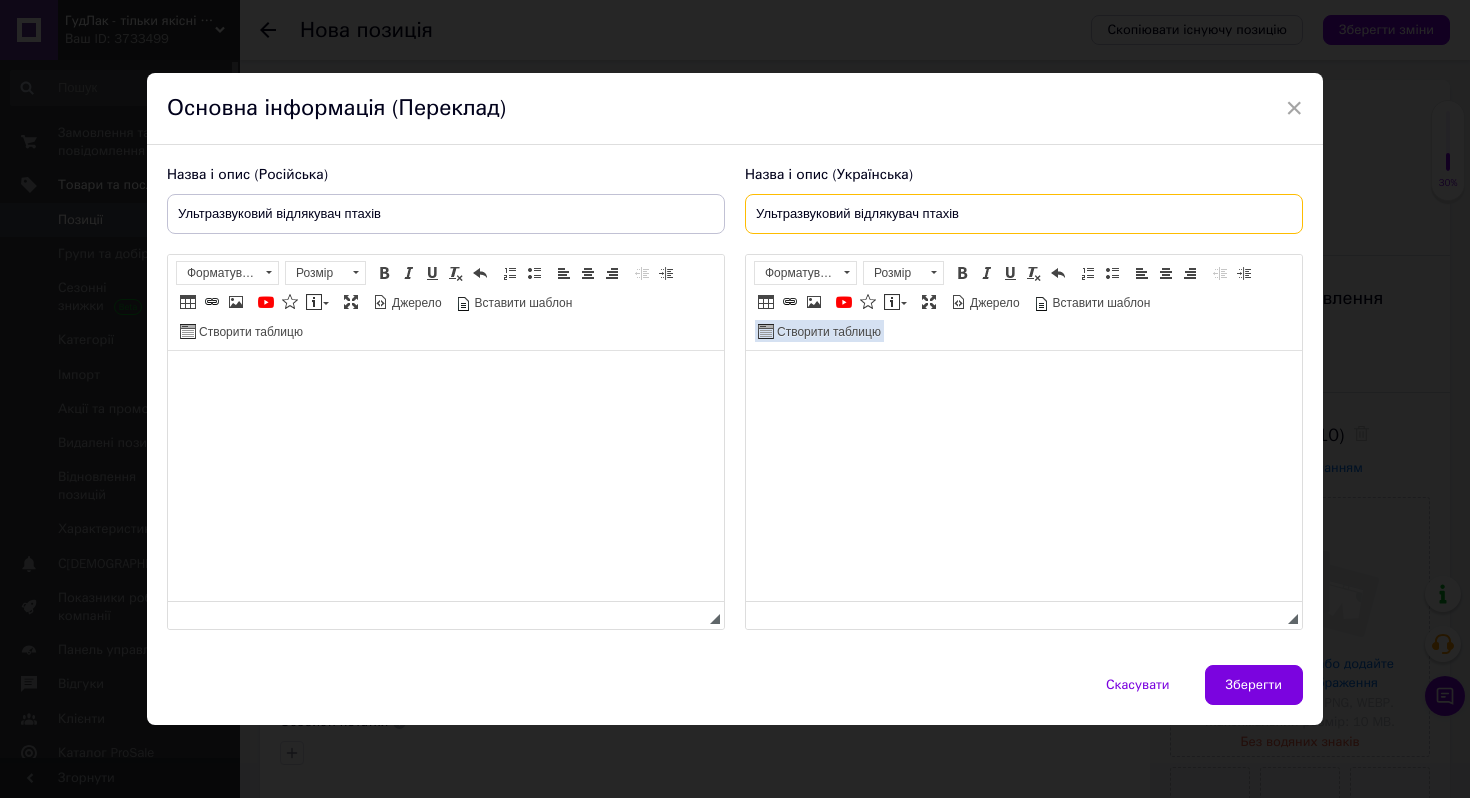 paste on "LS-987BF" 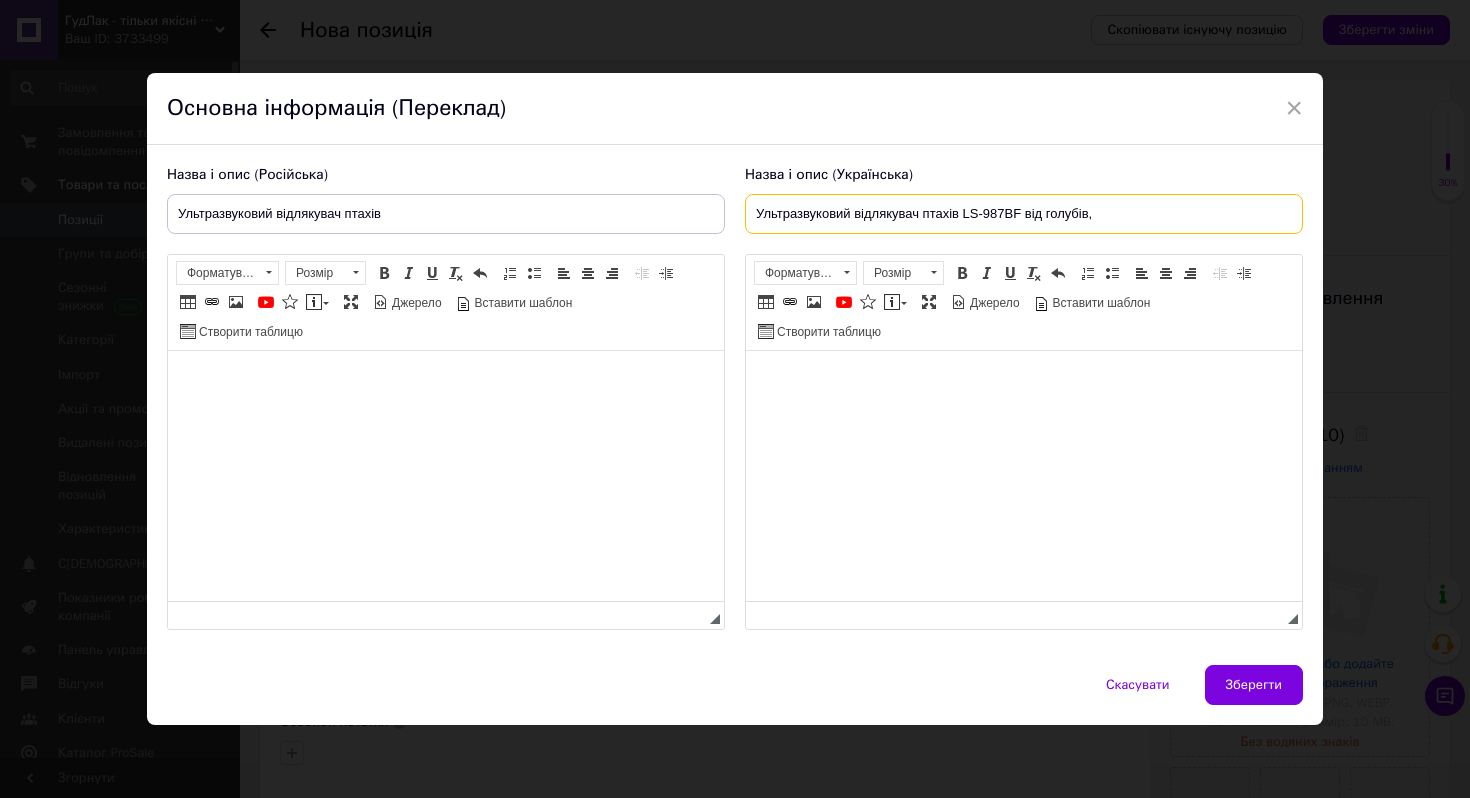 paste on "сорока, галка, [PERSON_NAME], ворона" 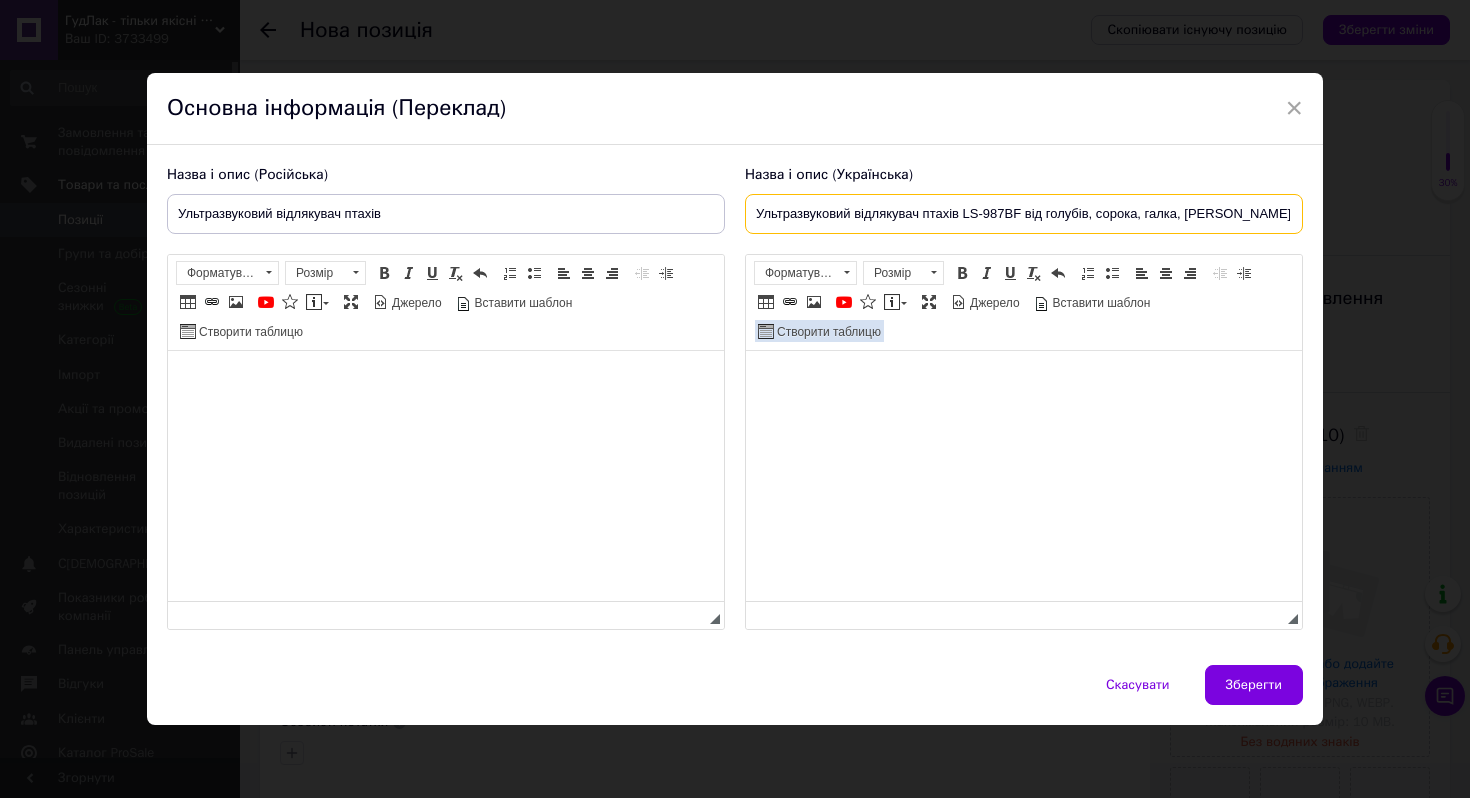 paste on "ластівка, [PERSON_NAME]" 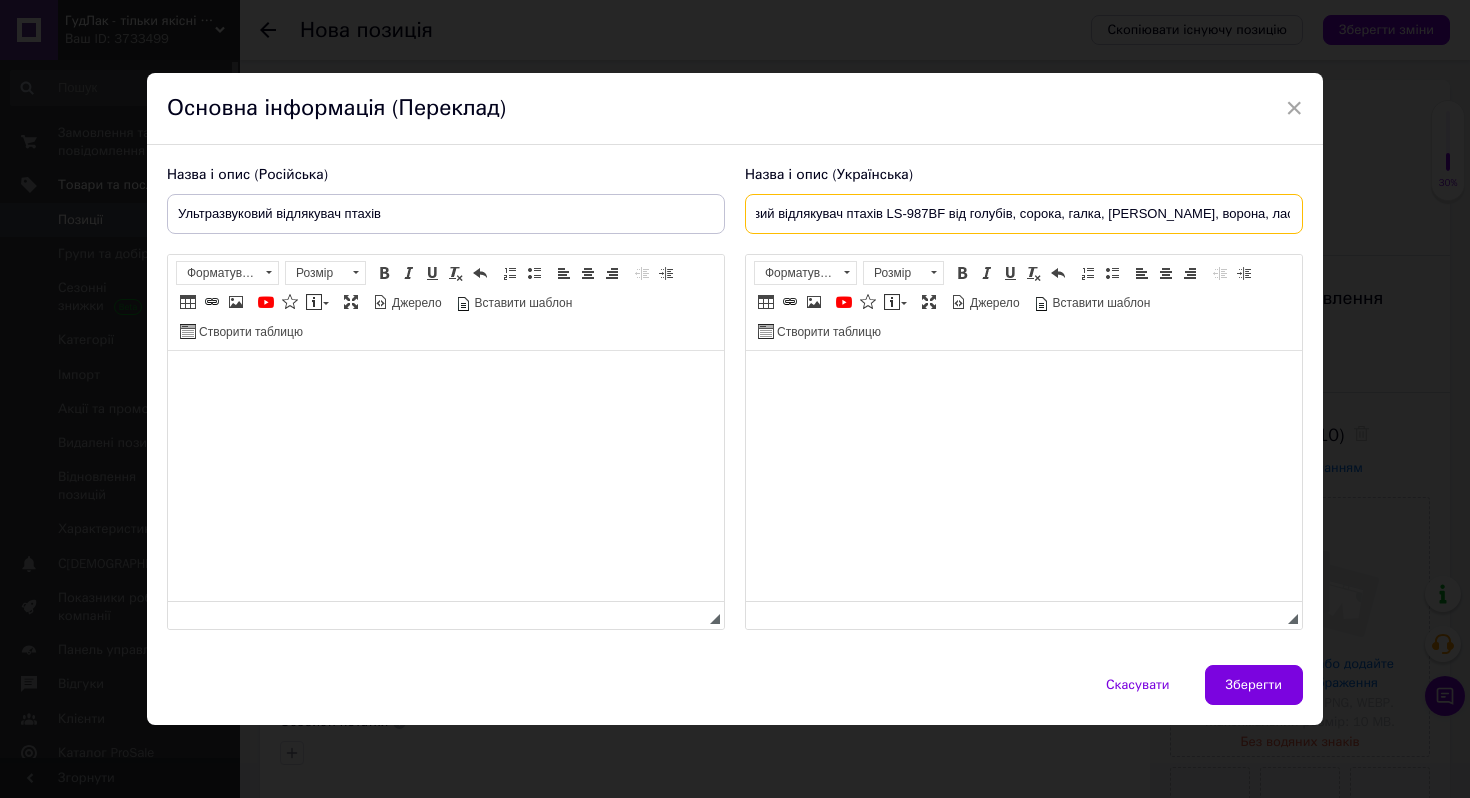 click on "Ультразвуковий відлякувач птахів LS-987BF від голубів, сорока, галка, [PERSON_NAME], ворона, ластівка, [PERSON_NAME]" at bounding box center (1024, 214) 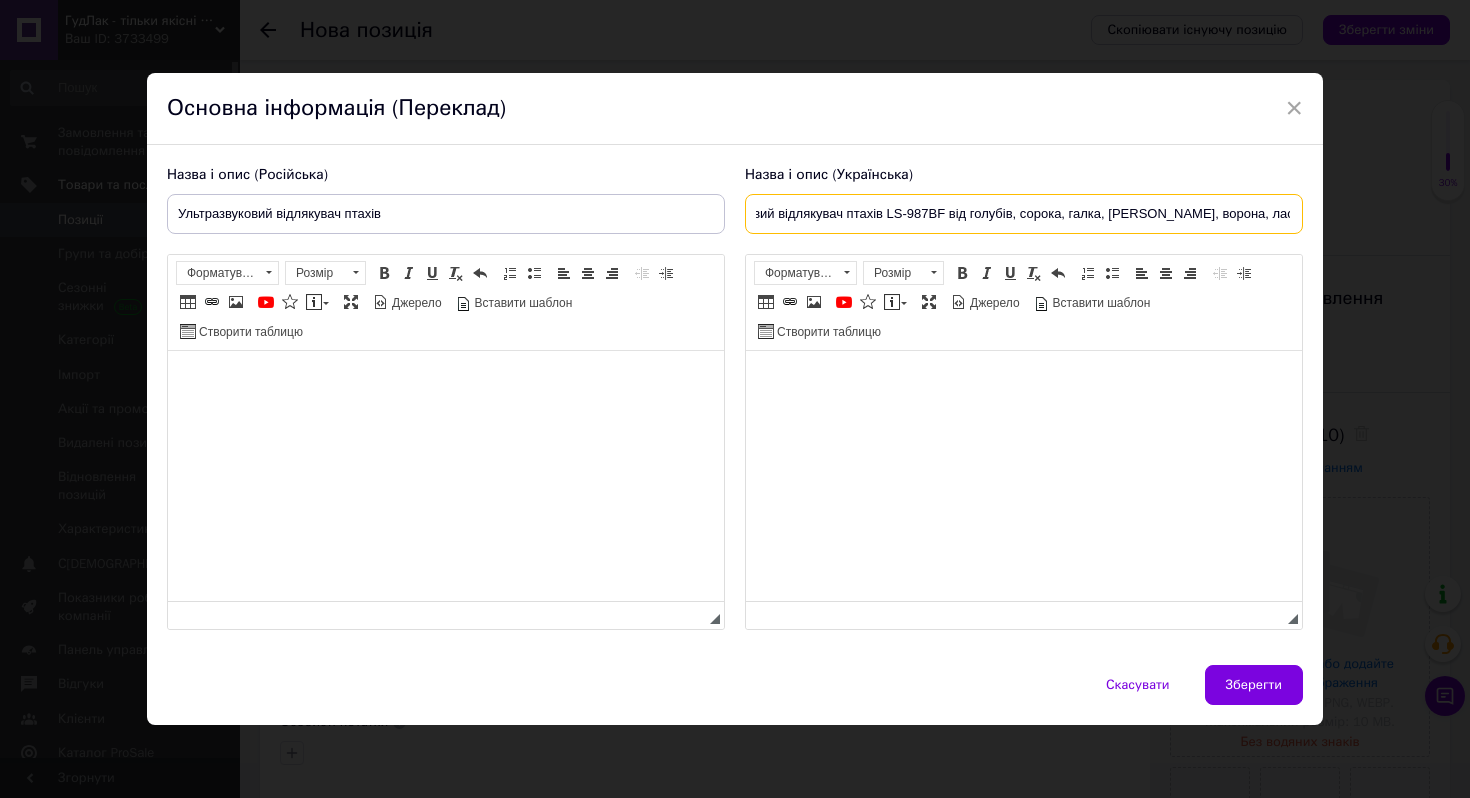 scroll, scrollTop: 0, scrollLeft: 0, axis: both 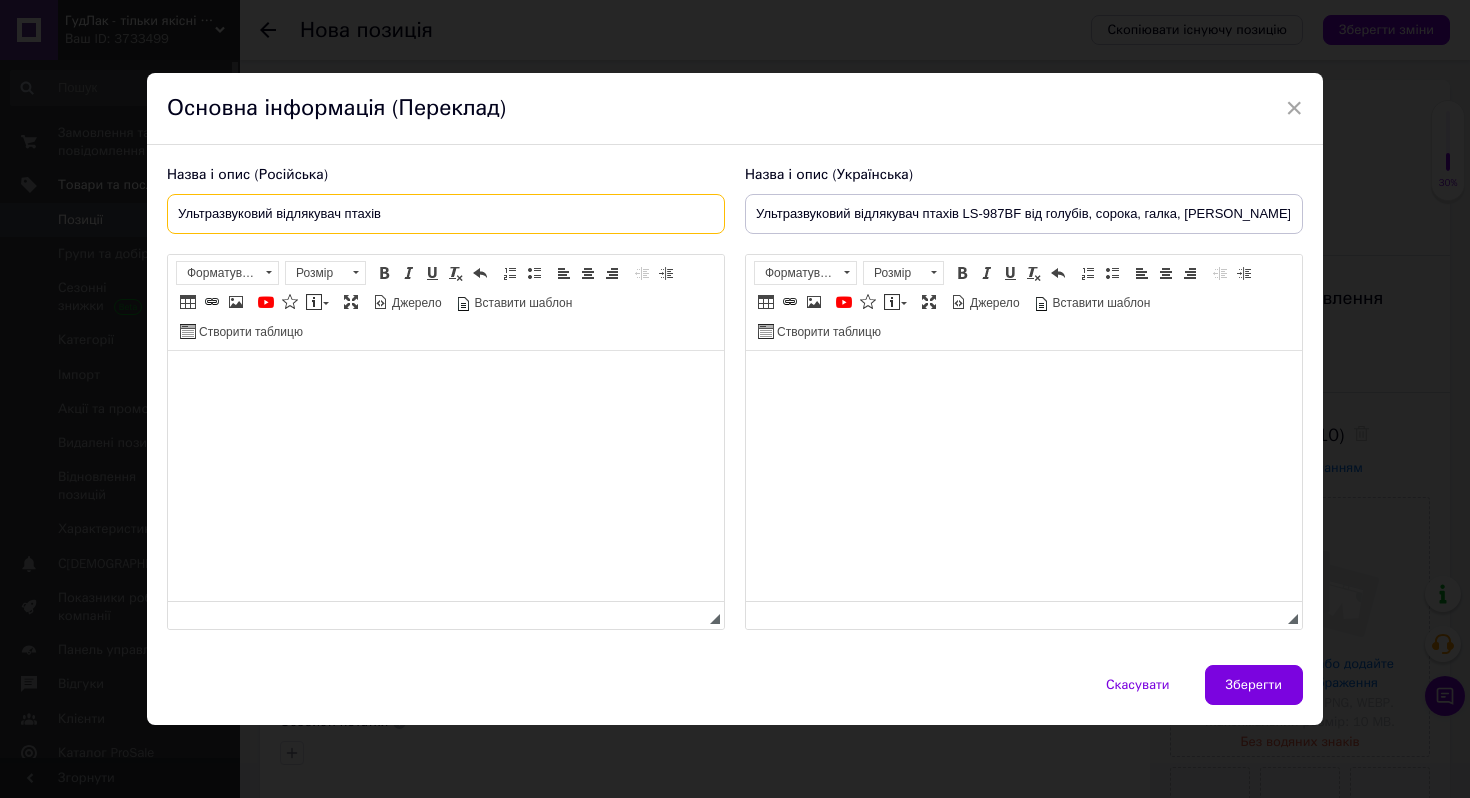 click on "Ультразвуковий відлякувач птахів" at bounding box center (446, 214) 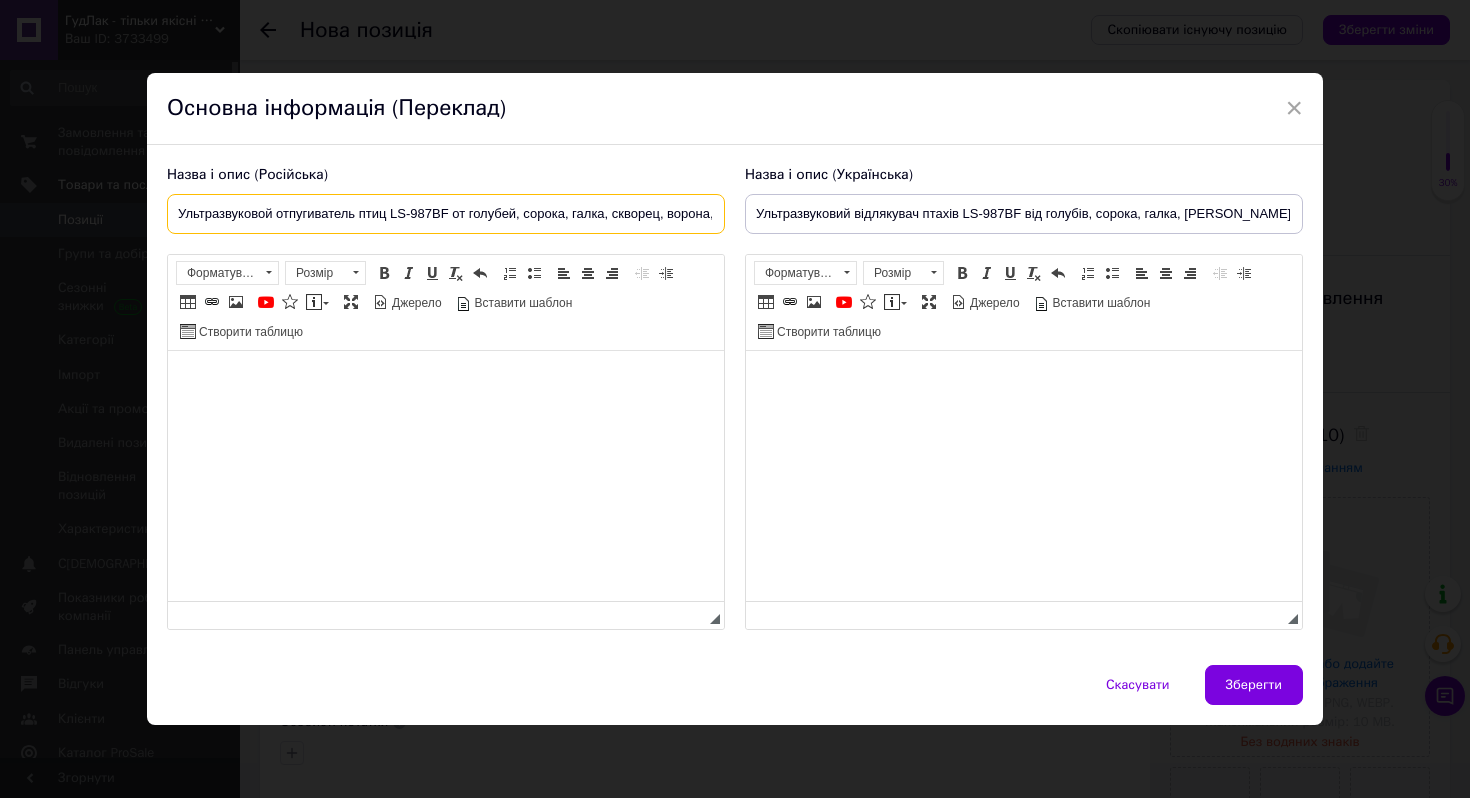 scroll, scrollTop: 0, scrollLeft: 103, axis: horizontal 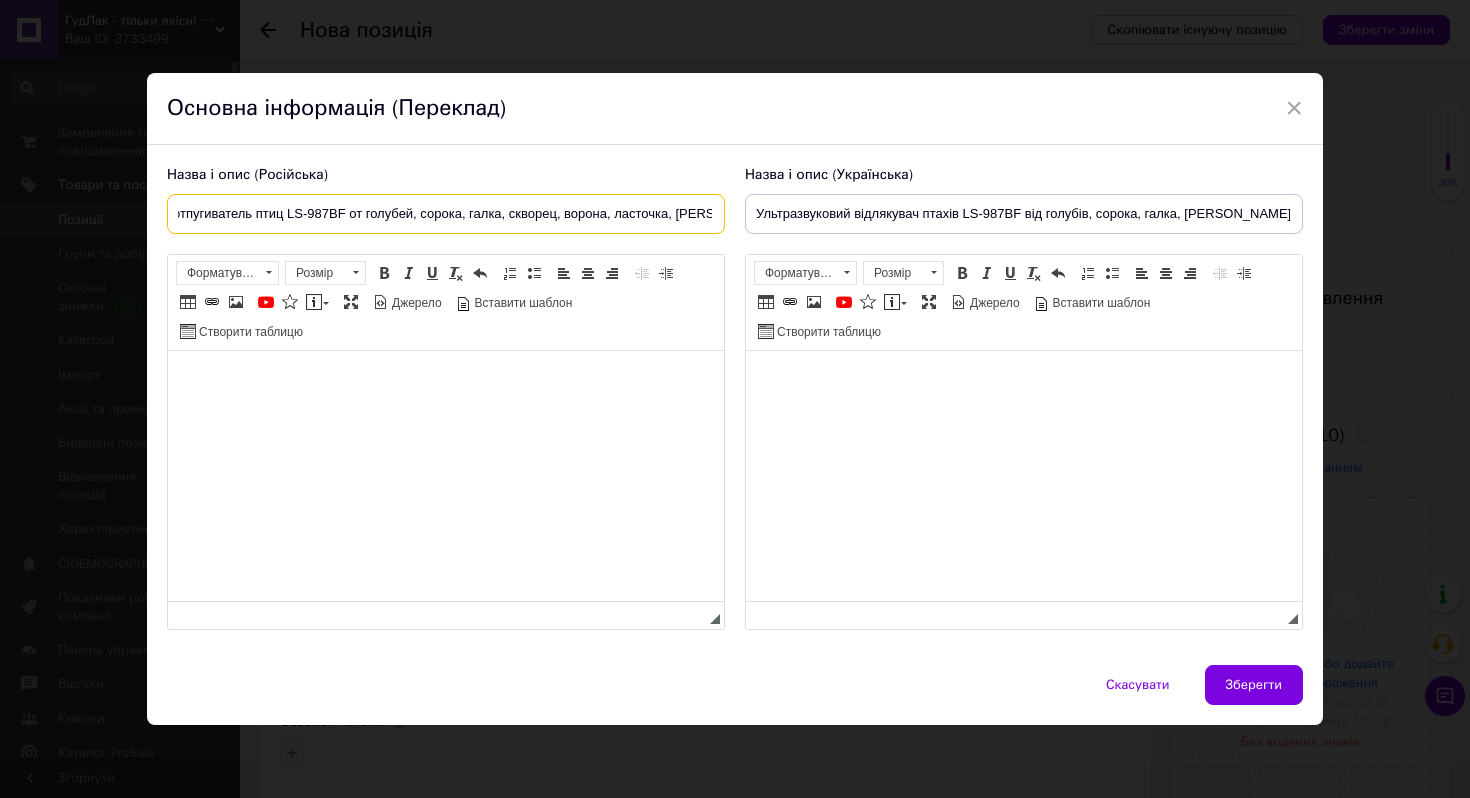 type on "Ультразвуковой отпугиватель птиц LS-987BF от голубей, сорока, галка, скворец, ворона, ласточка, [PERSON_NAME]" 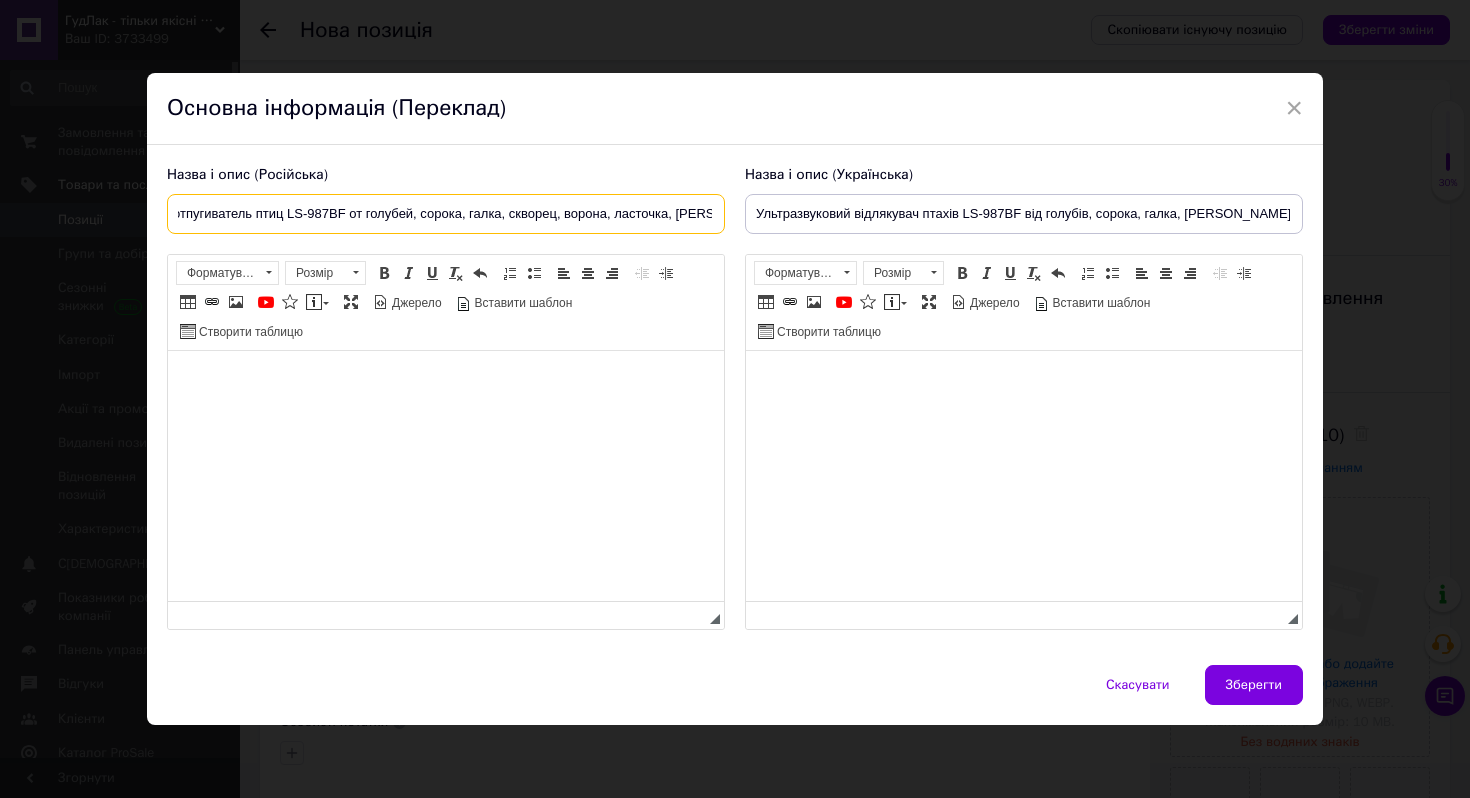 scroll, scrollTop: 0, scrollLeft: 0, axis: both 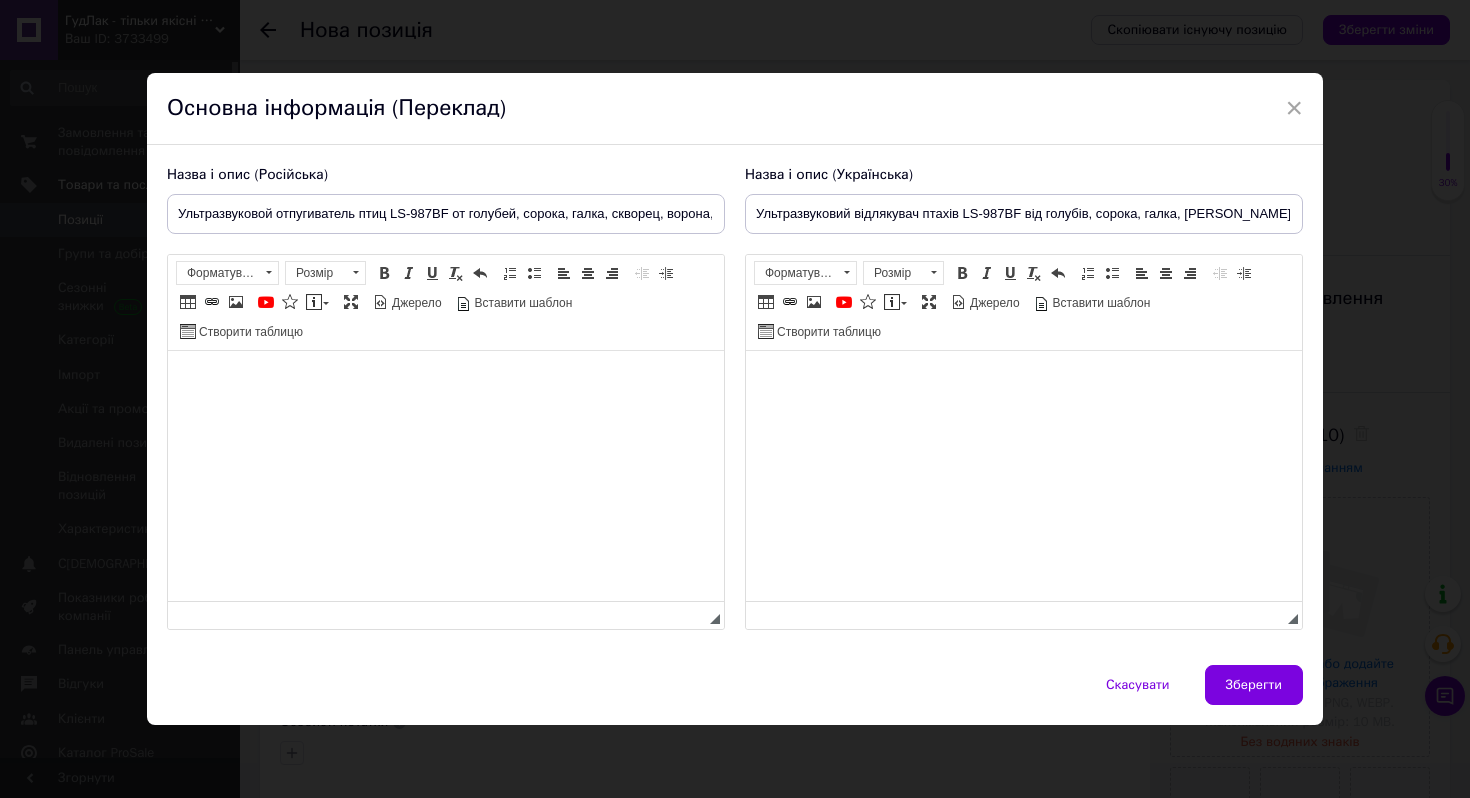 click at bounding box center (1024, 381) 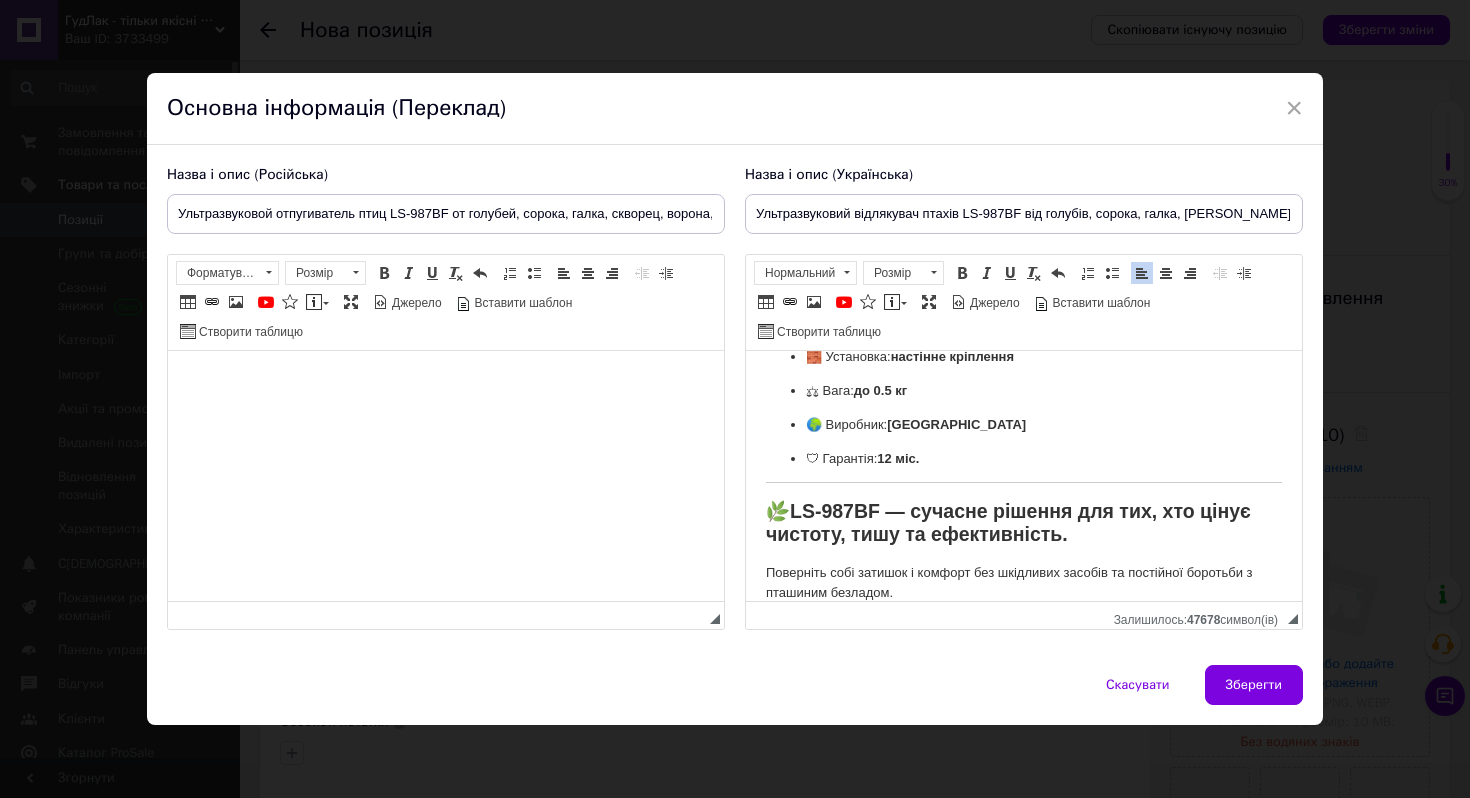 scroll, scrollTop: 1386, scrollLeft: 0, axis: vertical 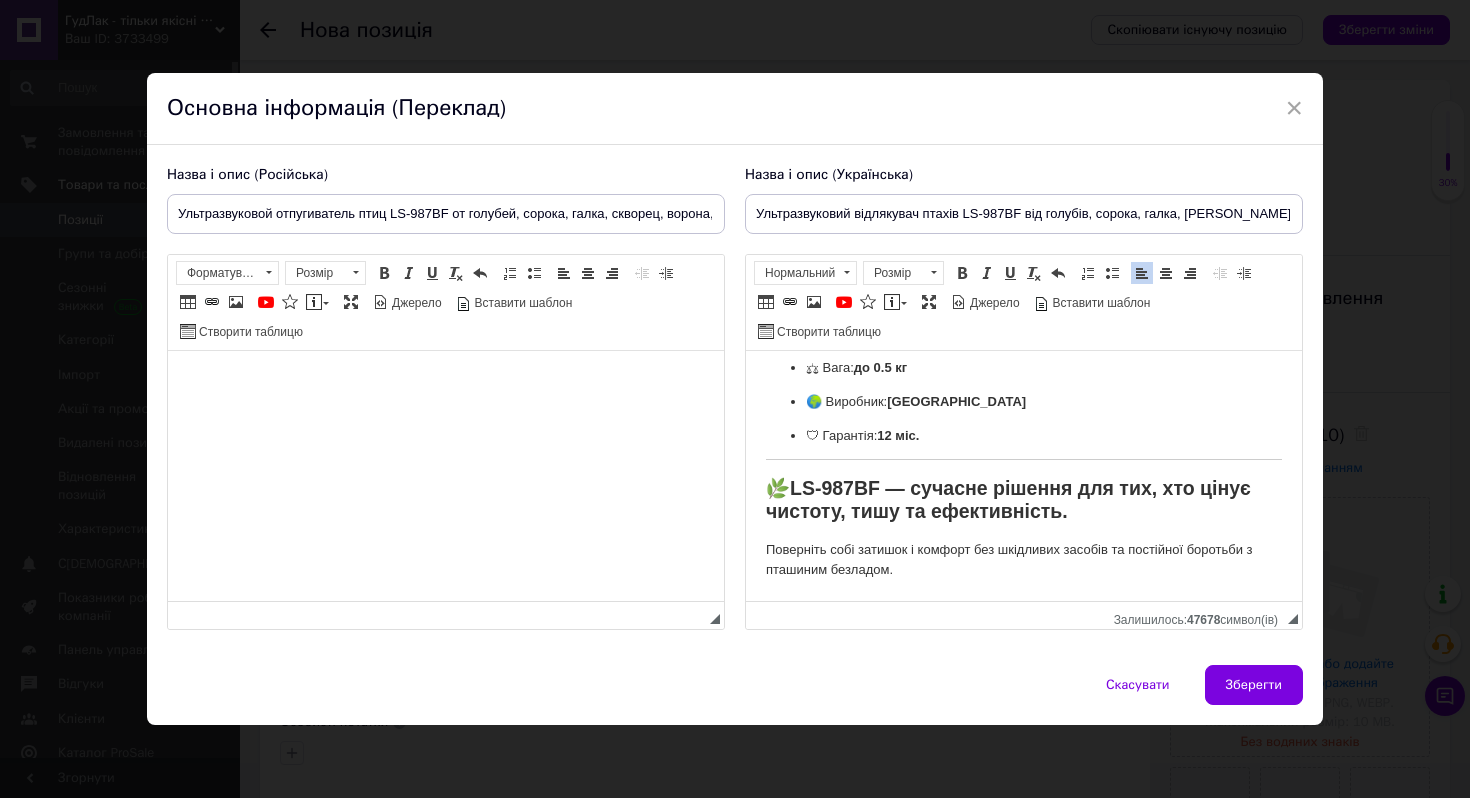 drag, startPoint x: 794, startPoint y: 487, endPoint x: 720, endPoint y: 490, distance: 74.06078 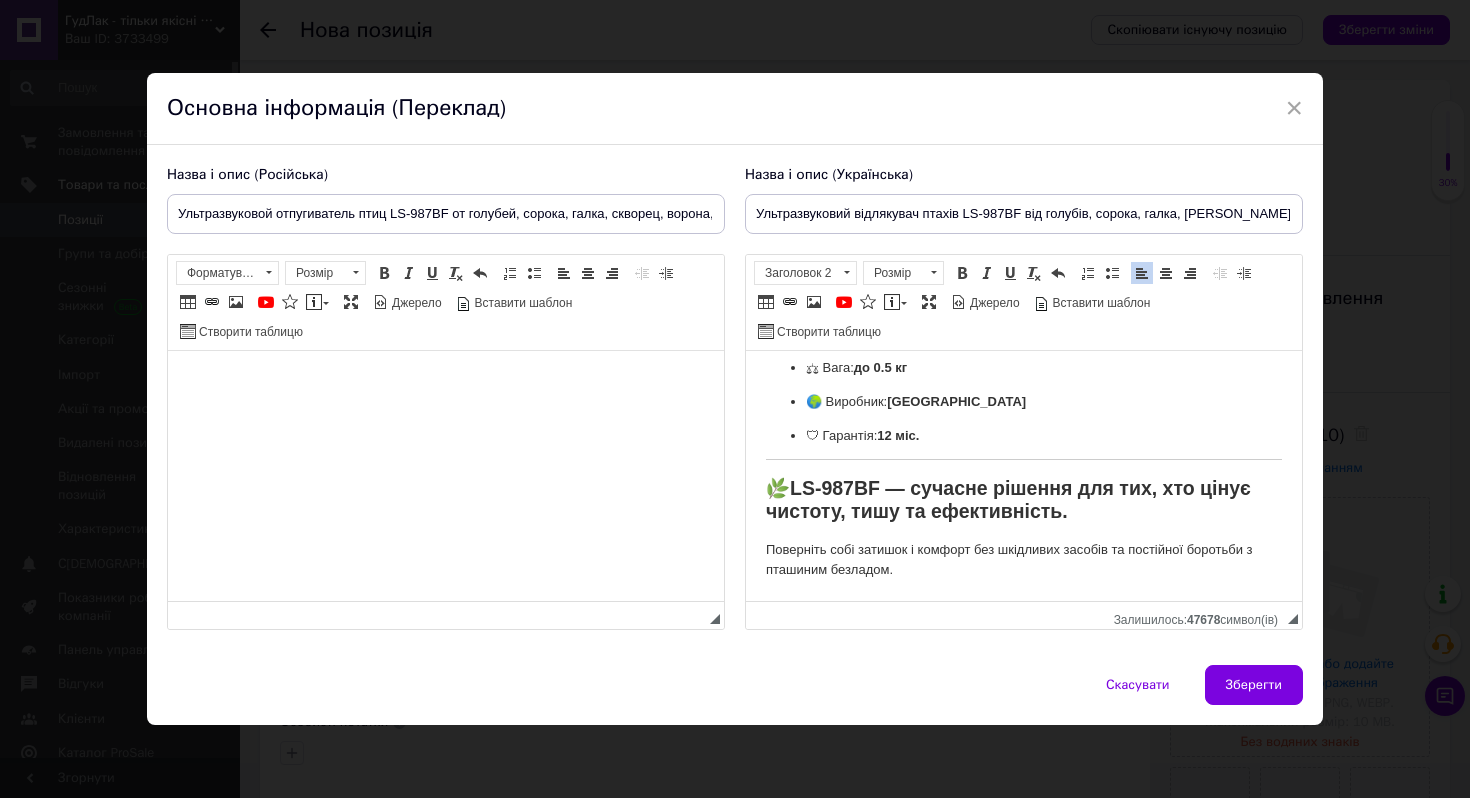 type 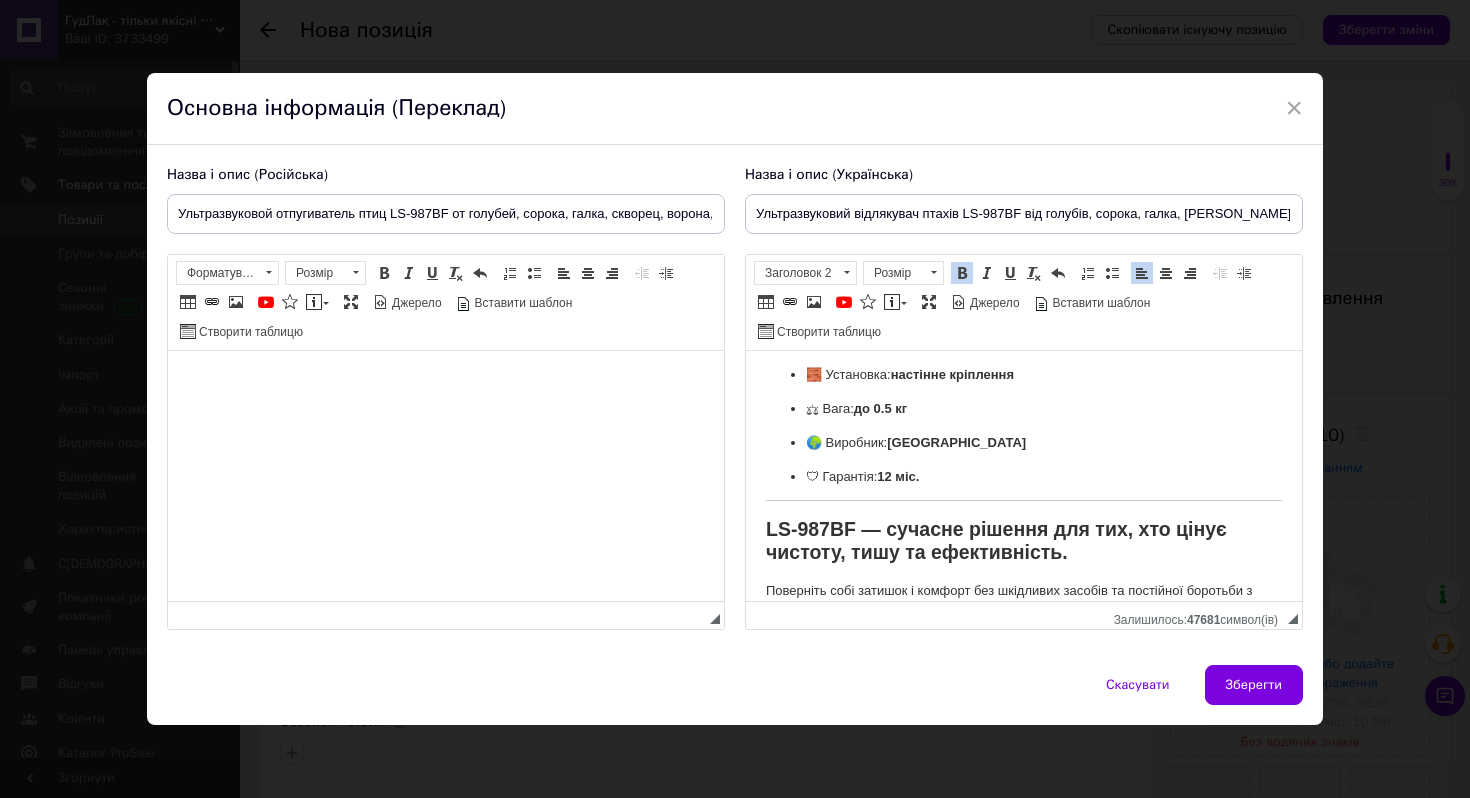 scroll, scrollTop: 1346, scrollLeft: 0, axis: vertical 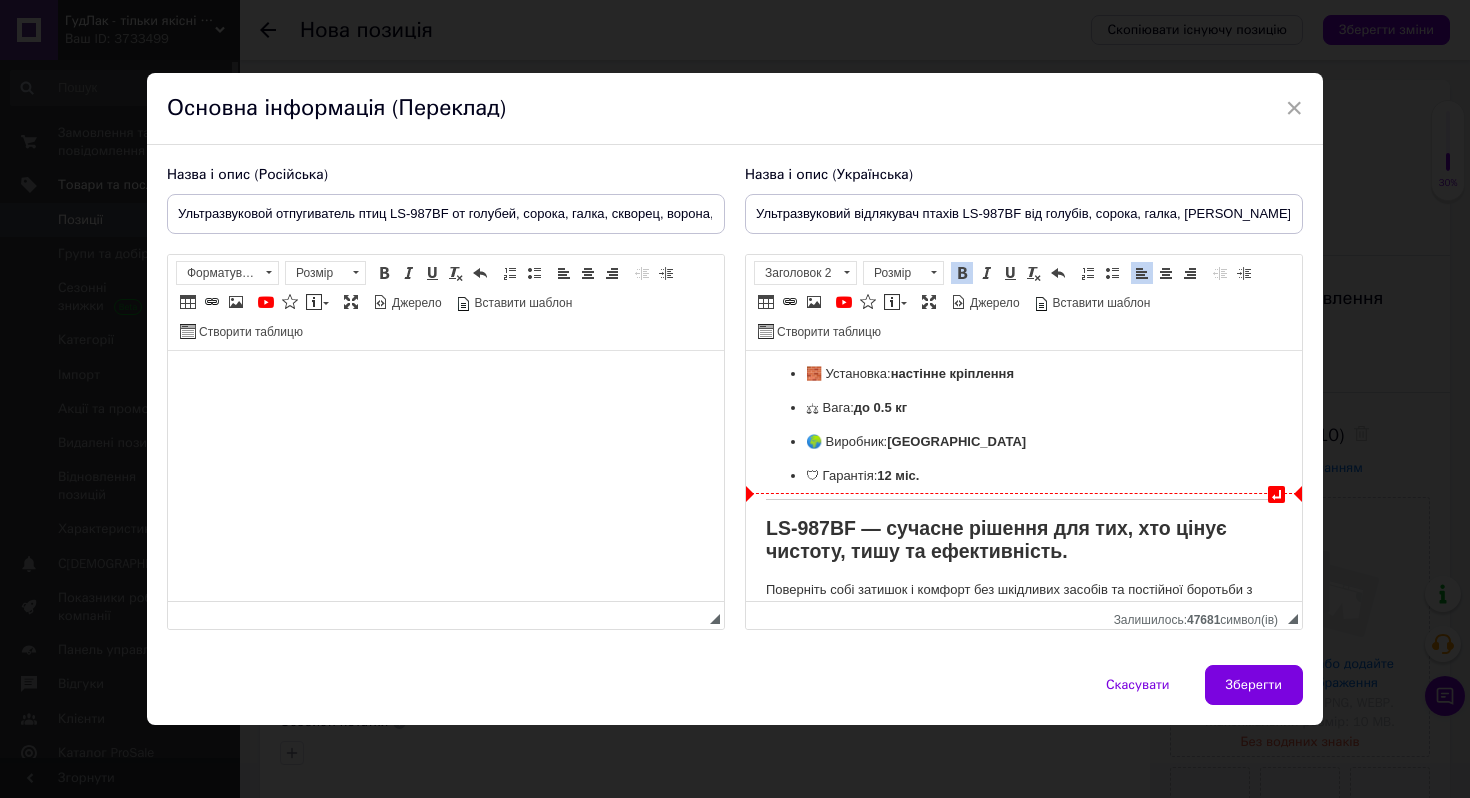 click on "🛡 Гарантія:  12 міс." at bounding box center (1024, 476) 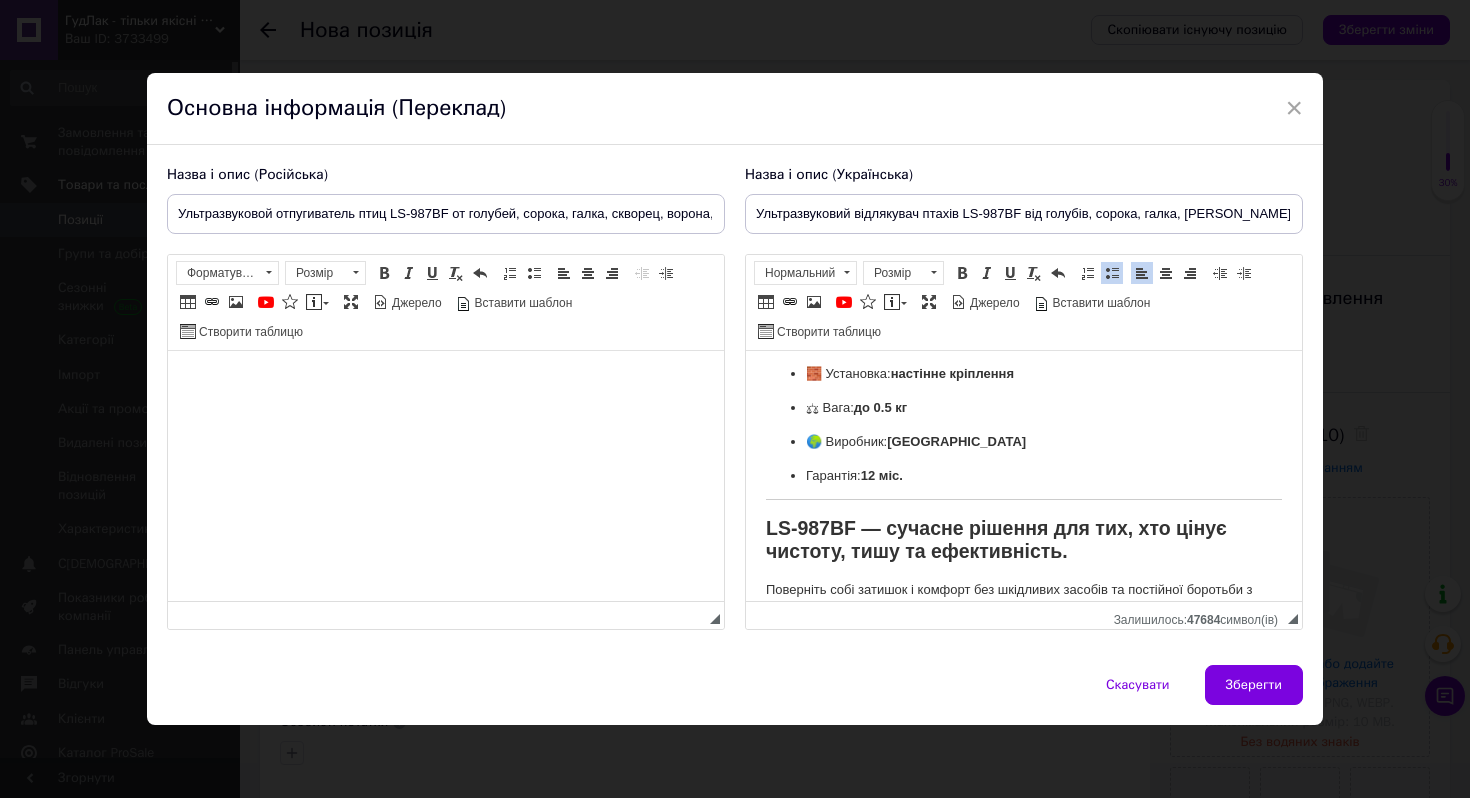 click on "🌍 Виробник:  [GEOGRAPHIC_DATA]" at bounding box center [1024, 442] 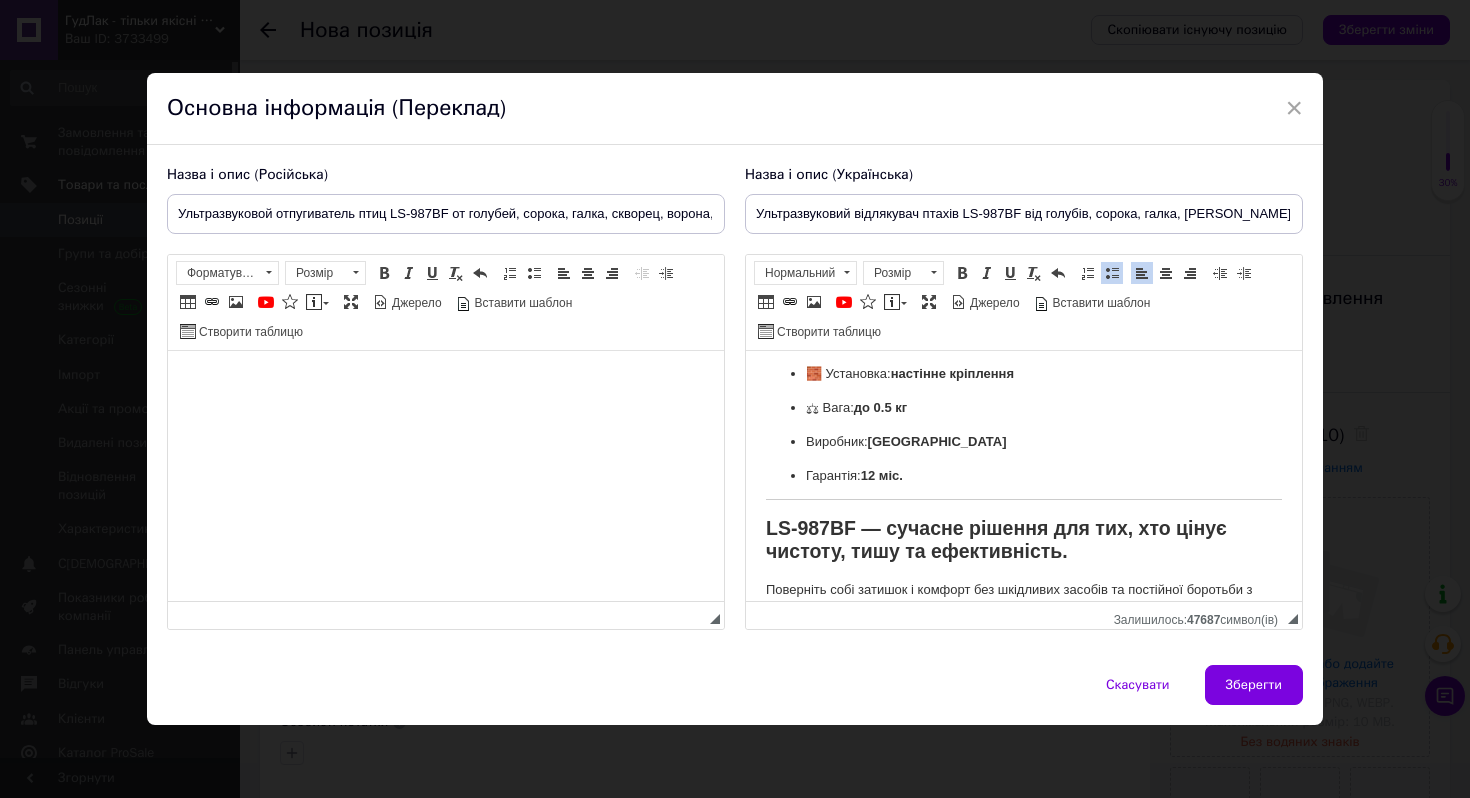 click on "⚖ Вага:  до 0.5 кг" at bounding box center (1024, 408) 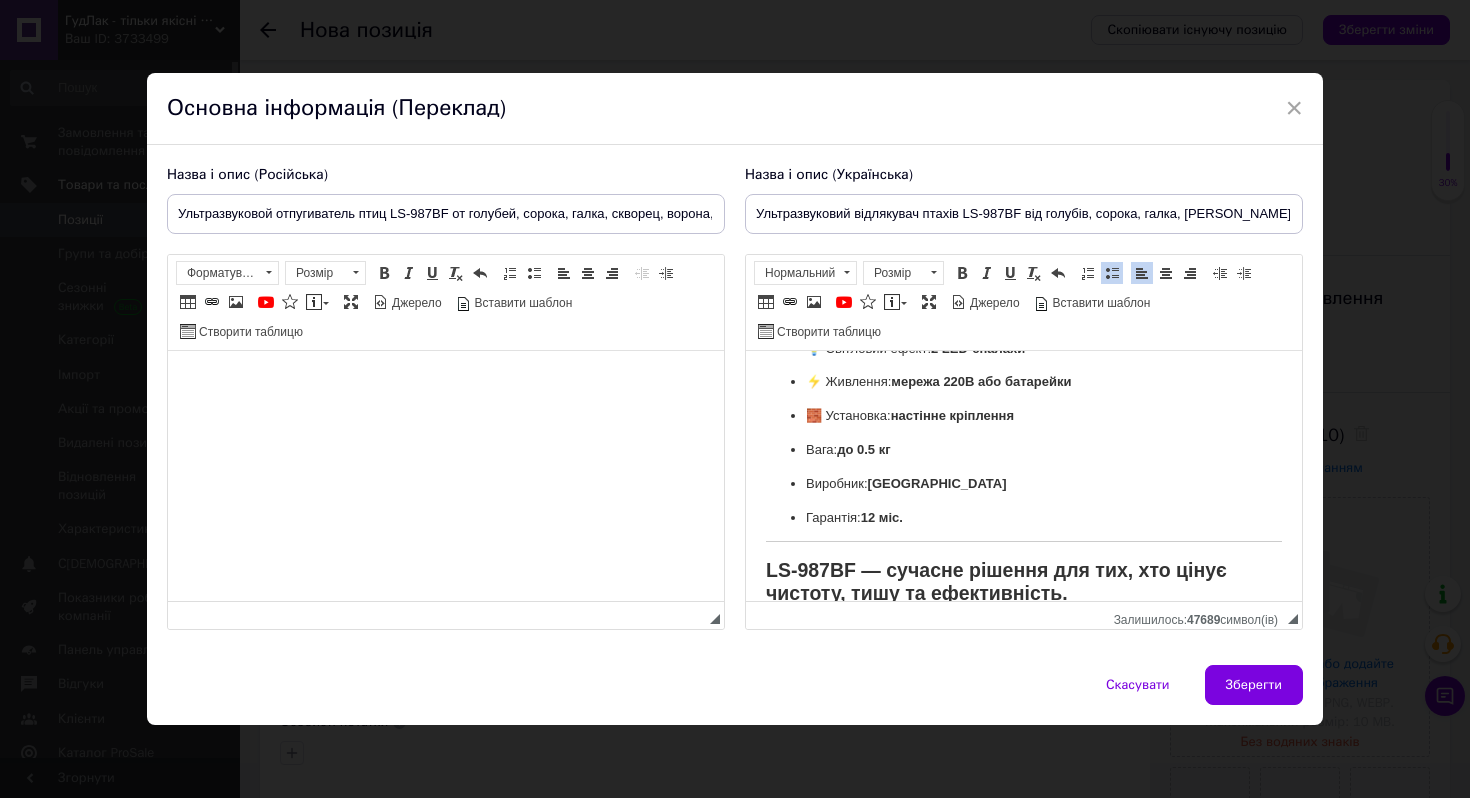 scroll, scrollTop: 1294, scrollLeft: 0, axis: vertical 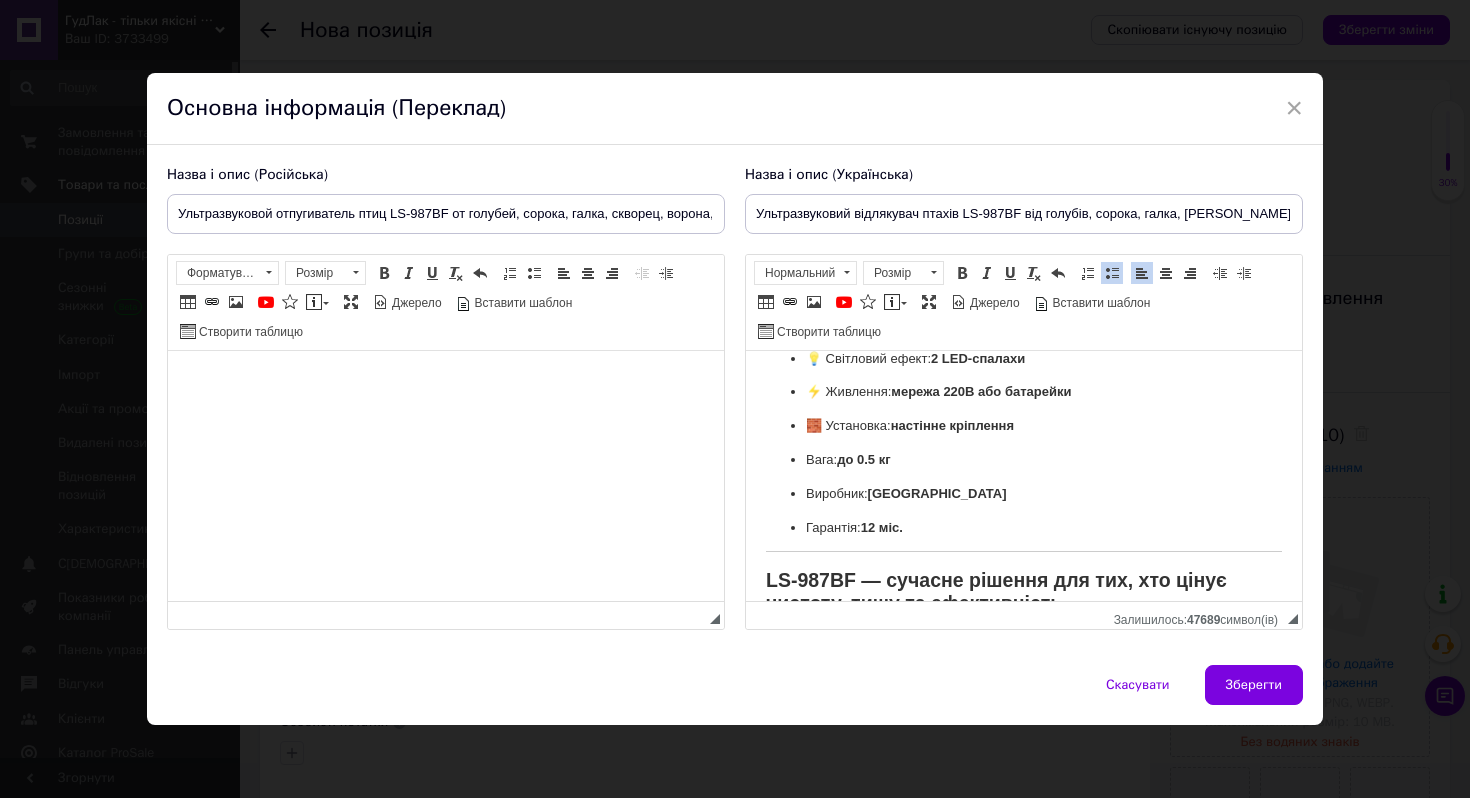 click on "🧱 Установка:  настінне кріплення" at bounding box center [1024, 426] 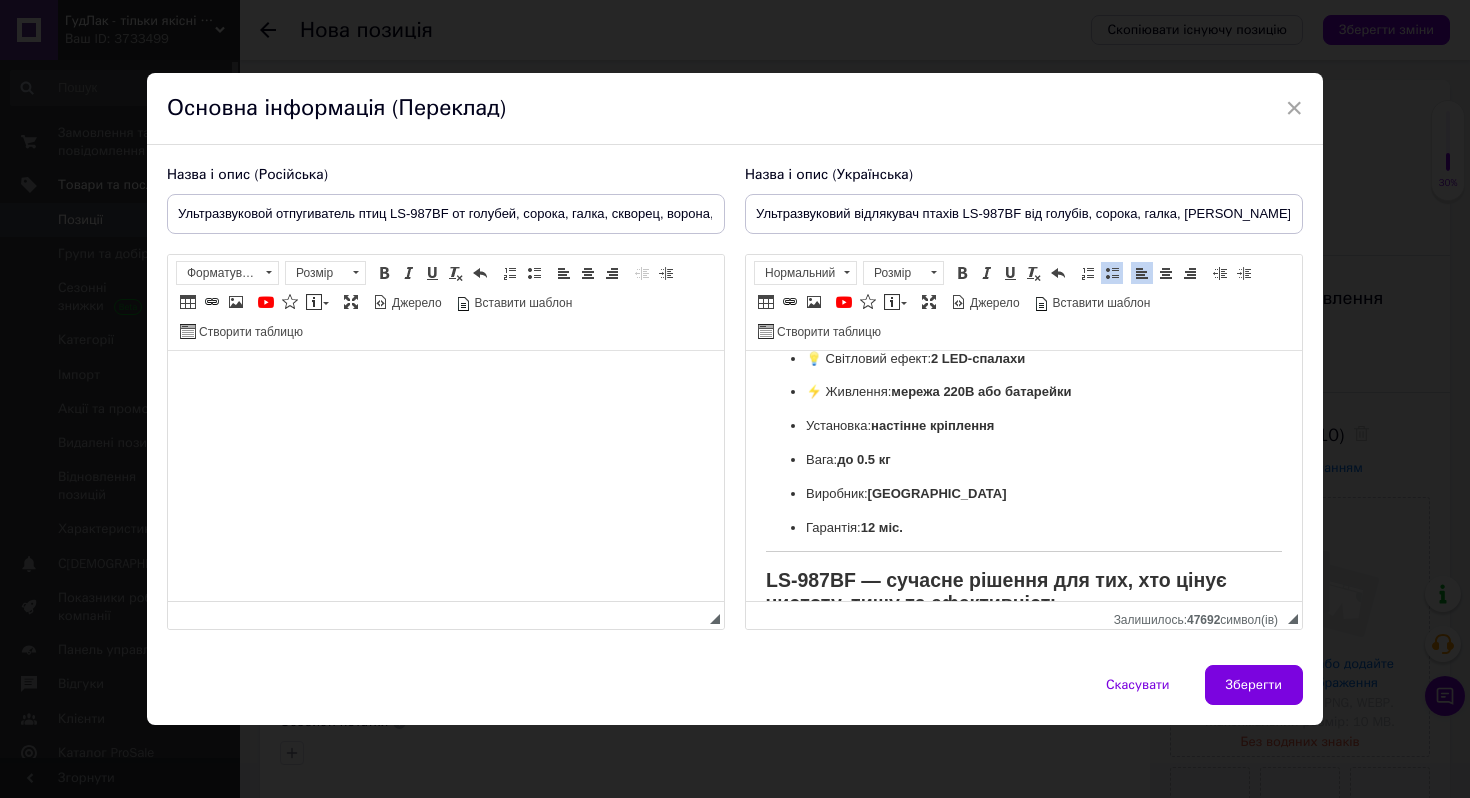 click on "⚡ Живлення:  мережа 220В або батарейки" at bounding box center [1024, 392] 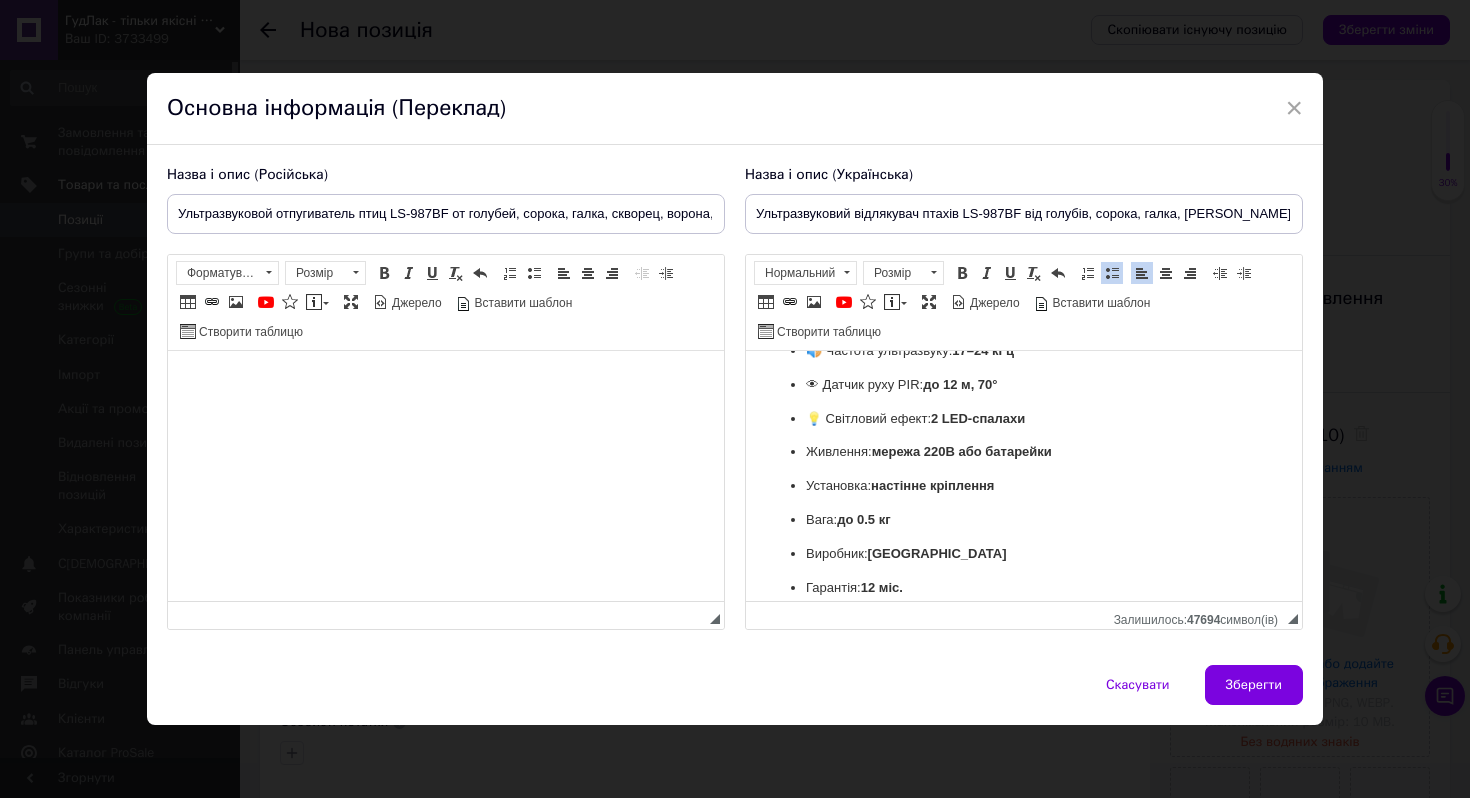 scroll, scrollTop: 1226, scrollLeft: 0, axis: vertical 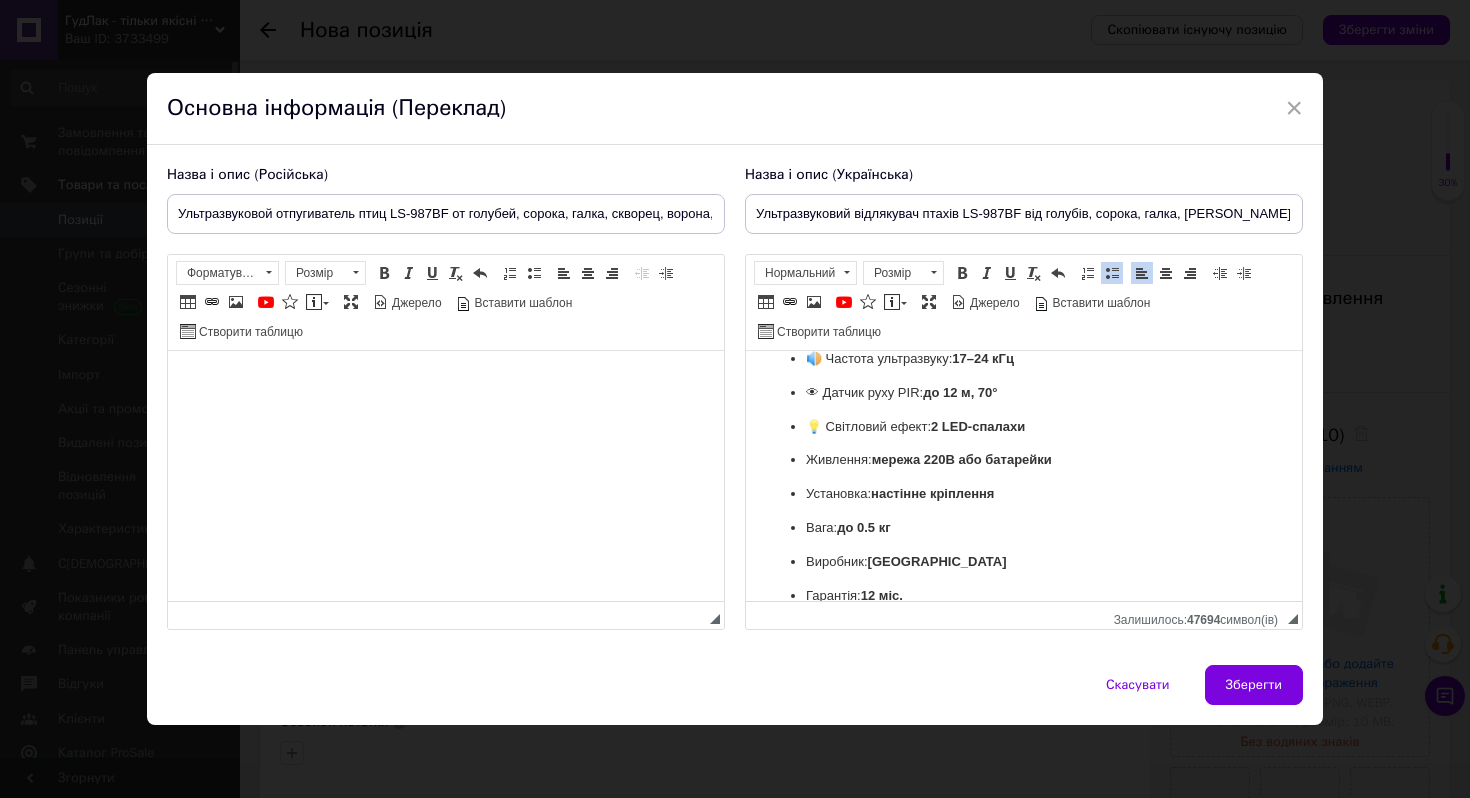 click on "💡 Світловий ефект:  2 LED-спалахи" at bounding box center (1024, 427) 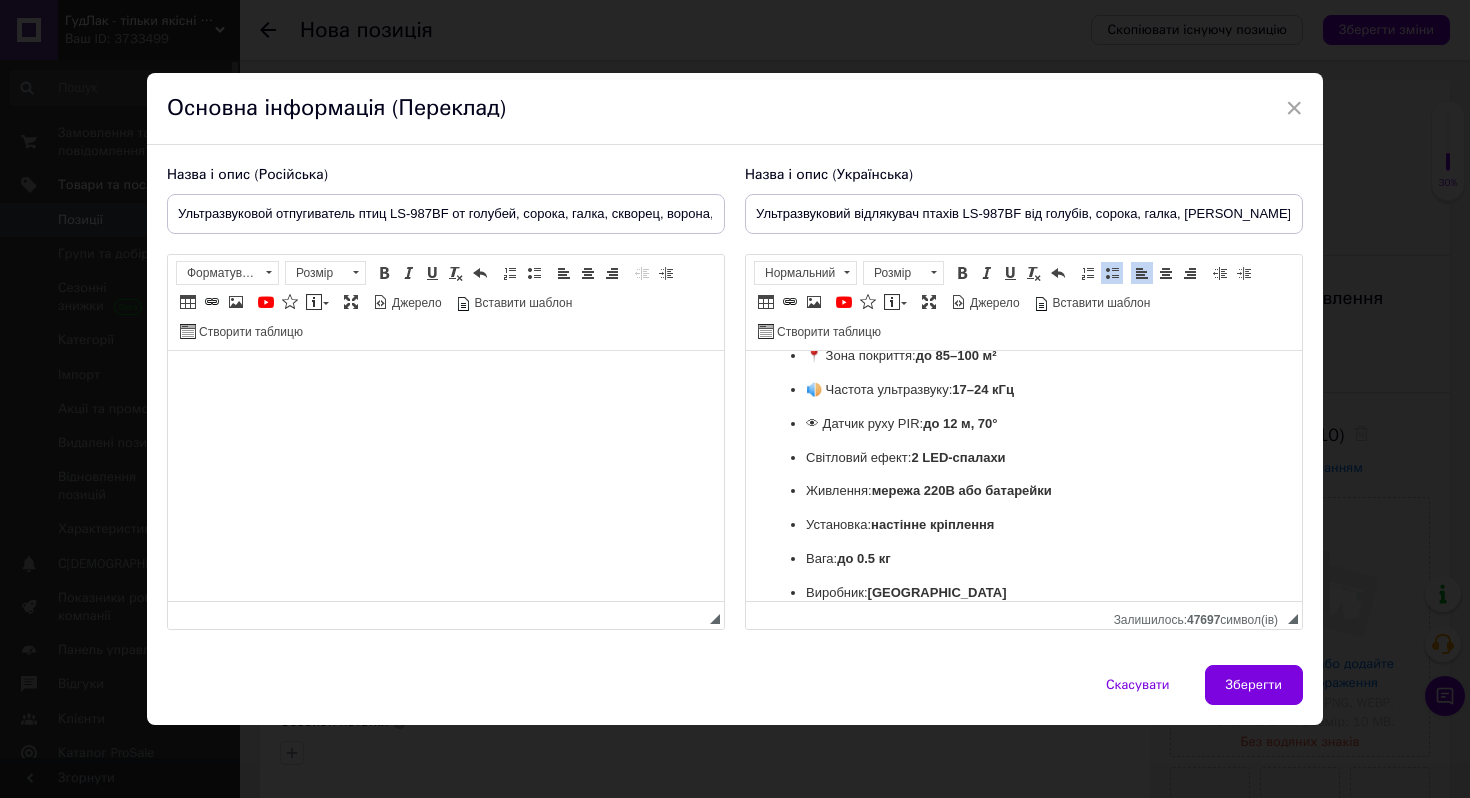 scroll, scrollTop: 1184, scrollLeft: 0, axis: vertical 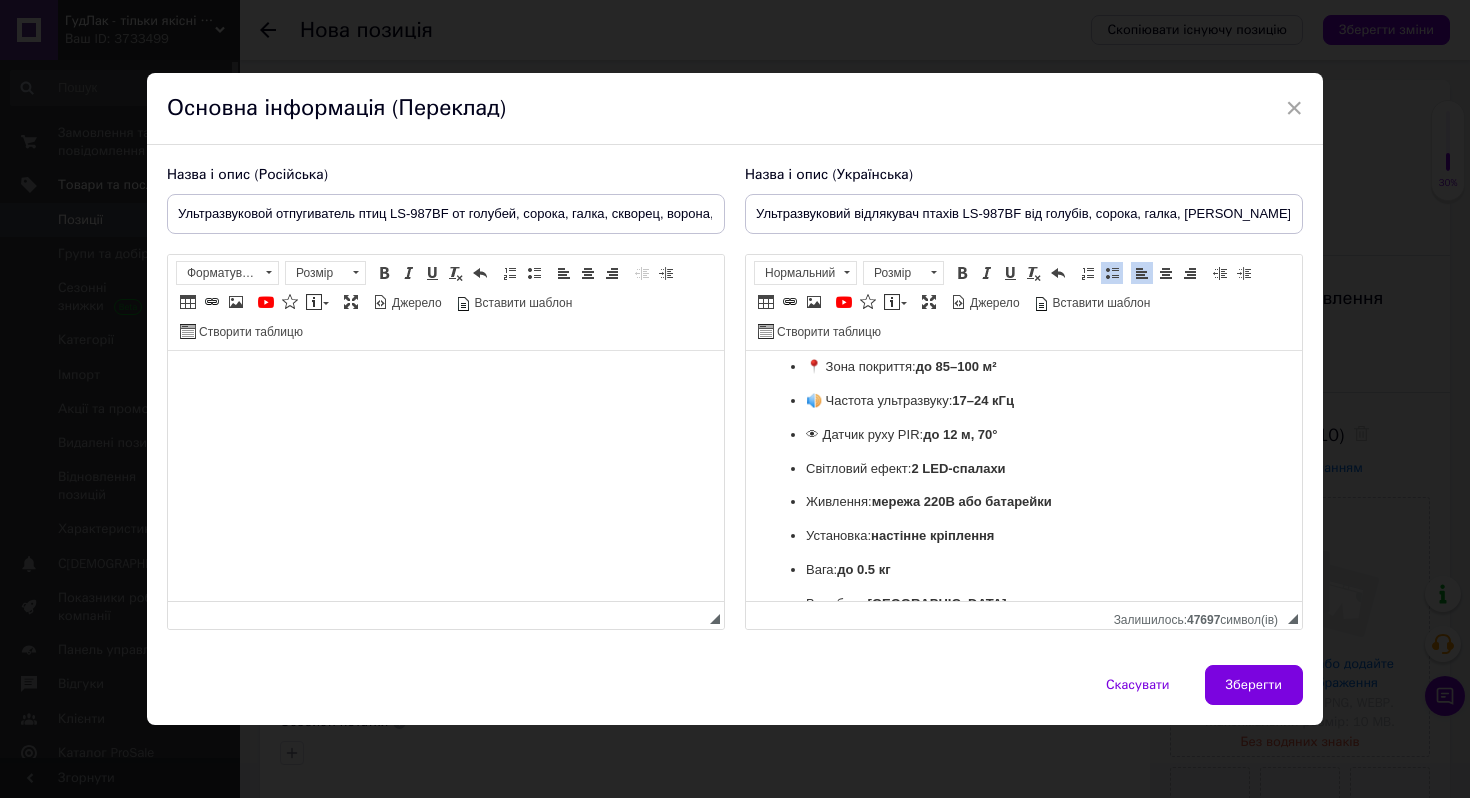 click on "👁 Датчик руху PIR:  до 12 м, 70°" at bounding box center (1024, 435) 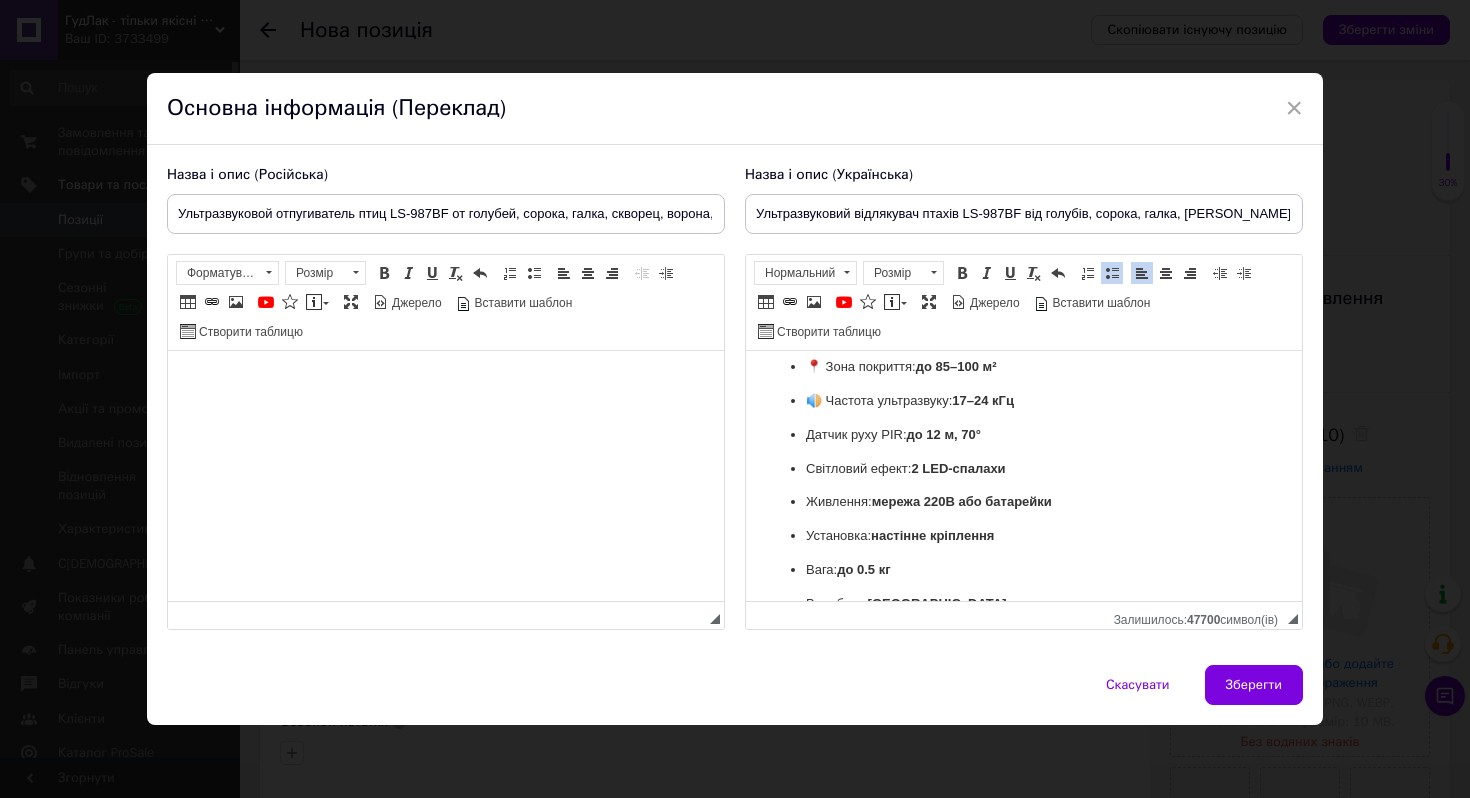 click on "Світловий ефект:  2 LED-спалахи" at bounding box center [1024, 469] 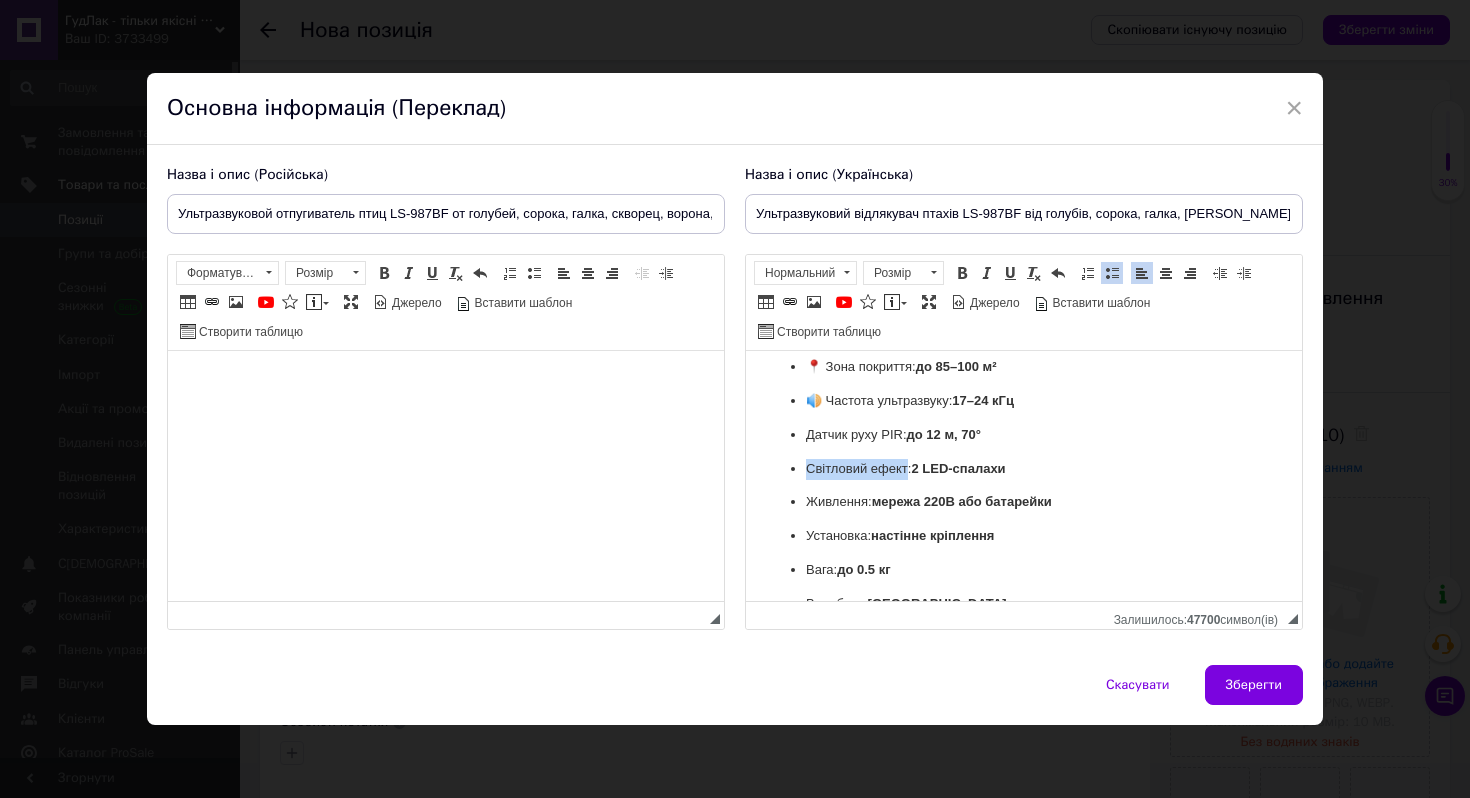 drag, startPoint x: 825, startPoint y: 471, endPoint x: 898, endPoint y: 465, distance: 73.24616 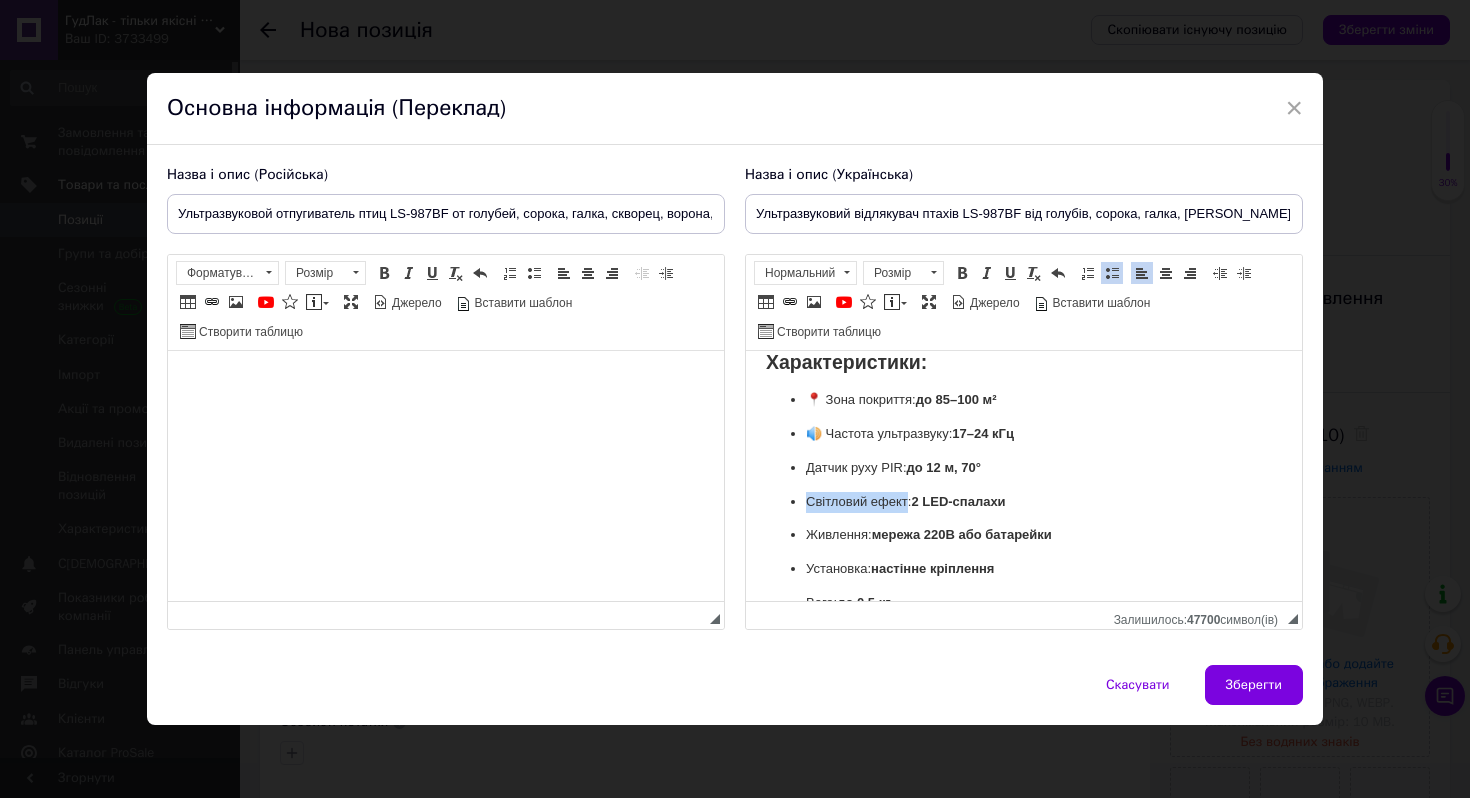 scroll, scrollTop: 1146, scrollLeft: 0, axis: vertical 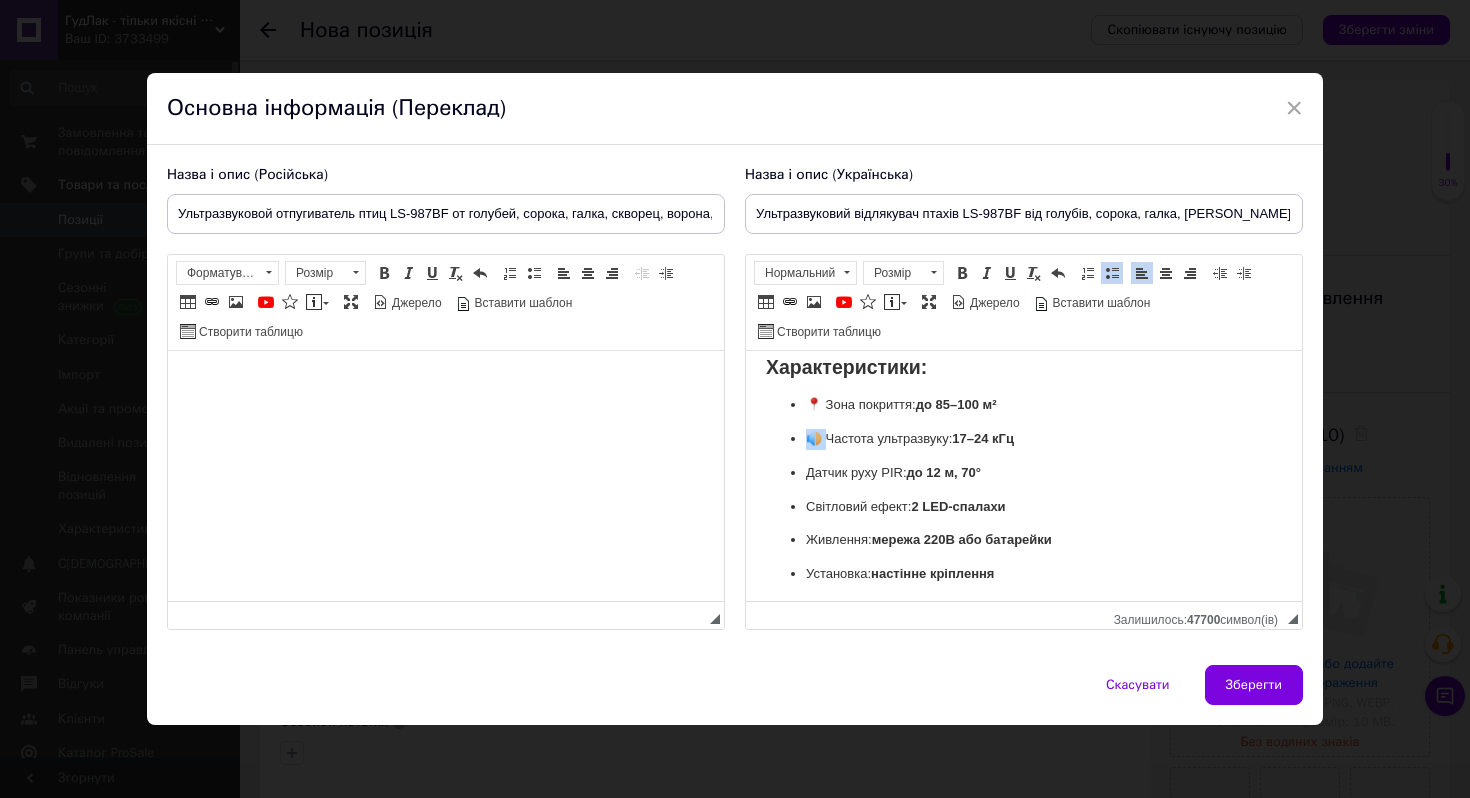 drag, startPoint x: 825, startPoint y: 436, endPoint x: 799, endPoint y: 436, distance: 26 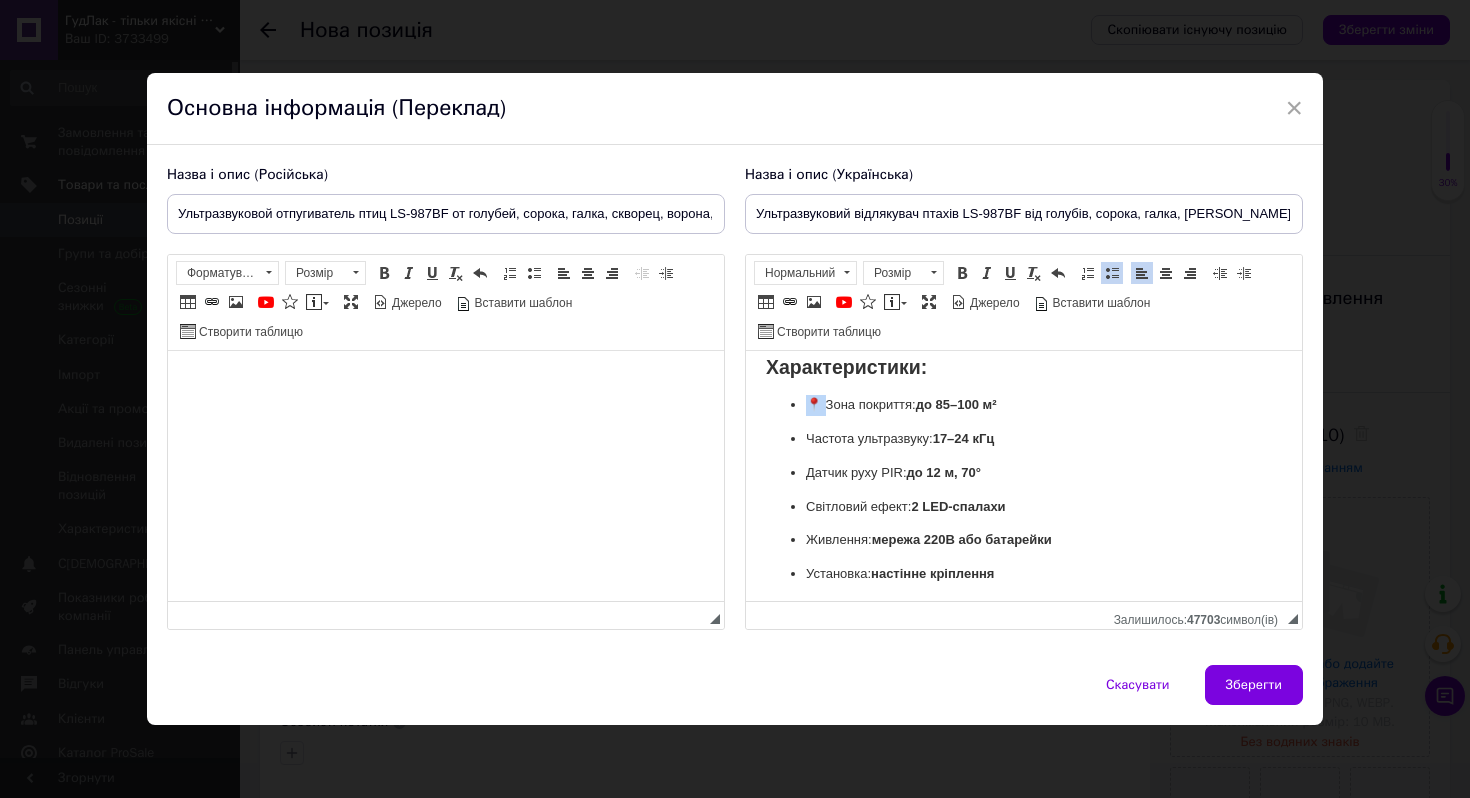 drag, startPoint x: 825, startPoint y: 407, endPoint x: 809, endPoint y: 406, distance: 16.03122 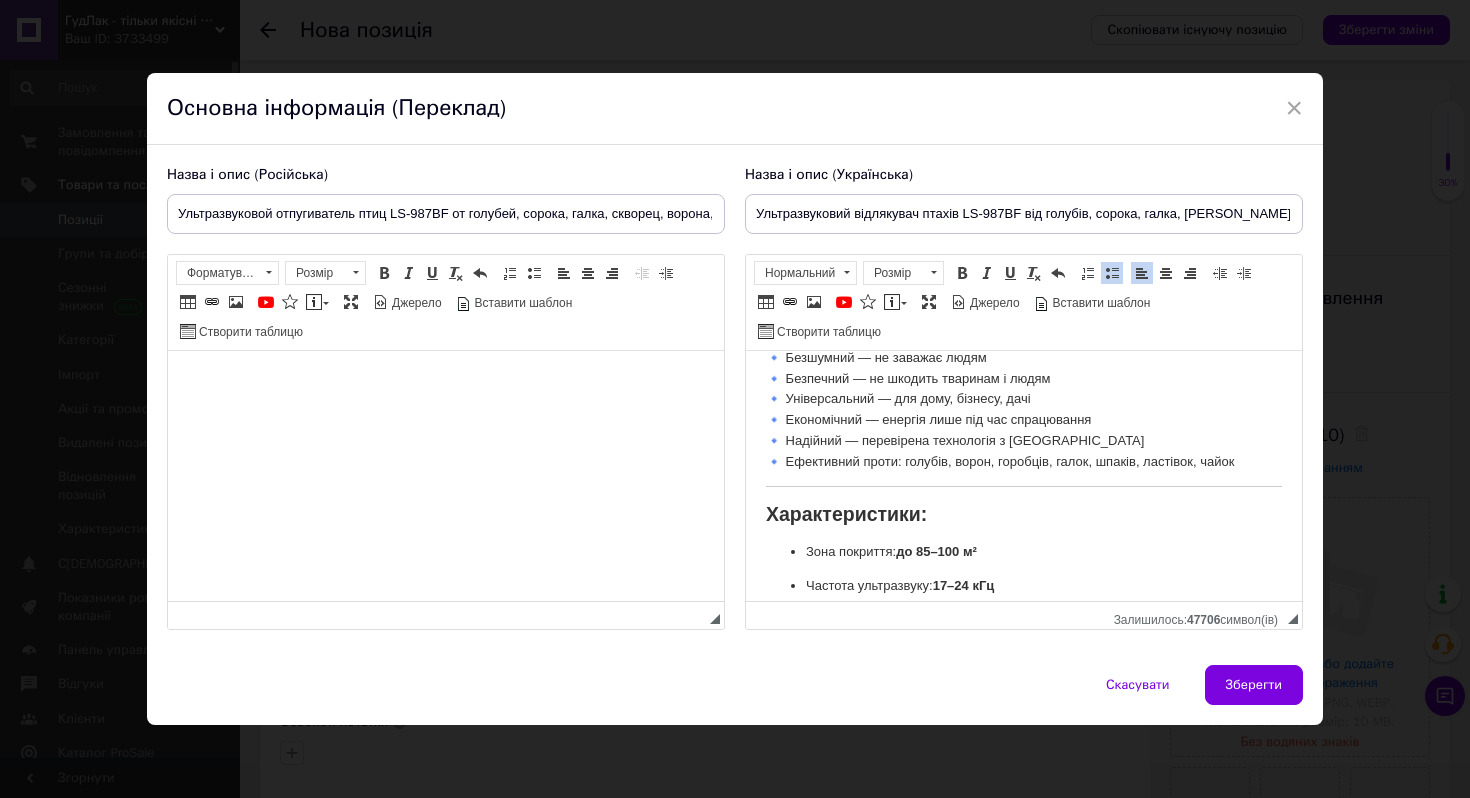 scroll, scrollTop: 991, scrollLeft: 0, axis: vertical 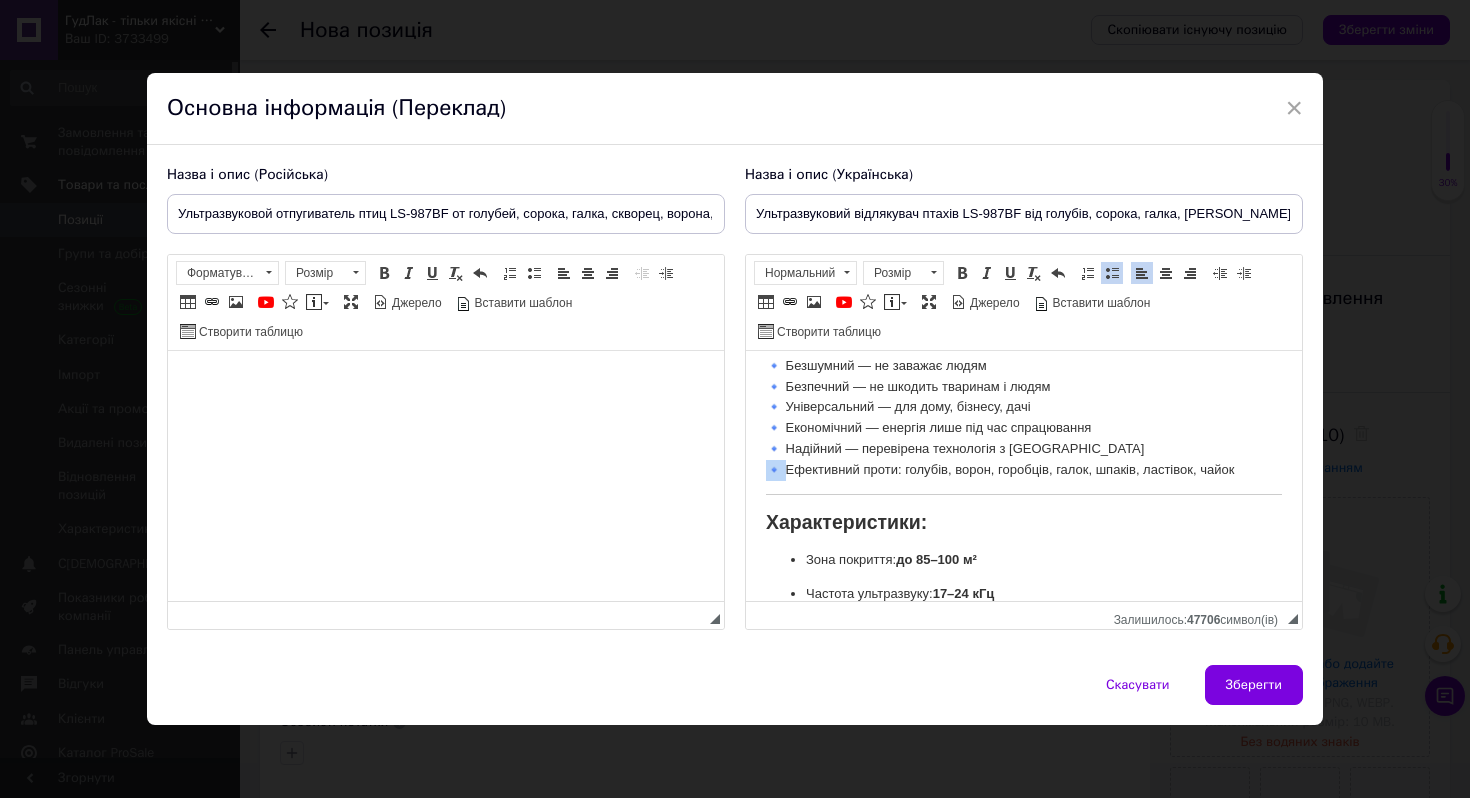drag, startPoint x: 781, startPoint y: 469, endPoint x: 761, endPoint y: 469, distance: 20 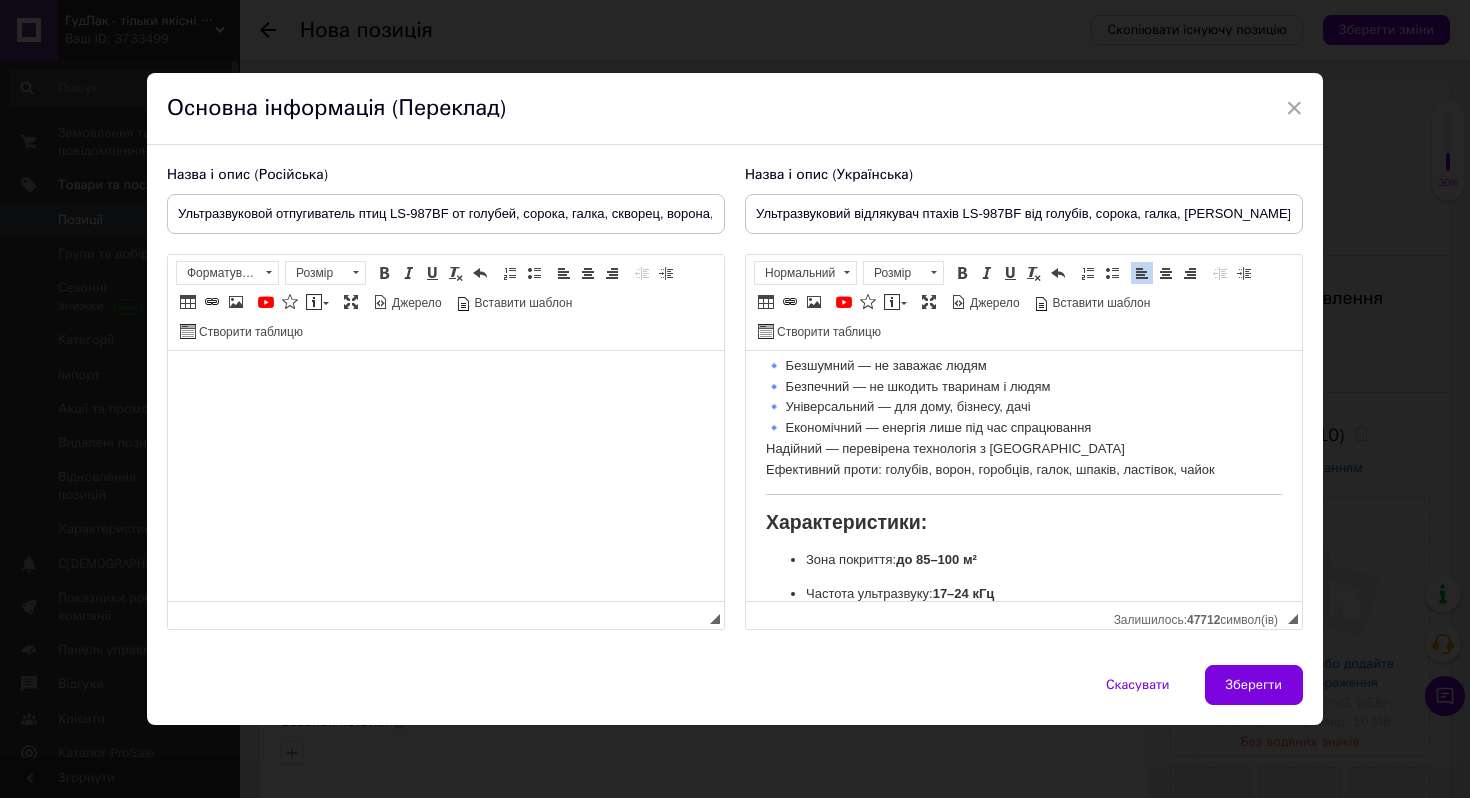 click on "🔹 Безшумний — не заважає людям 🔹 Безпечний — не шкодить тваринам і людям 🔹 Універсальний — для дому, бізнесу, дачі 🔹 Економічний — енергія лише під час спрацювання Надійний — перевірена технологія з [GEOGRAPHIC_DATA] Ефективний проти: голубів, ворон, горобців, галок, шпаків, ластівок, чайок" at bounding box center [1024, 418] 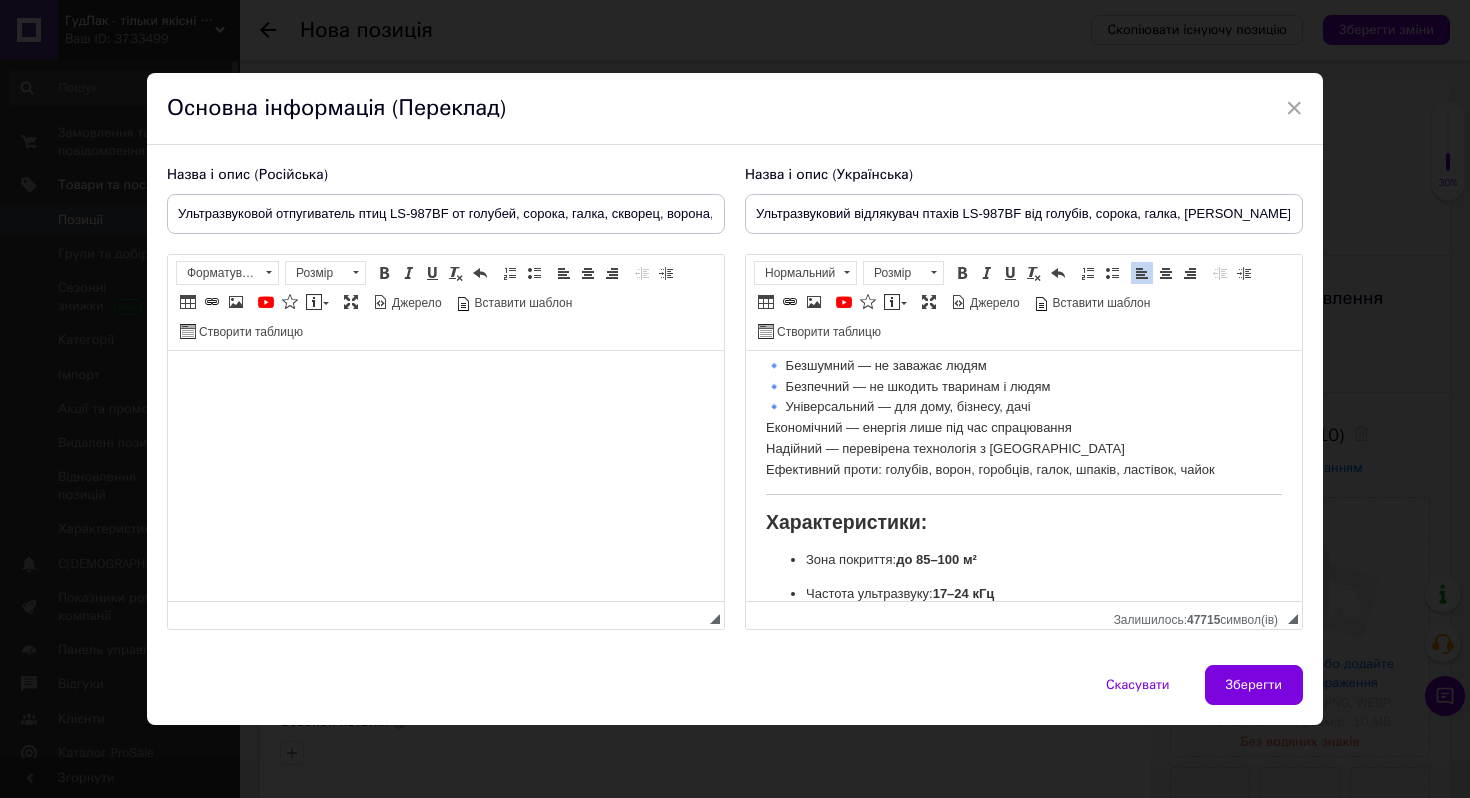 click on "🔹 Безшумний — не заважає людям 🔹 Безпечний — не шкодить тваринам і людям 🔹 Універсальний — для дому, бізнесу, дачі Економічний — енергія лише під час спрацювання Надійний — перевірена технологія з Тайваню Ефективний проти: голубів, ворон, горобців, галок, шпаків, ластівок, чайок" at bounding box center (1024, 418) 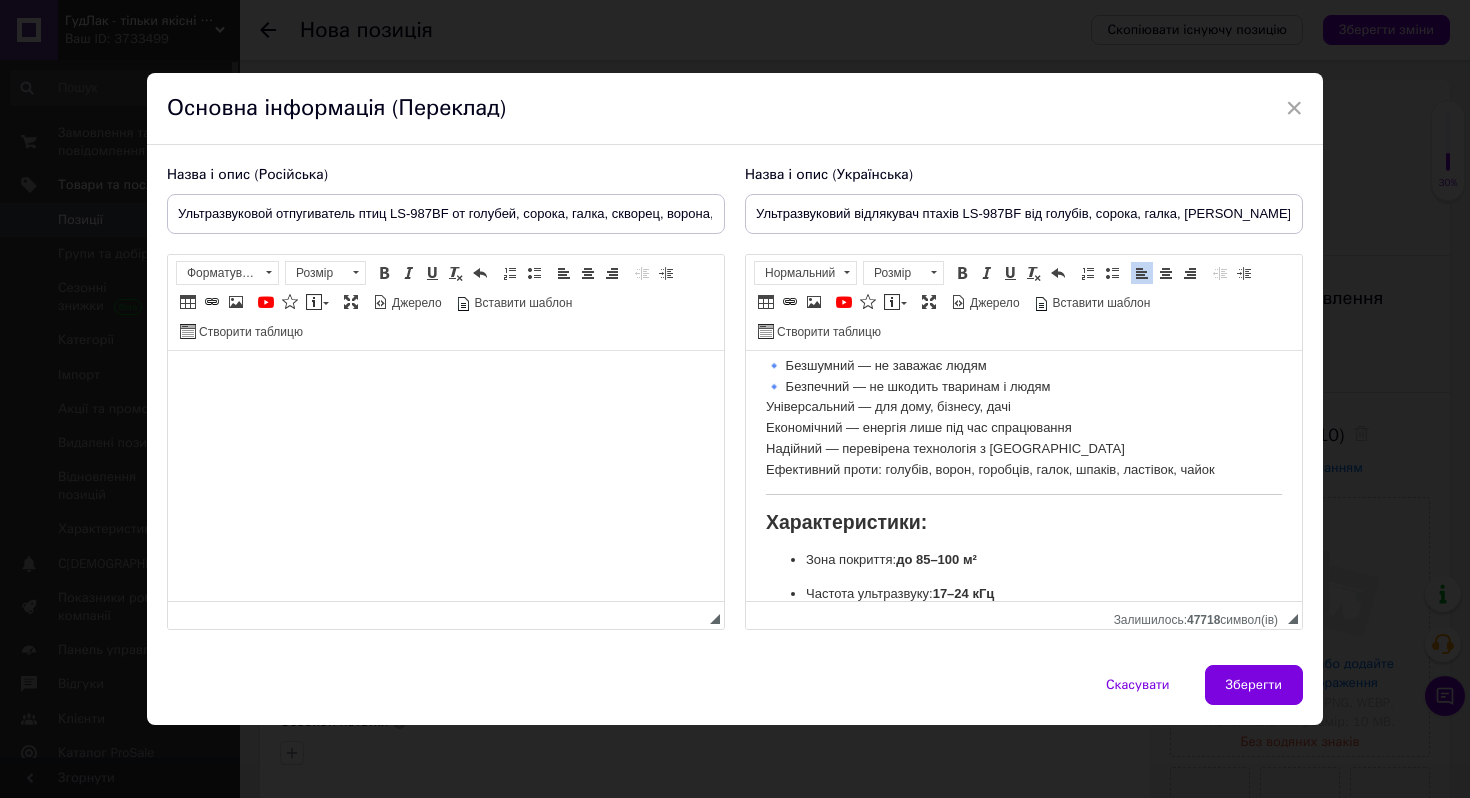 click on "🔹 Безшумний — не заважає людям 🔹 Безпечний — не шкодить тваринам і людям Універсальний — для дому, бізнесу, дачі Економічний — енергія лише під час спрацювання Надійний — перевірена технологія з [GEOGRAPHIC_DATA] Ефективний проти: голубів, ворон, горобців, галок, шпаків, ластівок, чайок" at bounding box center [1024, 418] 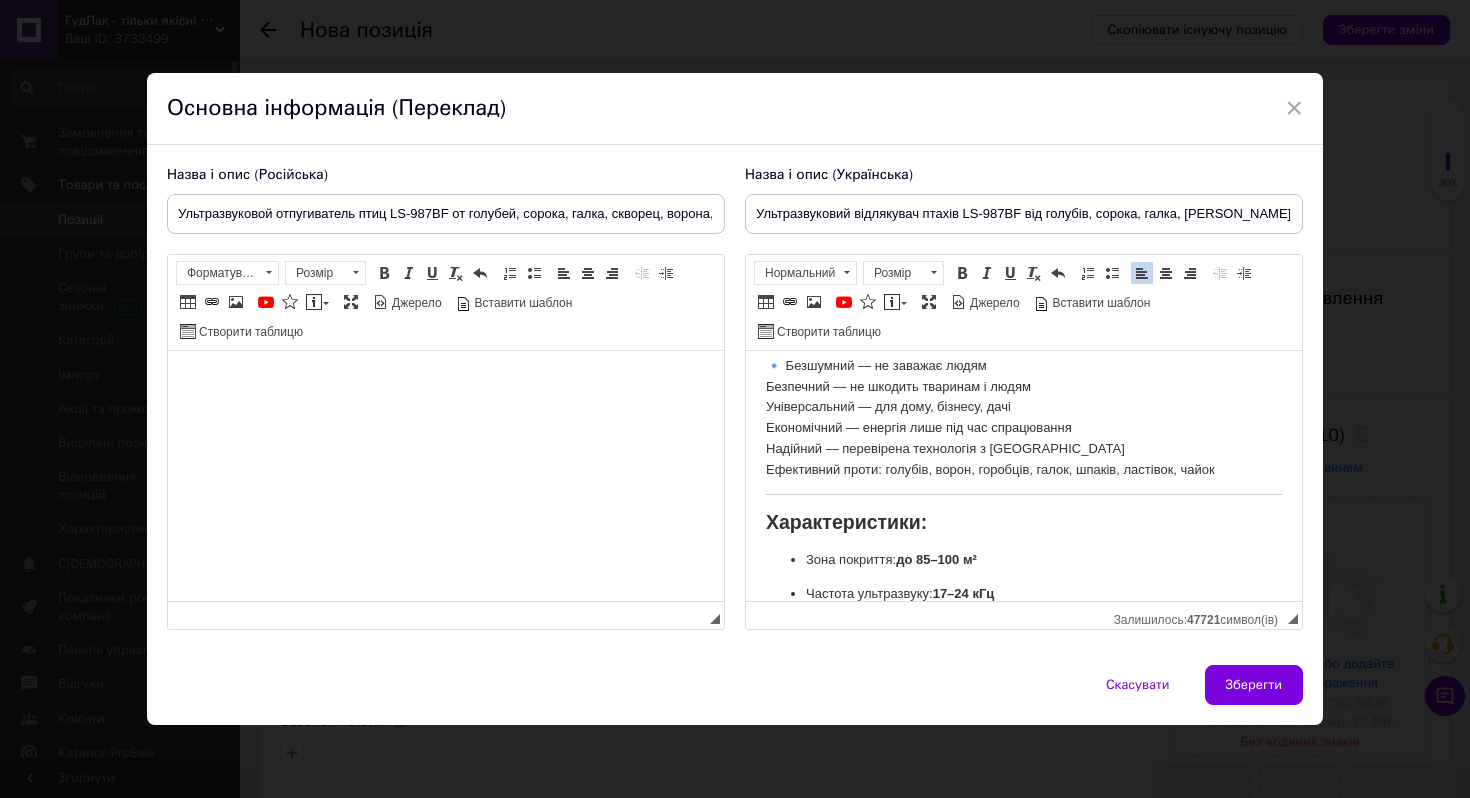 scroll, scrollTop: 956, scrollLeft: 0, axis: vertical 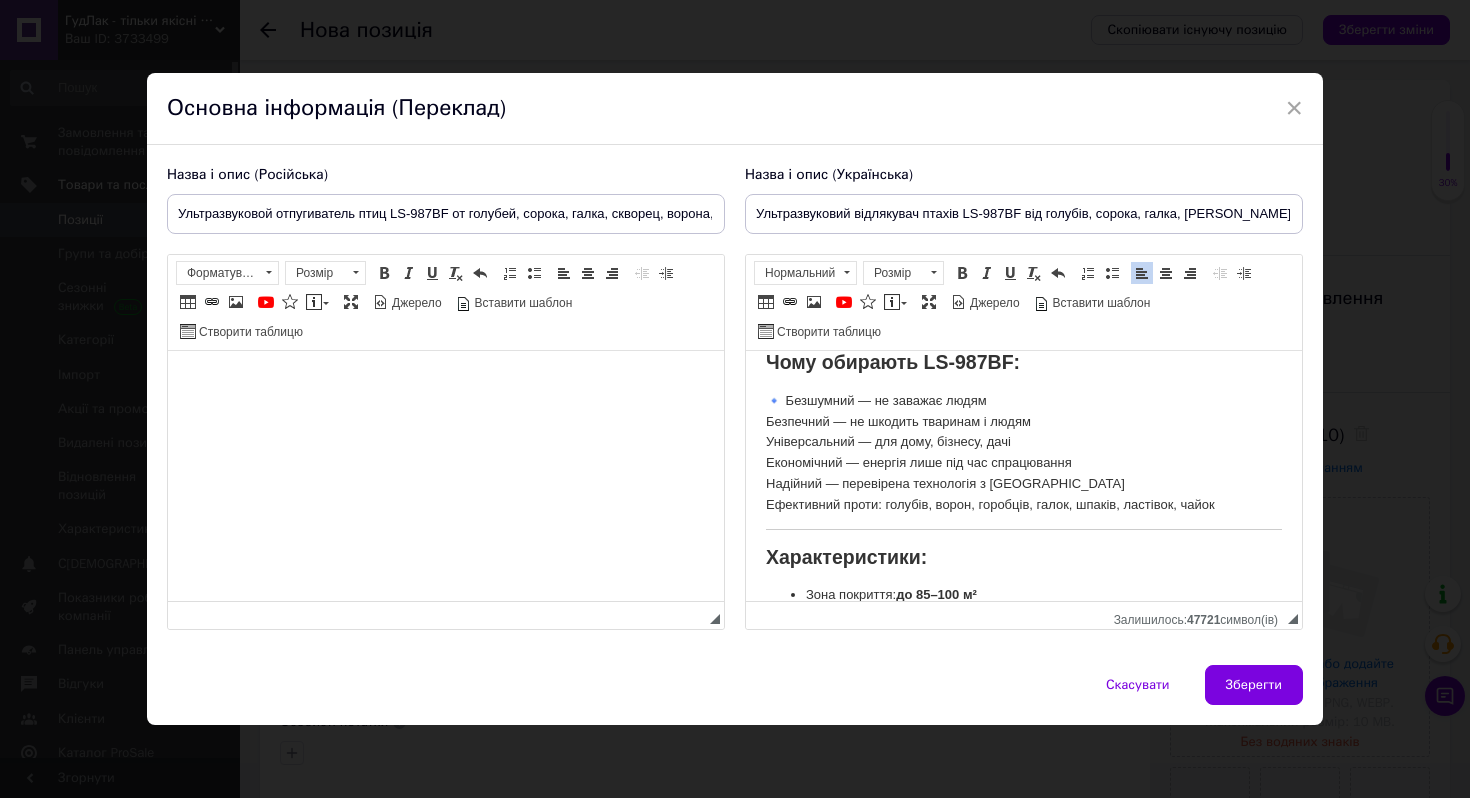 click on "🔹 Безшумний — не заважає людям Безпечний — не шкодить тваринам і людям Універсальний — для дому, бізнесу, дачі Економічний — енергія лише під час спрацювання Надійний — перевірена технологія з Тайваню Ефективний проти: голубів, ворон, горобців, галок, шпаків, ластівок, чайок" at bounding box center (1024, 453) 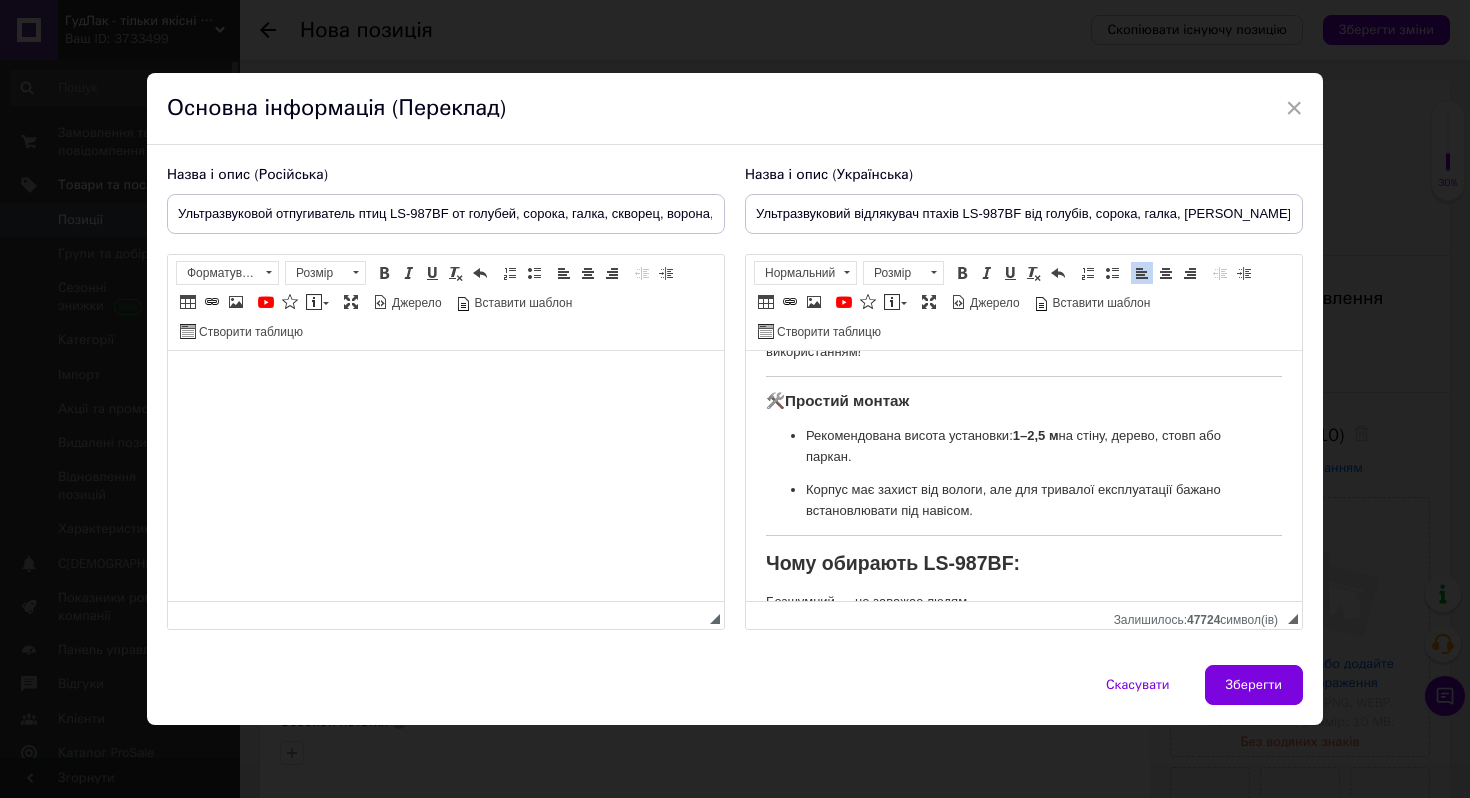 scroll, scrollTop: 746, scrollLeft: 0, axis: vertical 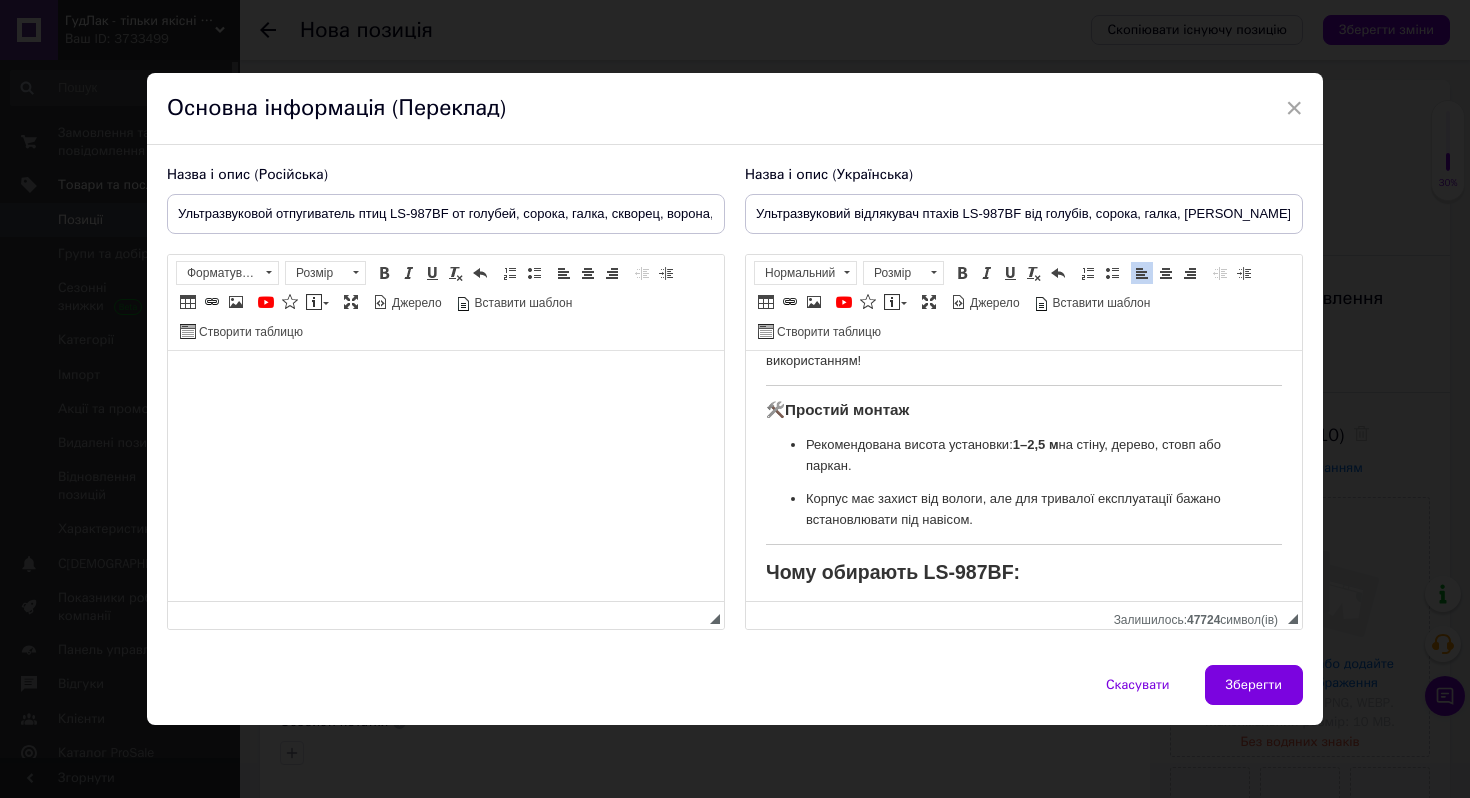 drag, startPoint x: 789, startPoint y: 412, endPoint x: 759, endPoint y: 413, distance: 30.016663 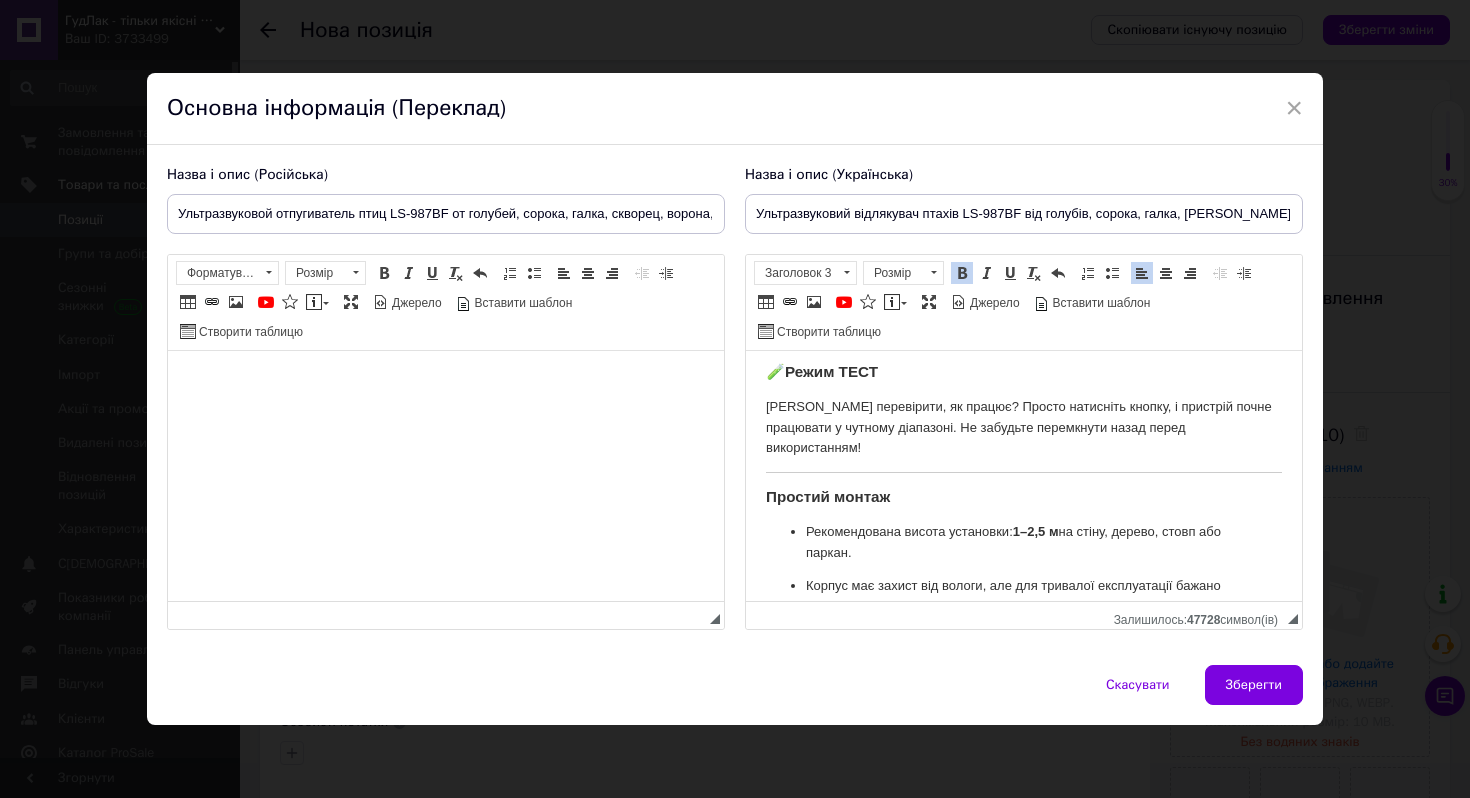 scroll, scrollTop: 629, scrollLeft: 0, axis: vertical 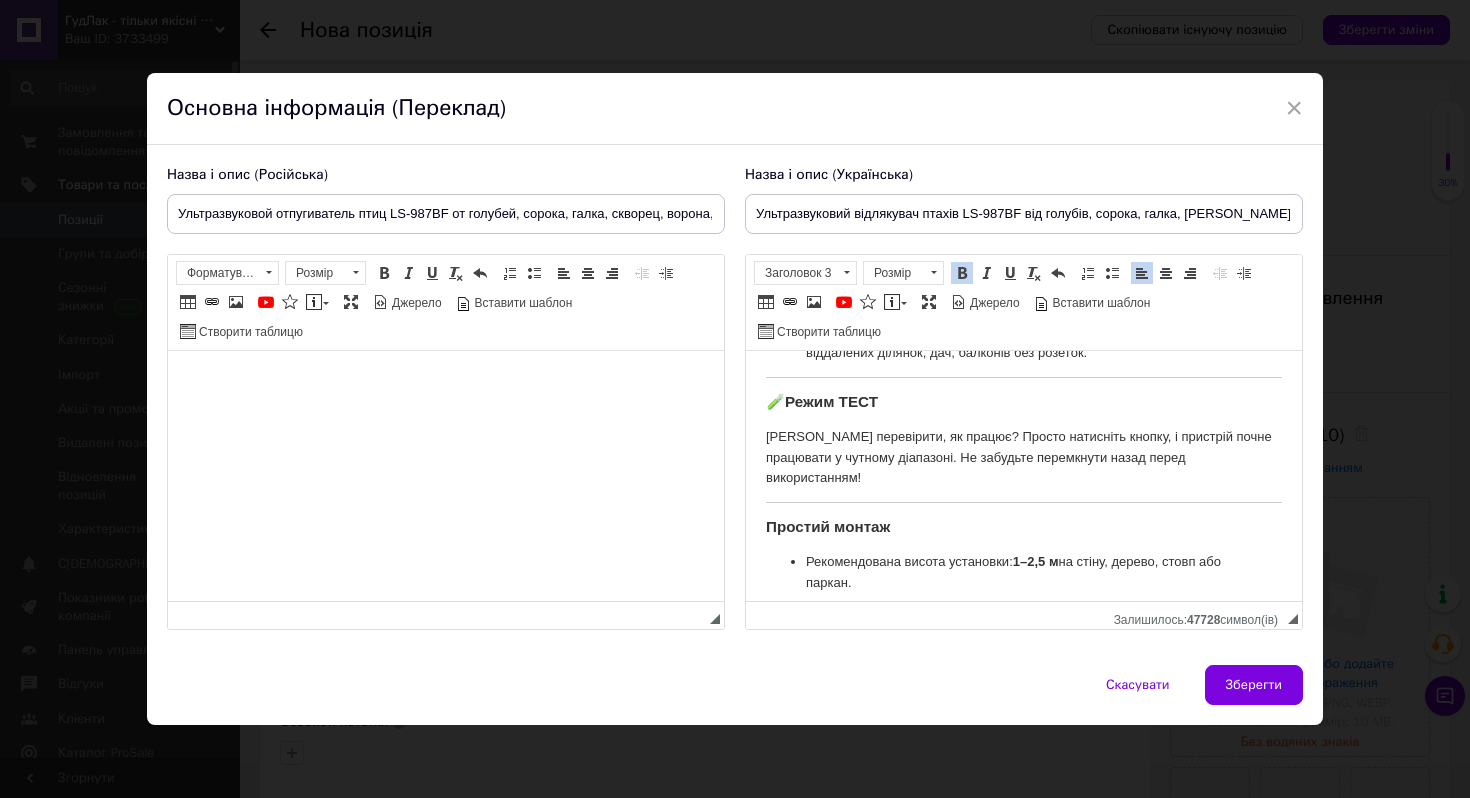 drag, startPoint x: 787, startPoint y: 407, endPoint x: 748, endPoint y: 407, distance: 39 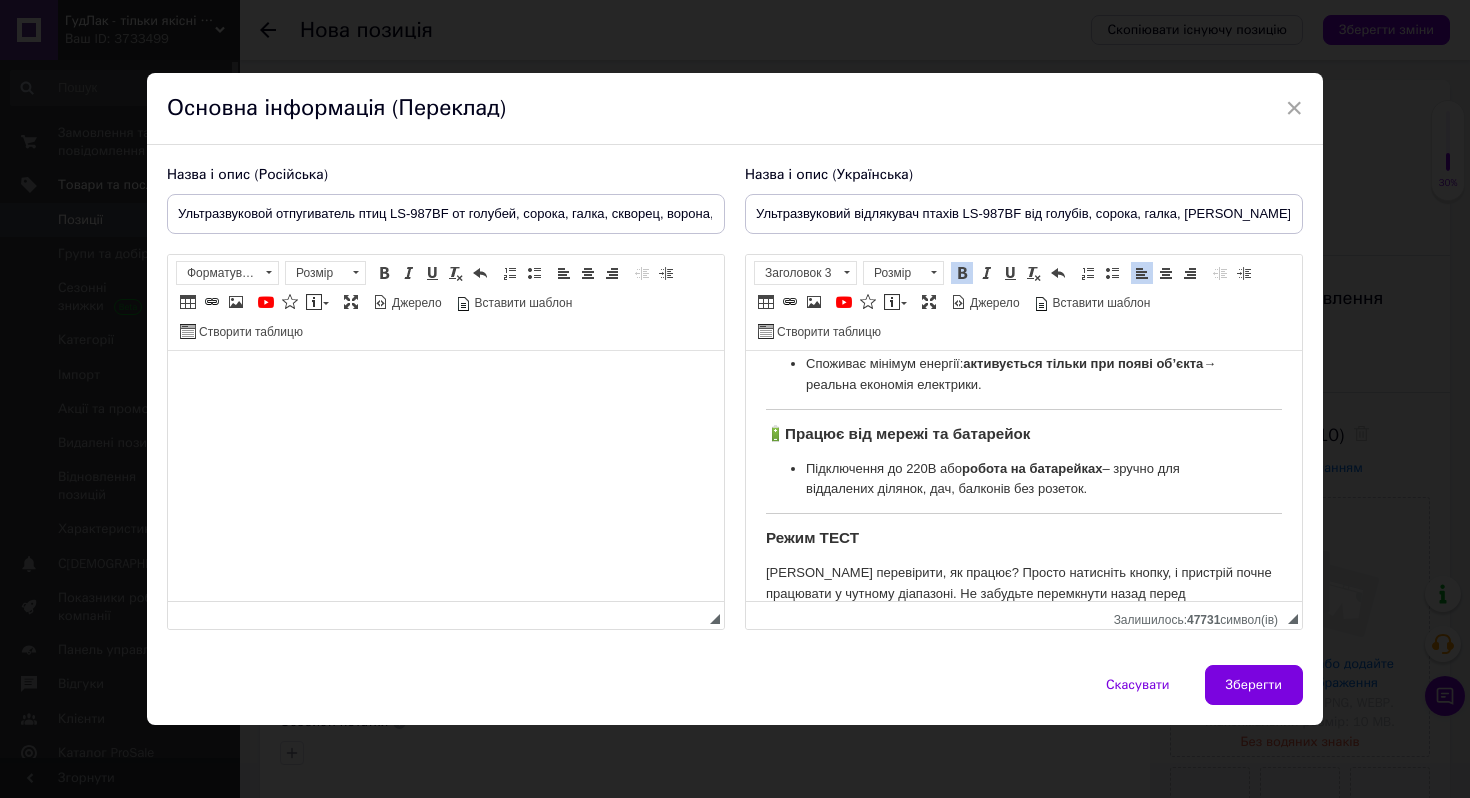 scroll, scrollTop: 478, scrollLeft: 0, axis: vertical 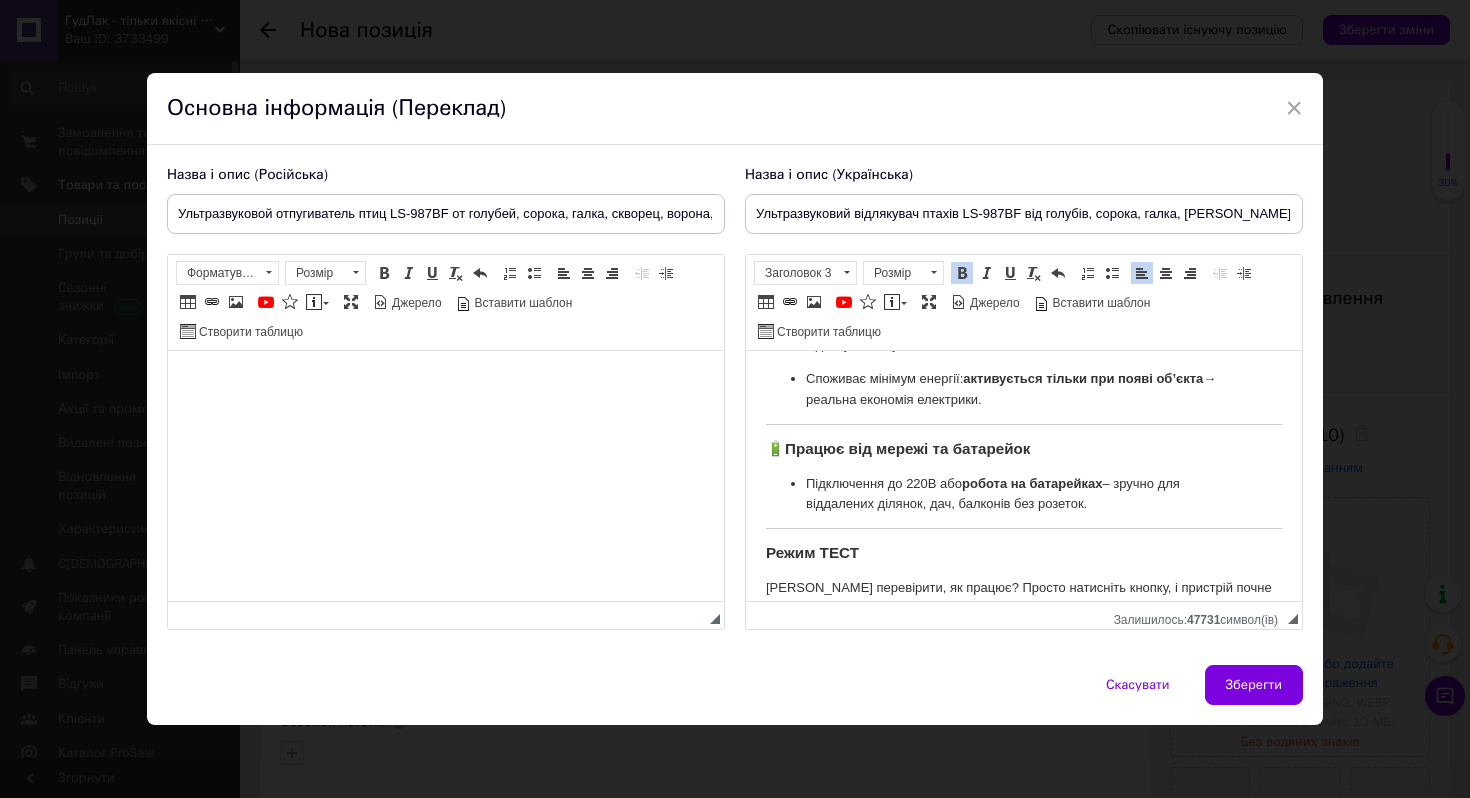 drag, startPoint x: 787, startPoint y: 449, endPoint x: 733, endPoint y: 449, distance: 54 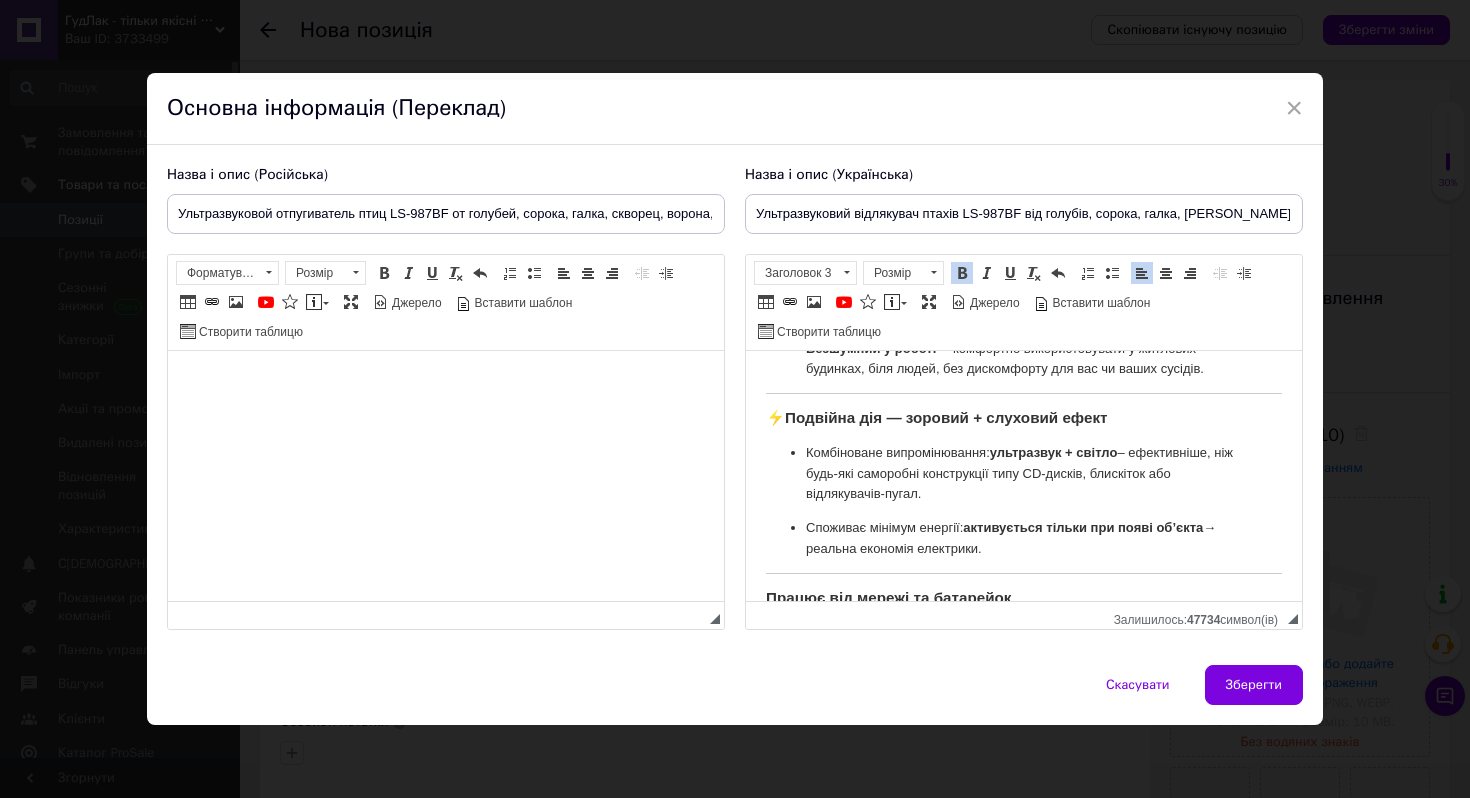 scroll, scrollTop: 328, scrollLeft: 0, axis: vertical 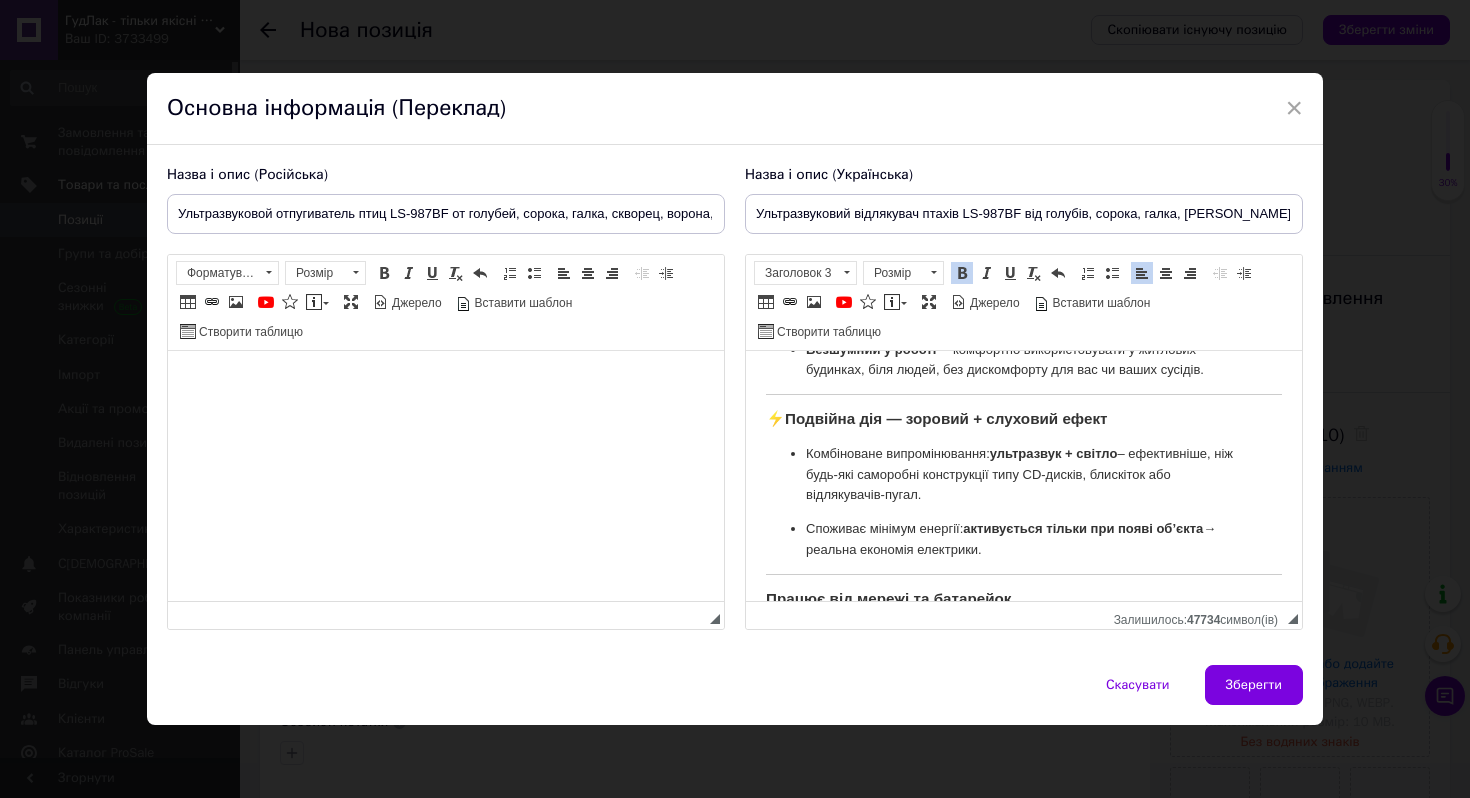 drag, startPoint x: 789, startPoint y: 424, endPoint x: 739, endPoint y: 424, distance: 50 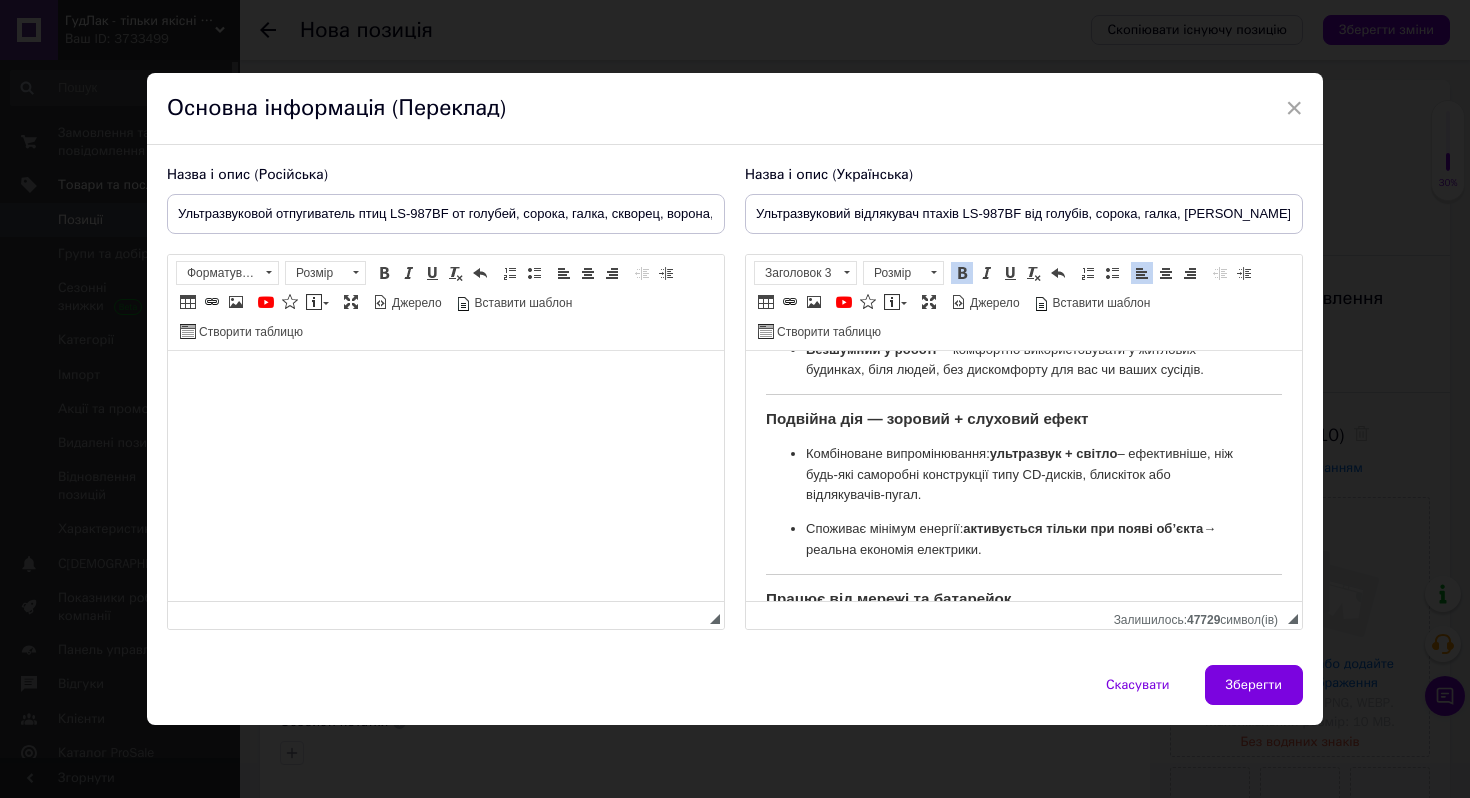 scroll, scrollTop: 308, scrollLeft: 0, axis: vertical 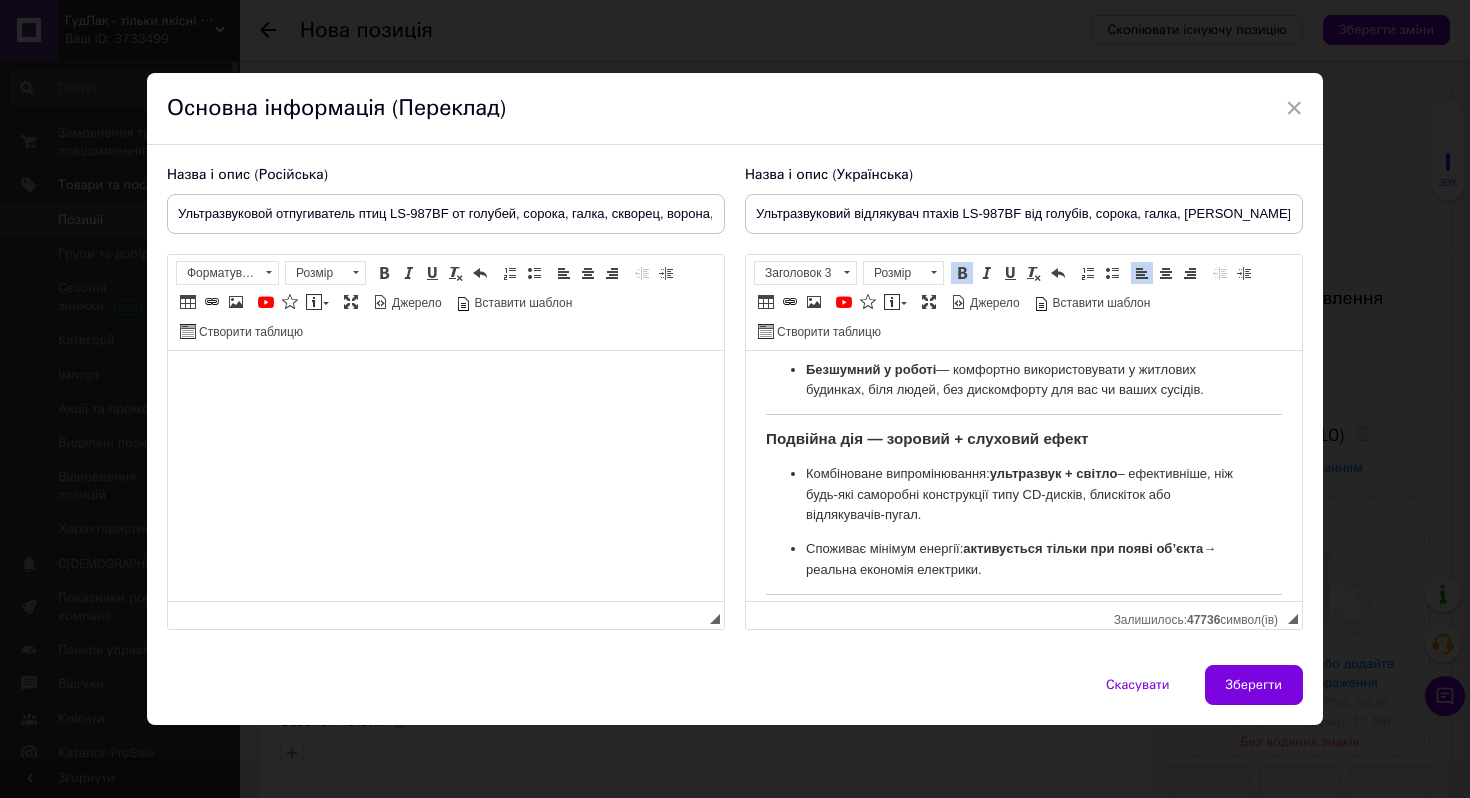 click on "Подвійна дія — зоровий + слуховий ефект" at bounding box center (927, 438) 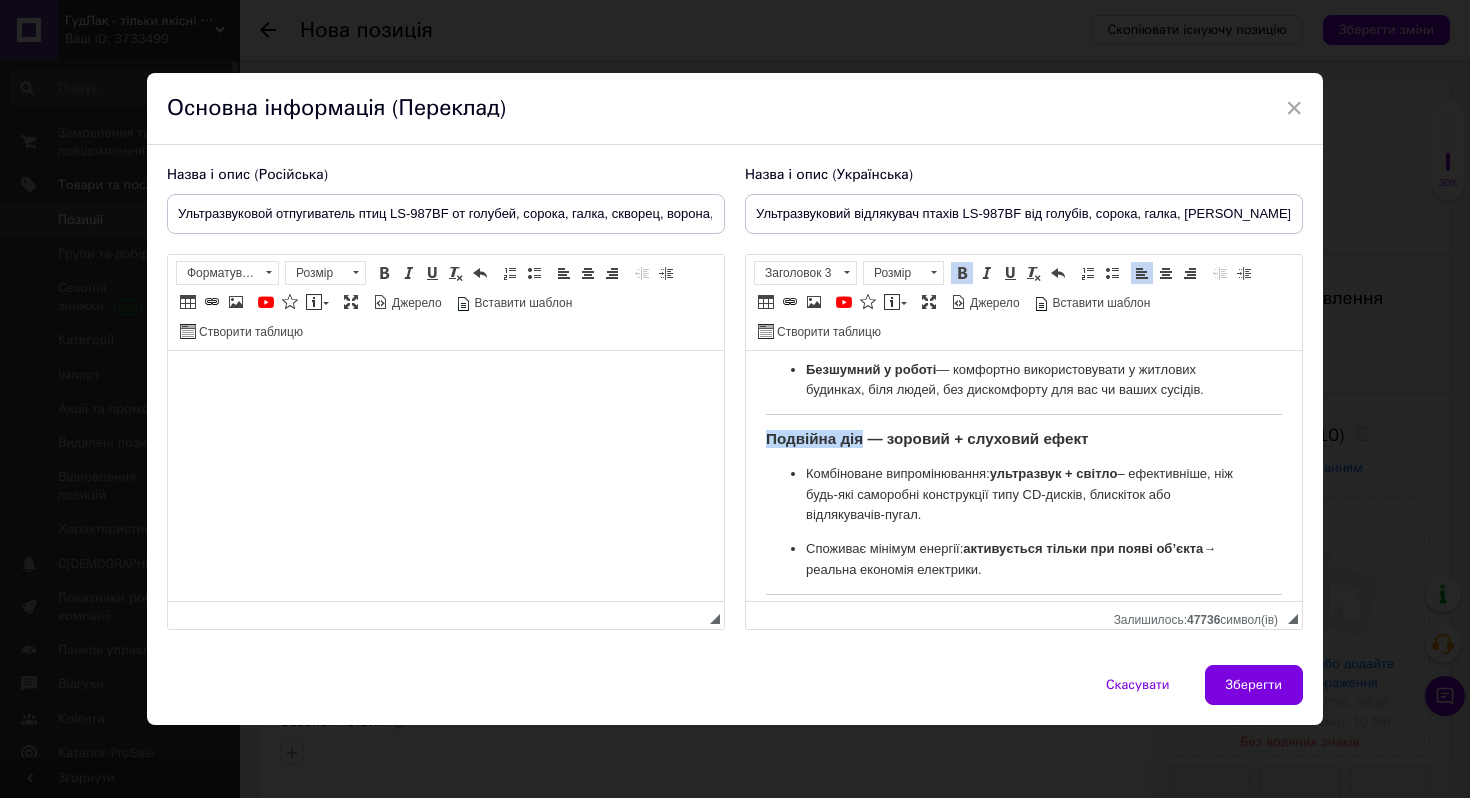 drag, startPoint x: 790, startPoint y: 444, endPoint x: 838, endPoint y: 444, distance: 48 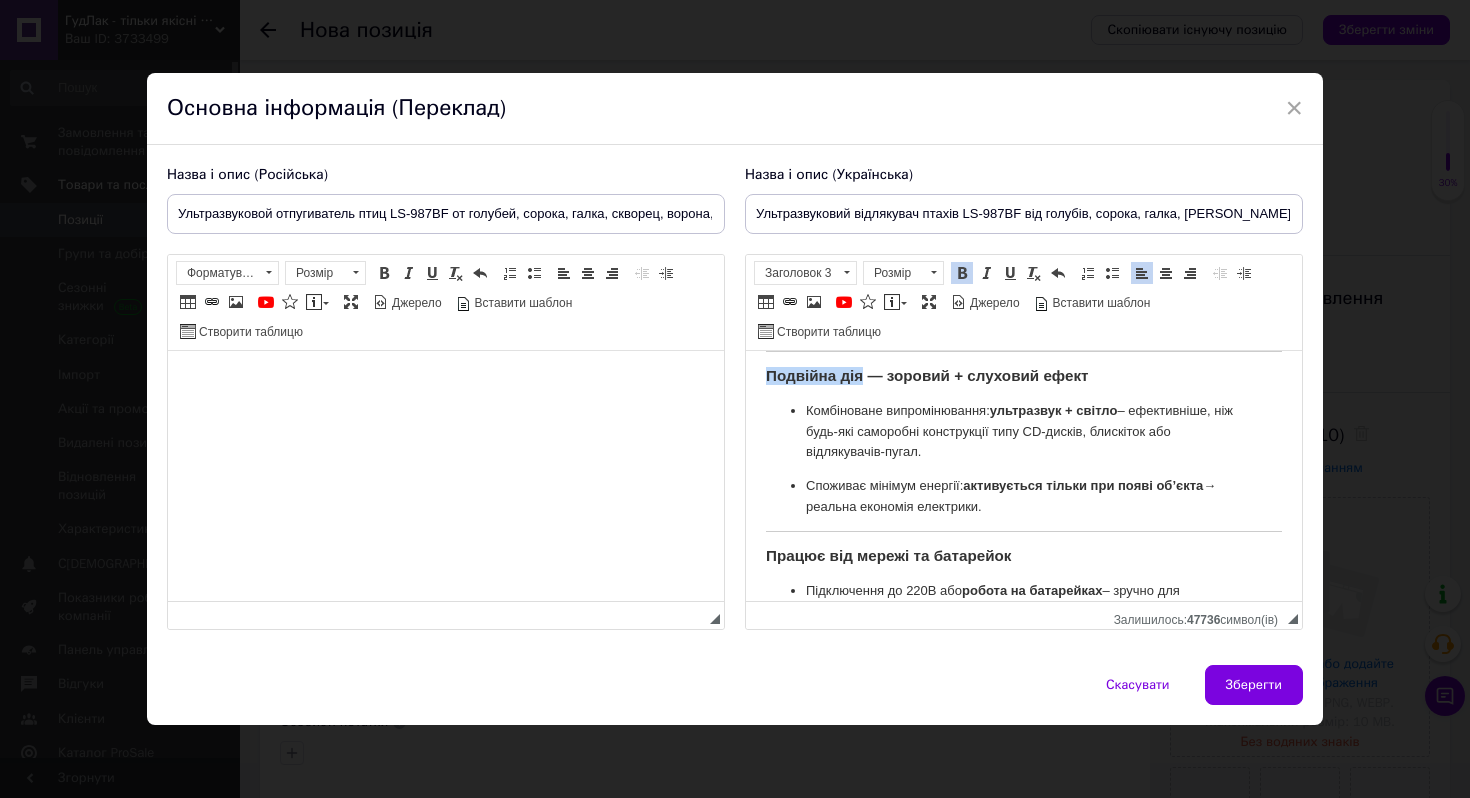 scroll, scrollTop: 369, scrollLeft: 0, axis: vertical 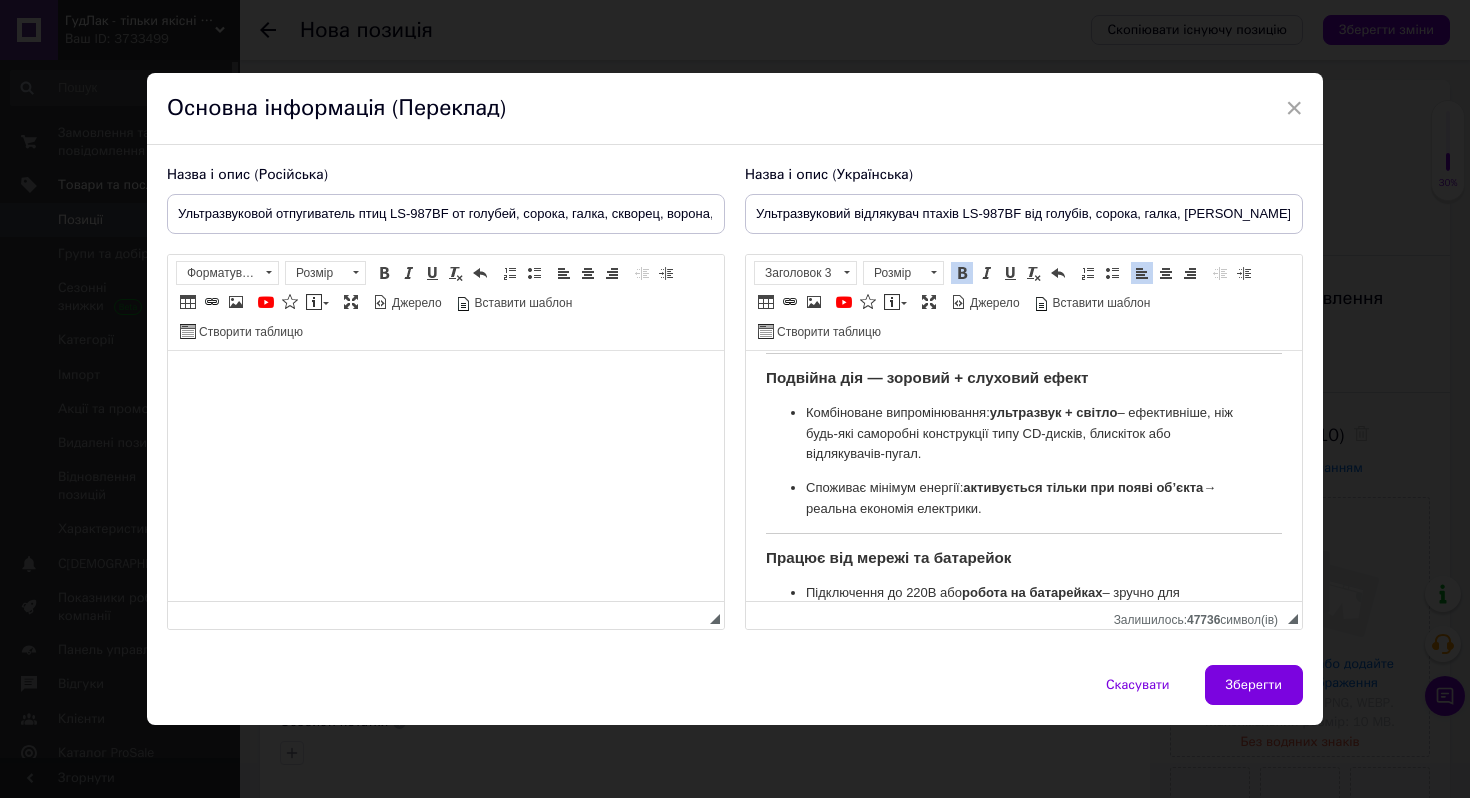 click on "ультразвук + світло" at bounding box center (1054, 412) 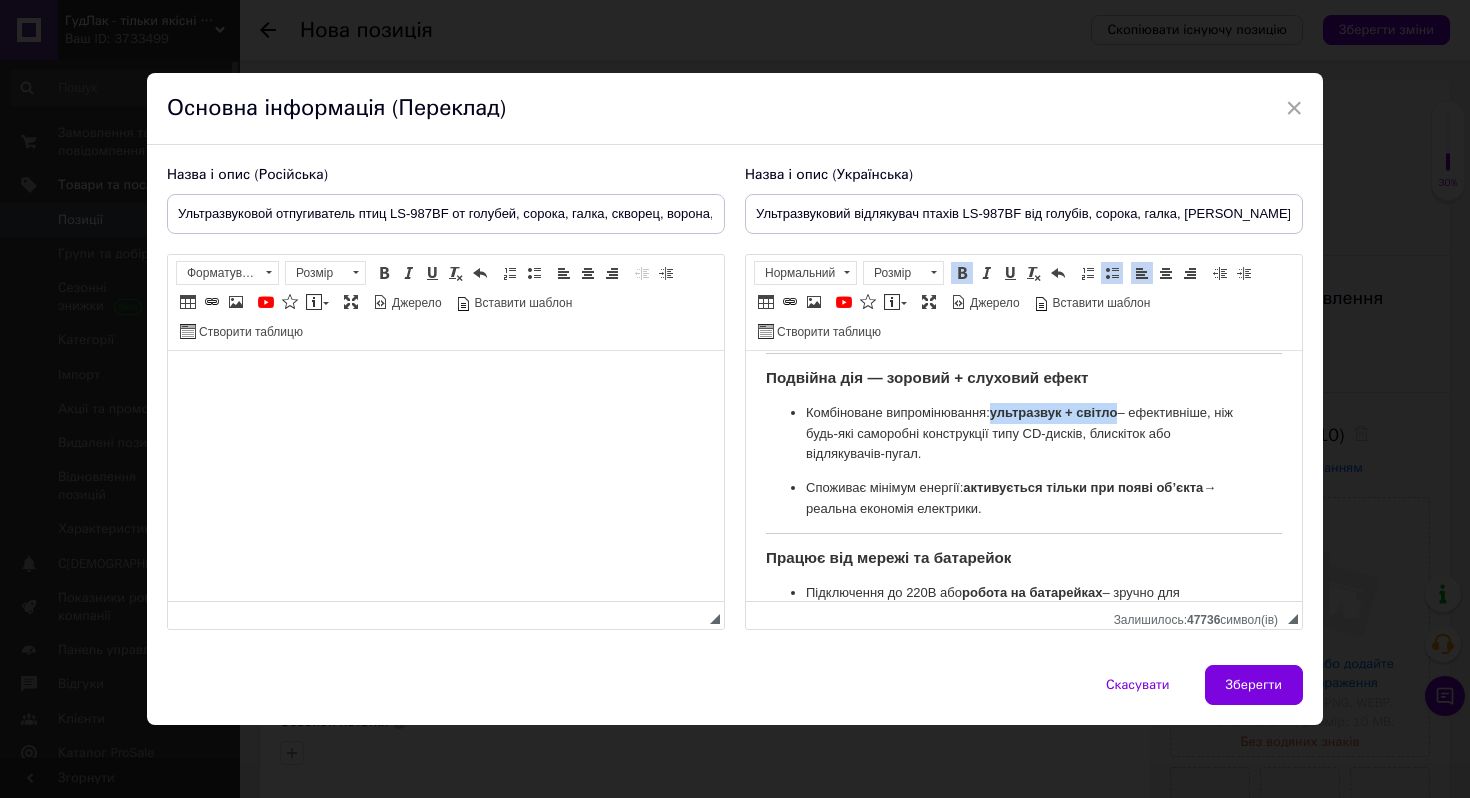 drag, startPoint x: 1031, startPoint y: 413, endPoint x: 1094, endPoint y: 413, distance: 63 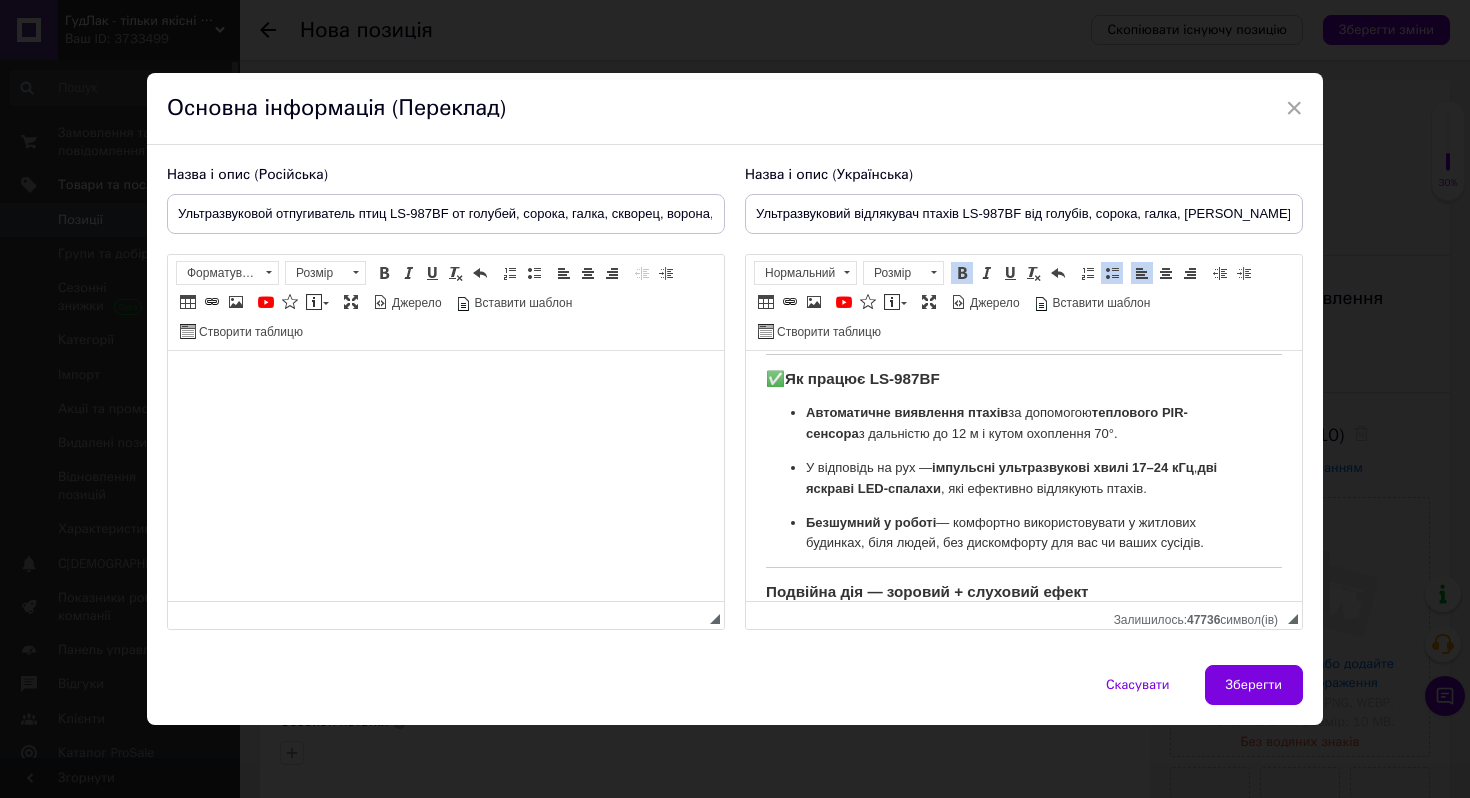 scroll, scrollTop: 151, scrollLeft: 0, axis: vertical 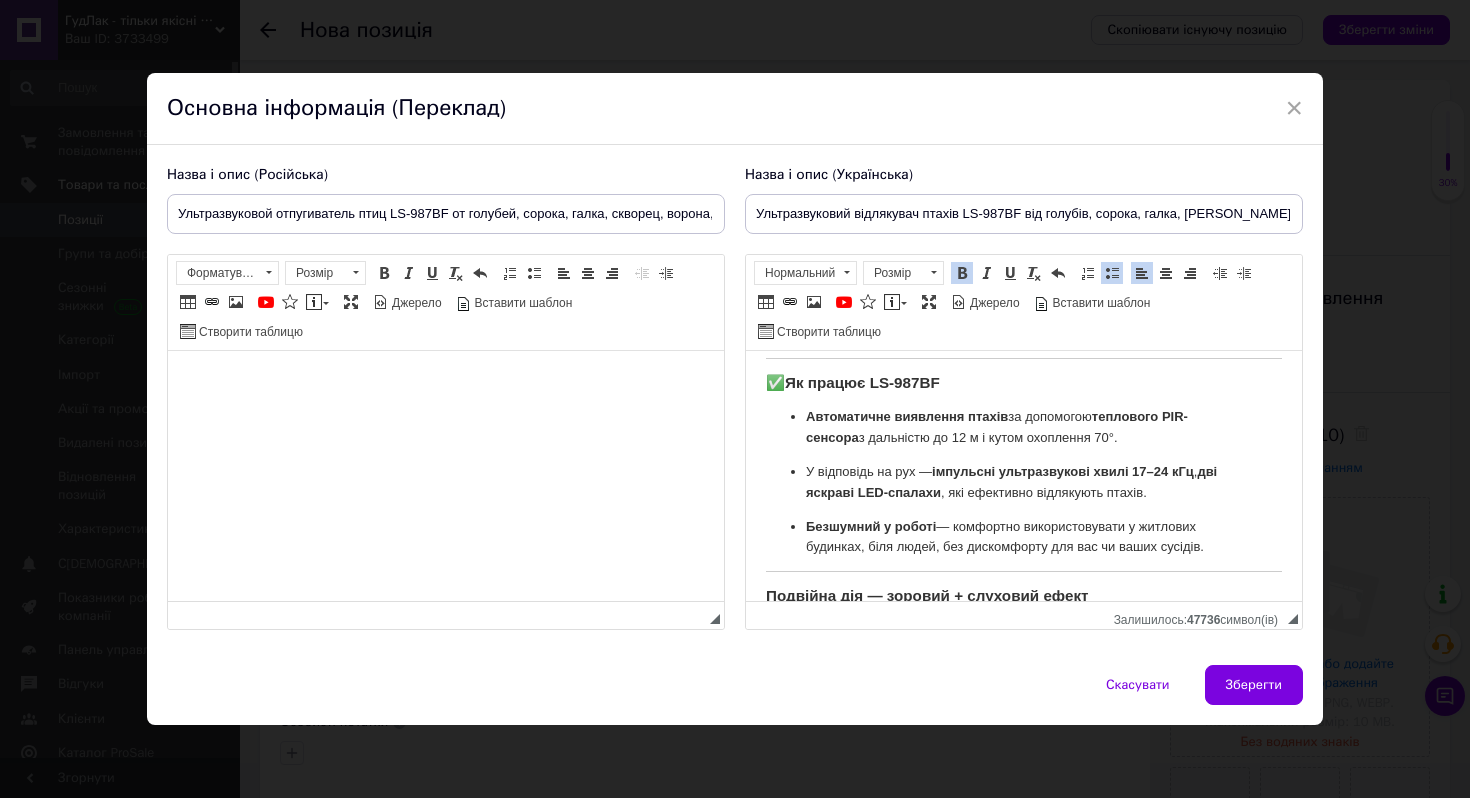 drag, startPoint x: 784, startPoint y: 388, endPoint x: 711, endPoint y: 388, distance: 73 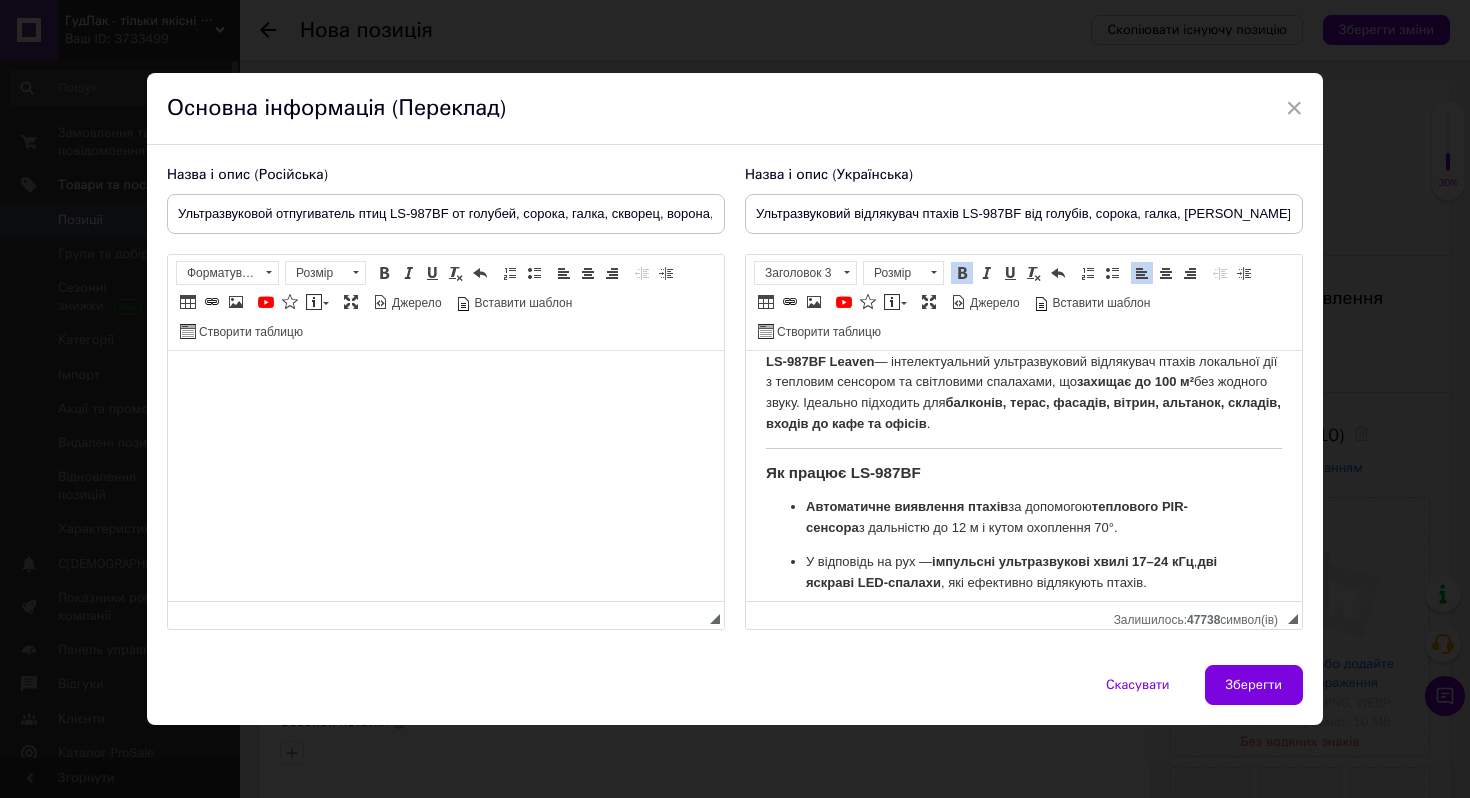 scroll, scrollTop: 0, scrollLeft: 0, axis: both 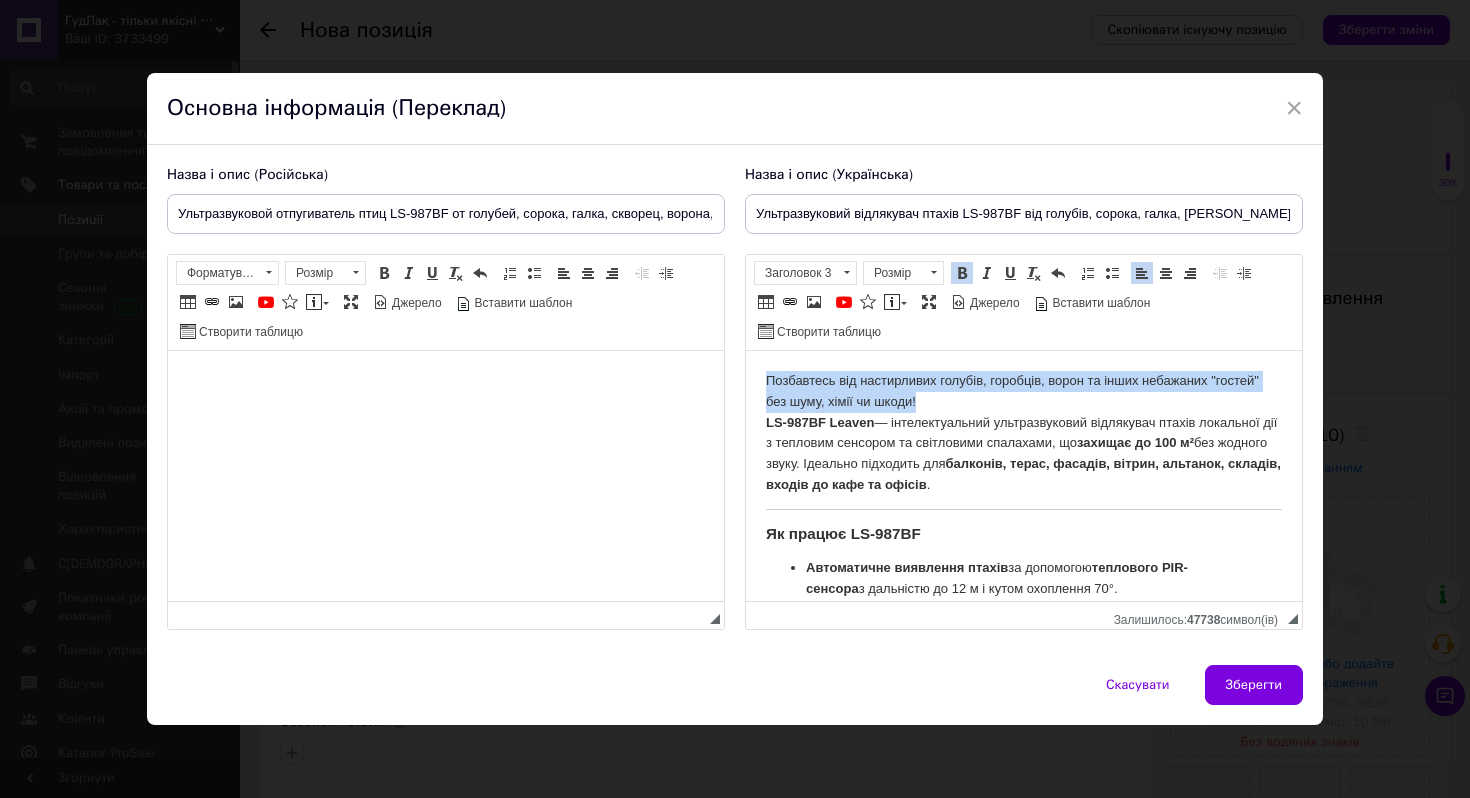 drag, startPoint x: 935, startPoint y: 402, endPoint x: 765, endPoint y: 379, distance: 171.54883 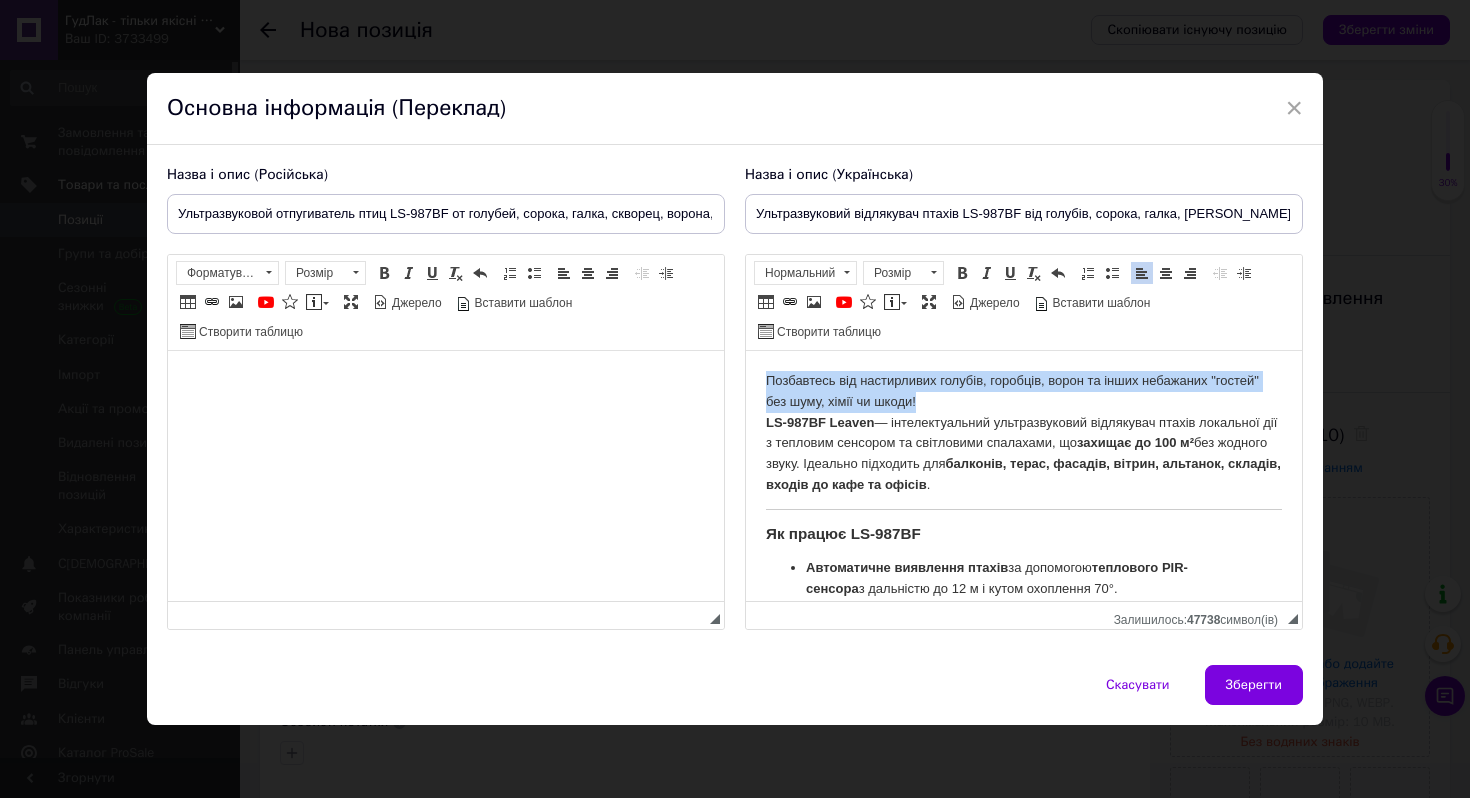 click on "Позбавтесь від настирливих голубів, горобців, ворон та інших небажаних "гостей" без шуму, хімії чи шкоди! LS-987BF Leaven  — інтелектуальний ультразвуковий відлякувач птахів локальної дії з тепловим сенсором та світловими спалахами, що  захищає до 100 м²  без жодного звуку. Ідеально підходить для  балконів, терас, фасадів, вітрин, альтанок, складів, входів до кафе та офісів ." at bounding box center (1024, 433) 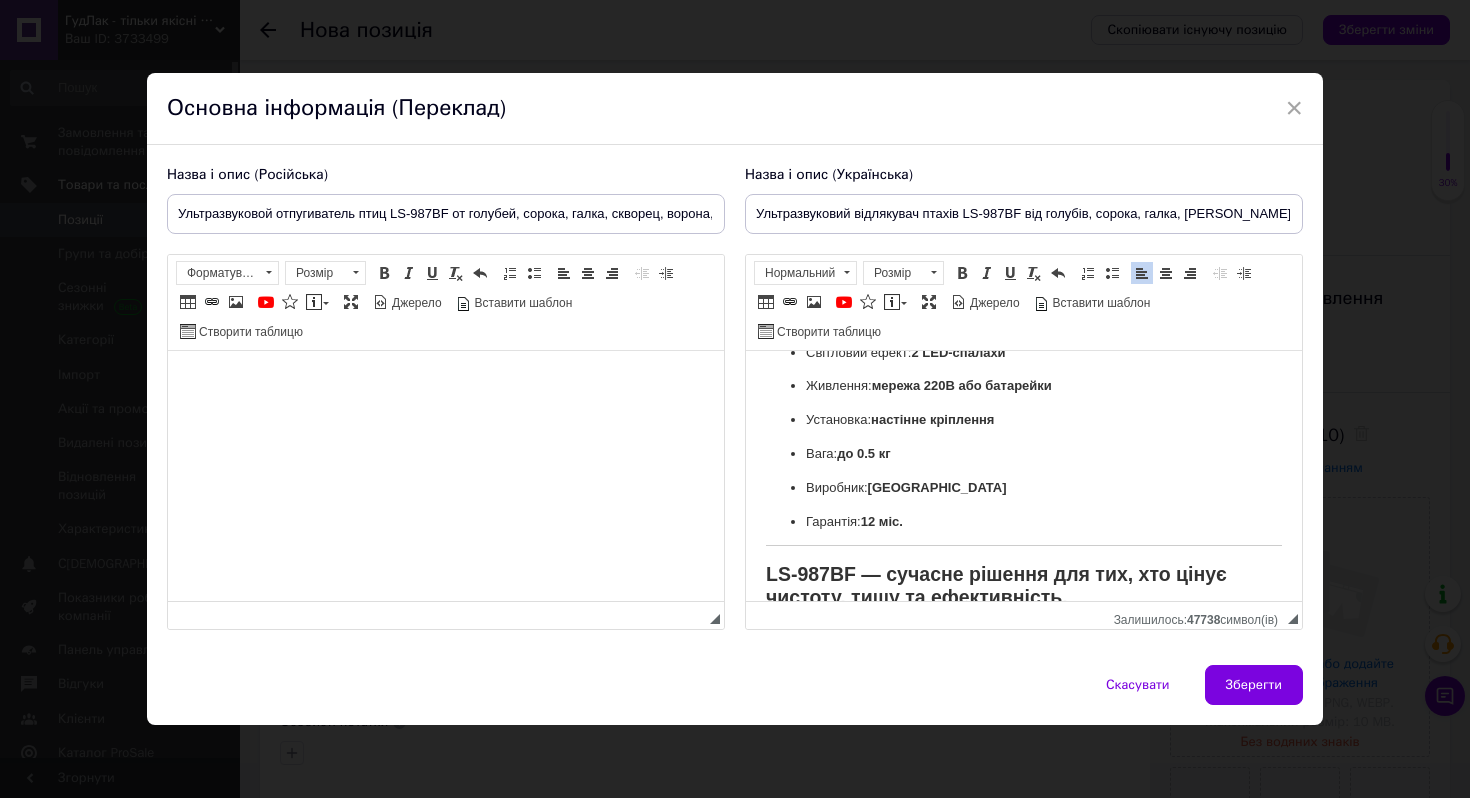 scroll, scrollTop: 1297, scrollLeft: 0, axis: vertical 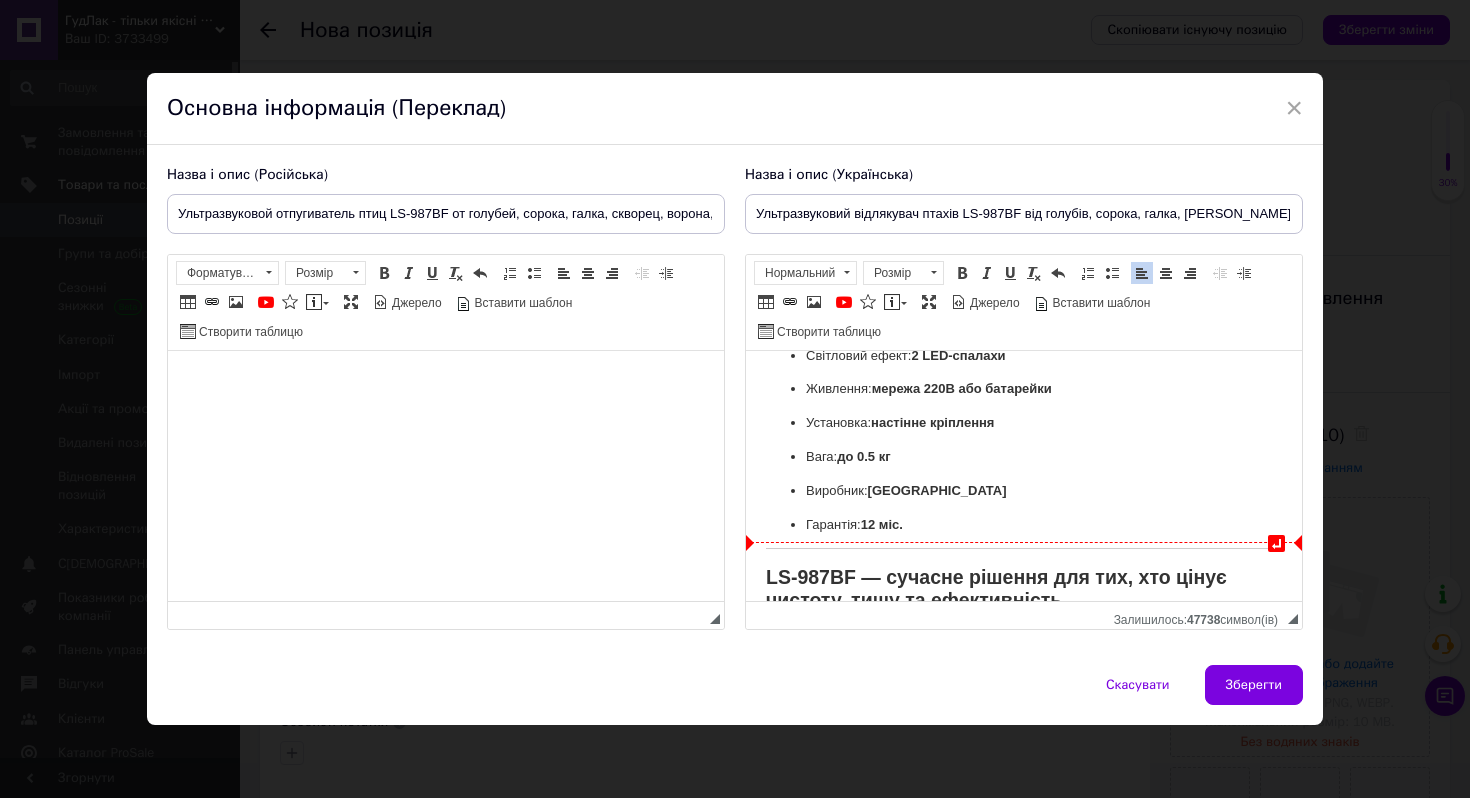 click on "Гарантія:  12 міс." at bounding box center (1024, 525) 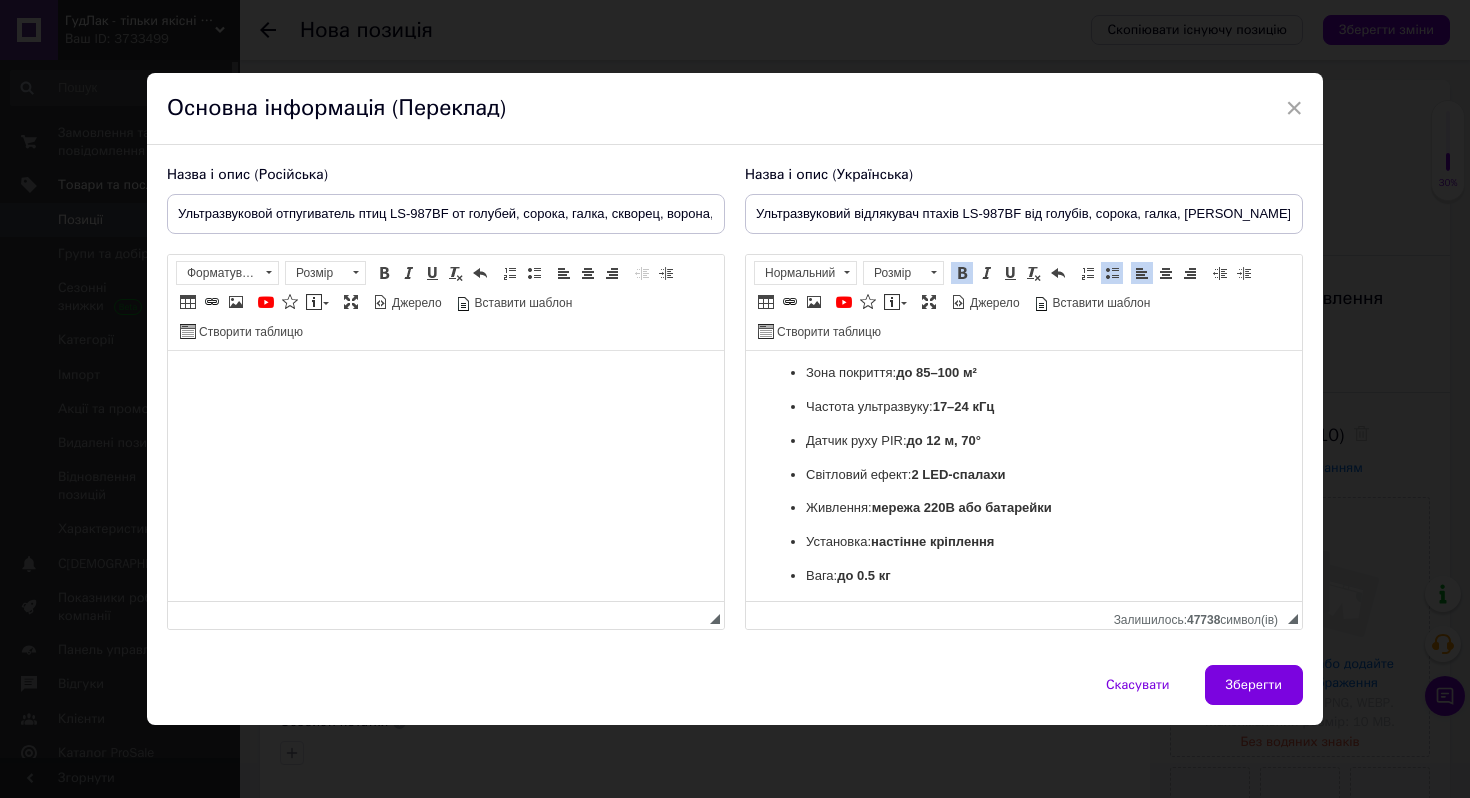 scroll, scrollTop: 1077, scrollLeft: 0, axis: vertical 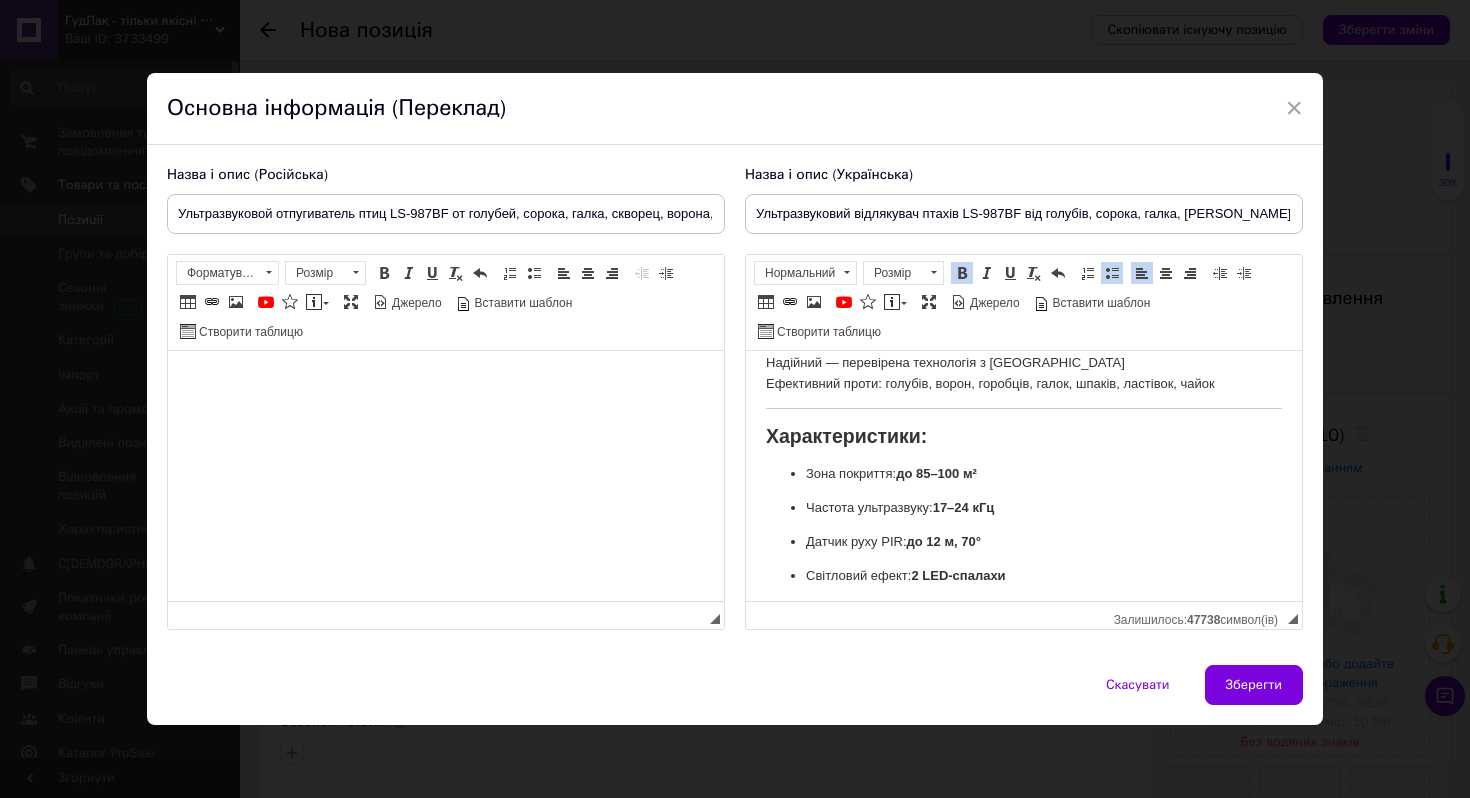 click on "Зона покриття:  до 85–100 м²" at bounding box center (1024, 474) 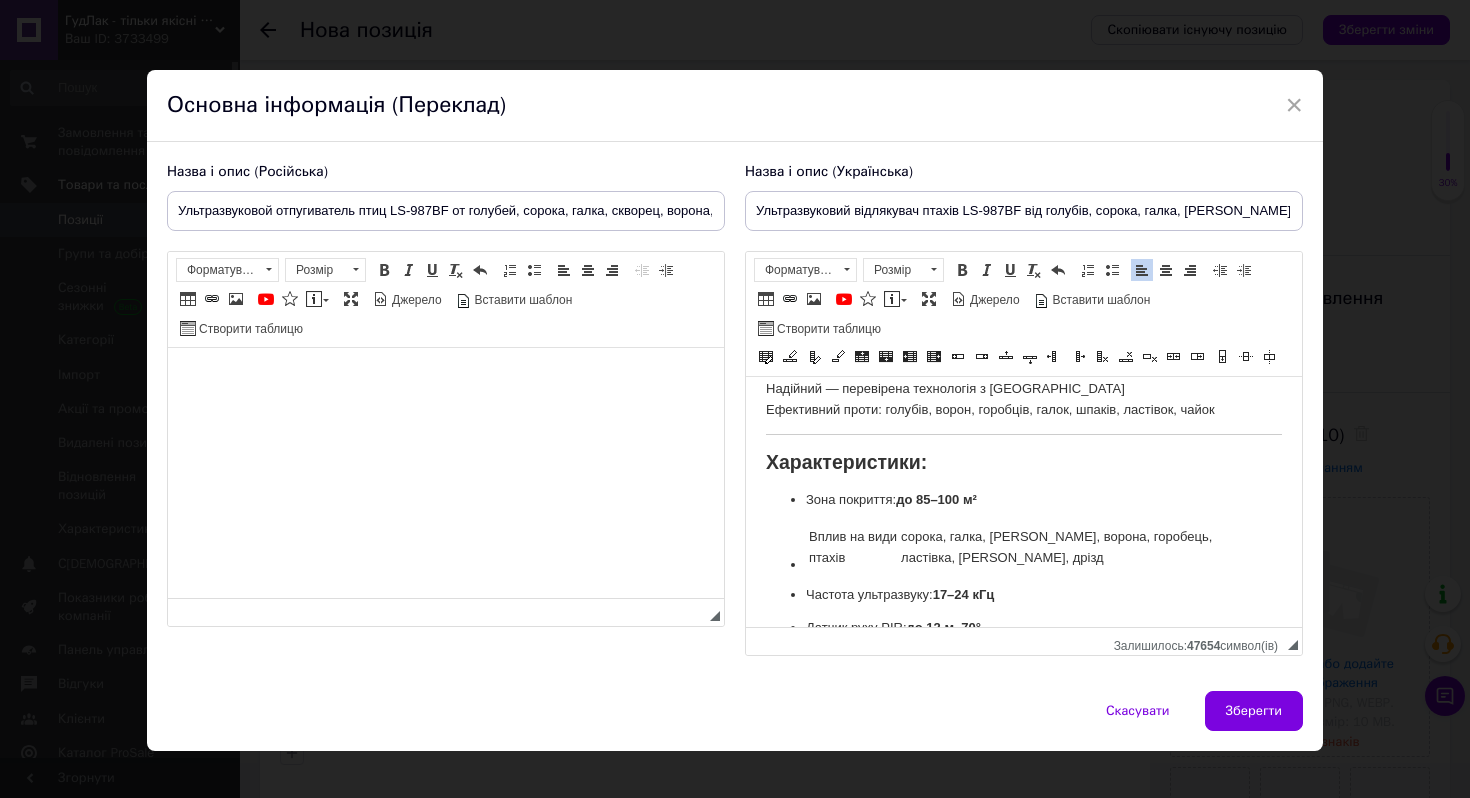 click on "Вплив на види птахів" at bounding box center (853, 548) 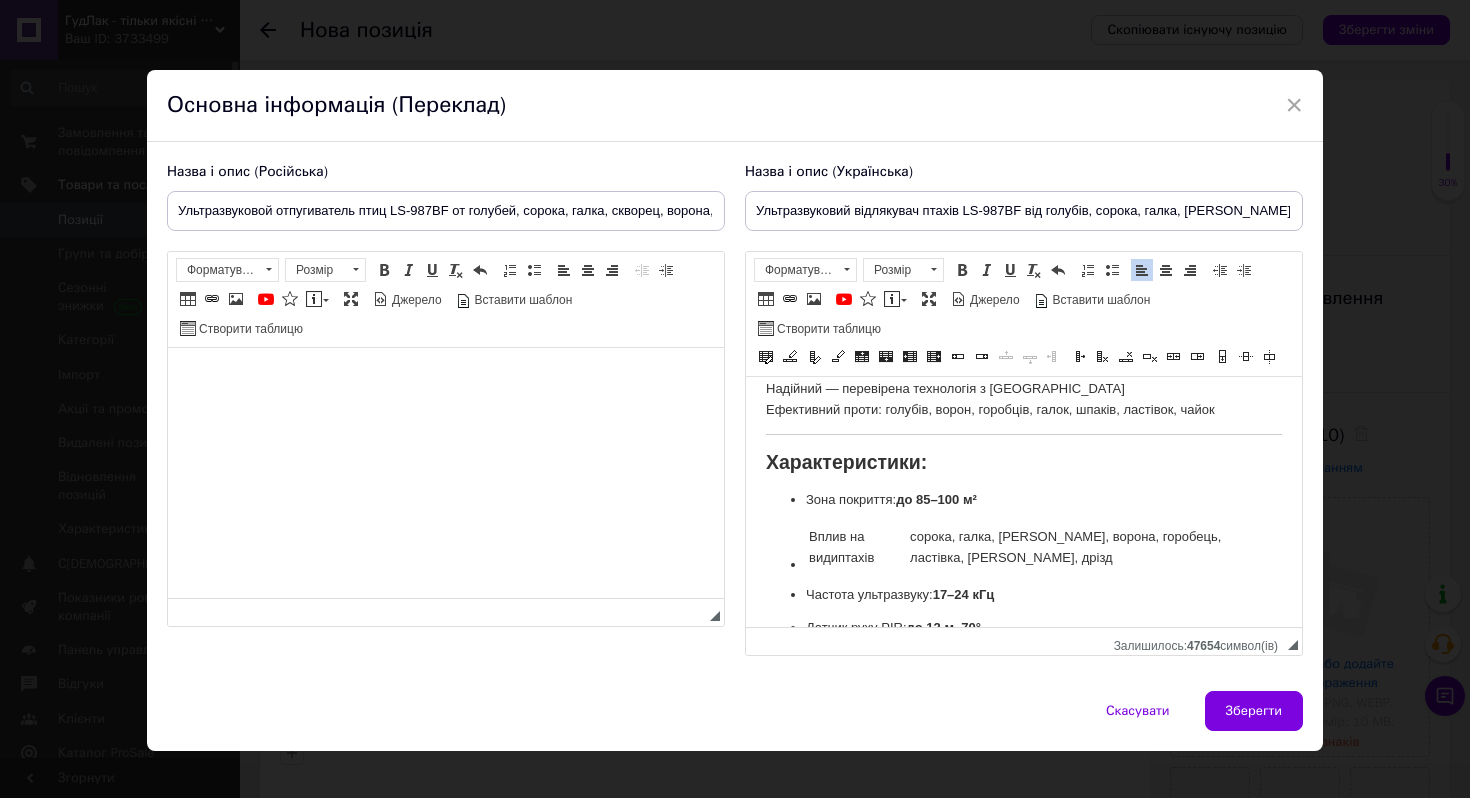 click on "Зона покриття:  до 85–100 м² Вплив на види  птахів сорока, галка, [PERSON_NAME], ворона, горобець, ластівка, [PERSON_NAME], дрізд Частота ультразвуку:  17–24 кГц Датчик руху PIR:  до 12 м, 70° Світловий ефект:  2 LED-спалахи Живлення:  мережа 220В або батарейки Установка:  настінне кріплення Вага:  до 0.5 кг Виробник:  Тайвань [GEOGRAPHIC_DATA]:  12 міс." at bounding box center [1024, 666] 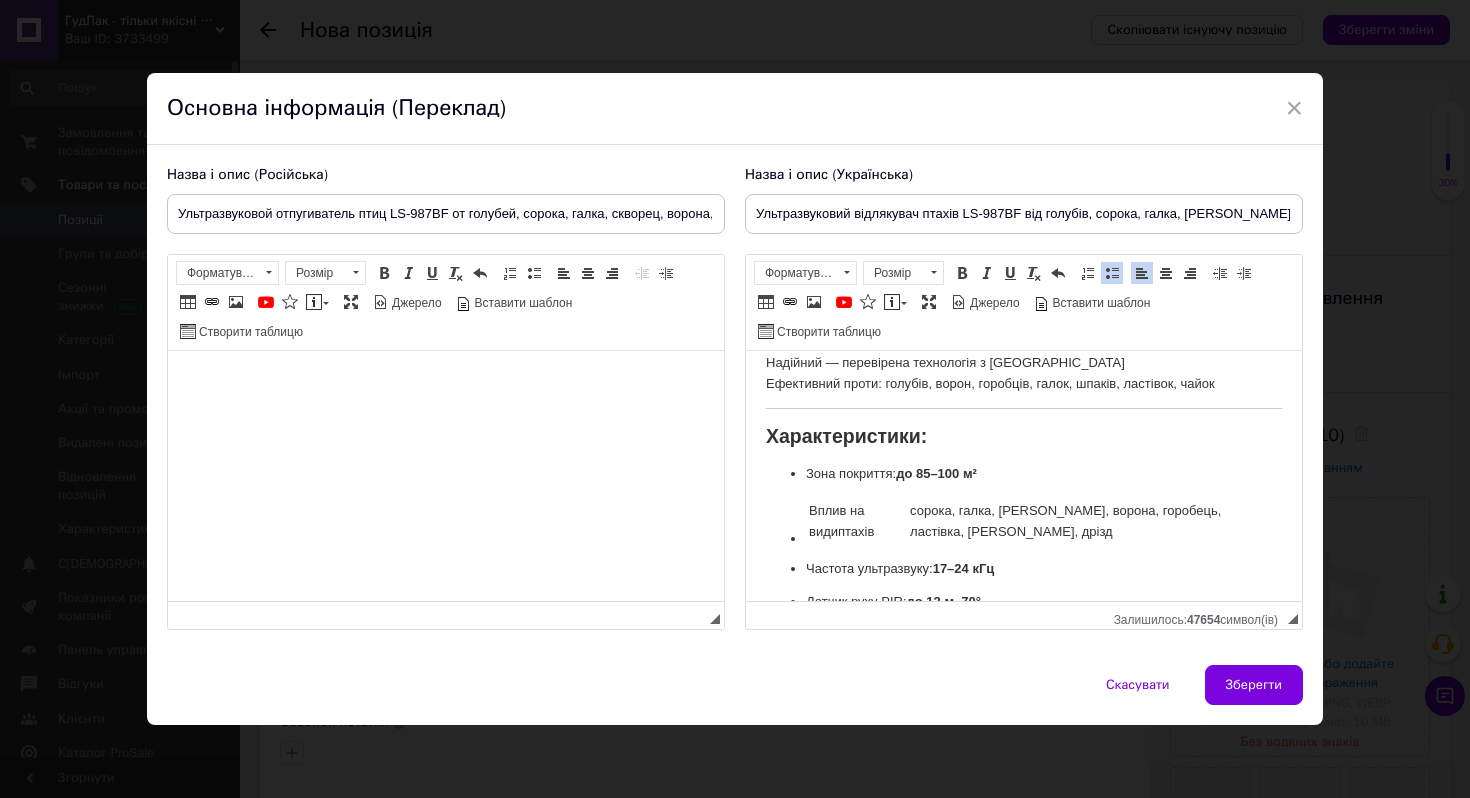 click on "Зона покриття:  до 85–100 м² Вплив на види  птахів сорока, галка, [PERSON_NAME], ворона, горобець, ластівка, [PERSON_NAME], дрізд Частота ультразвуку:  17–24 кГц Датчик руху PIR:  до 12 м, 70° Світловий ефект:  2 LED-спалахи Живлення:  мережа 220В або батарейки Установка:  настінне кріплення Вага:  до 0.5 кг Виробник:  Тайвань [GEOGRAPHIC_DATA]:  12 міс." at bounding box center (1024, 640) 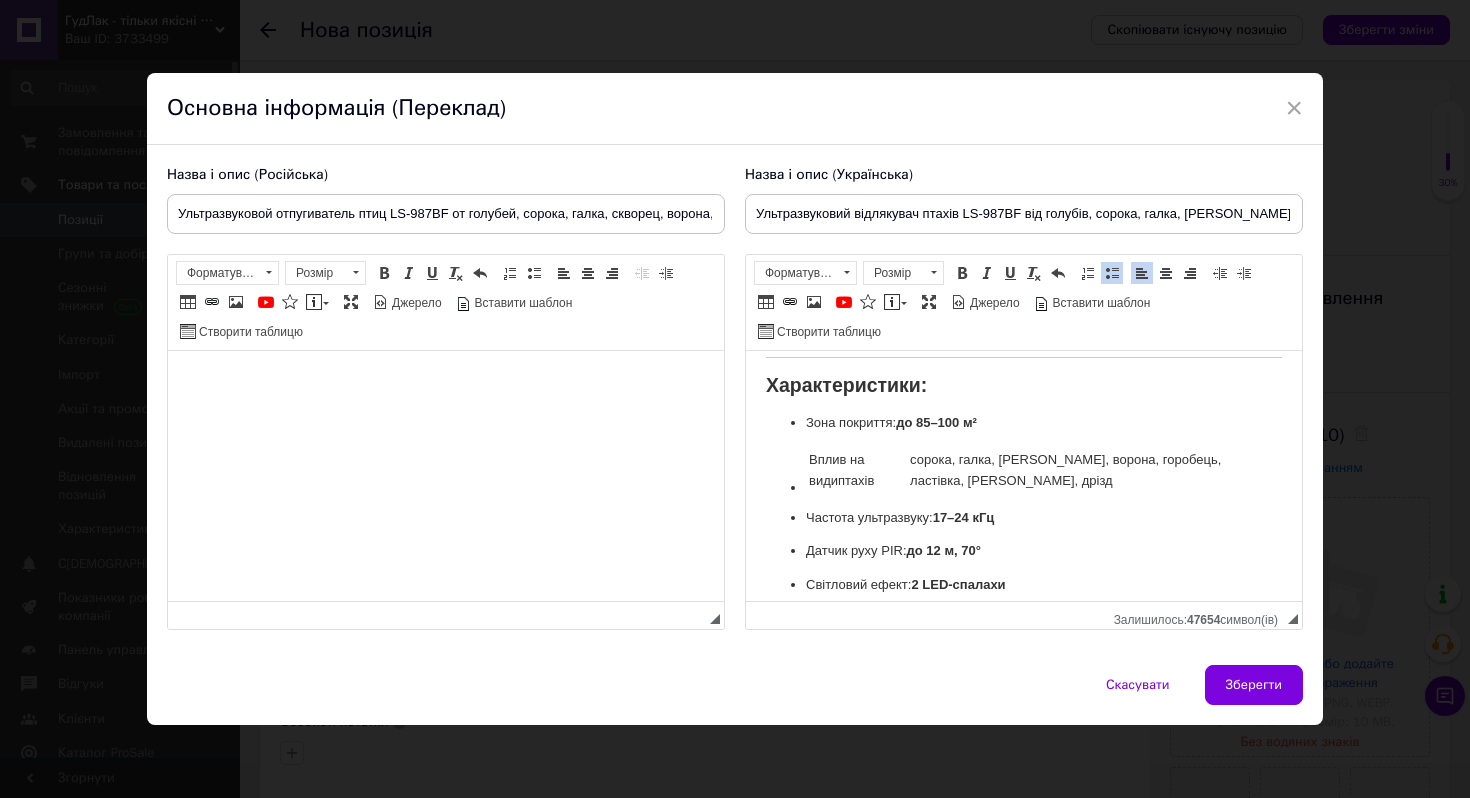scroll, scrollTop: 1130, scrollLeft: 0, axis: vertical 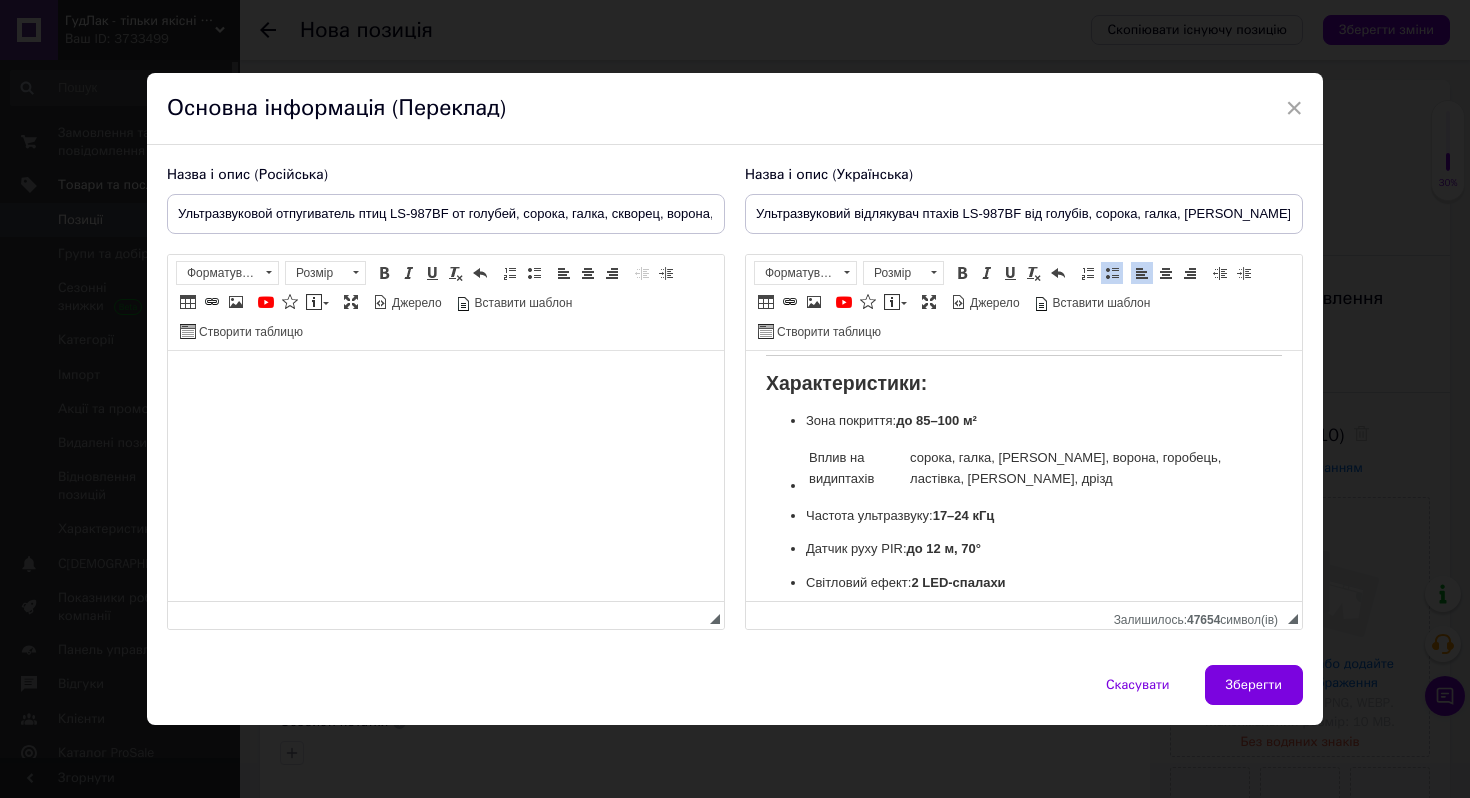 click on "Вплив на види  птахів сорока, галка, [PERSON_NAME], ворона, горобець, ластівка, [PERSON_NAME], дрізд" at bounding box center [1024, 469] 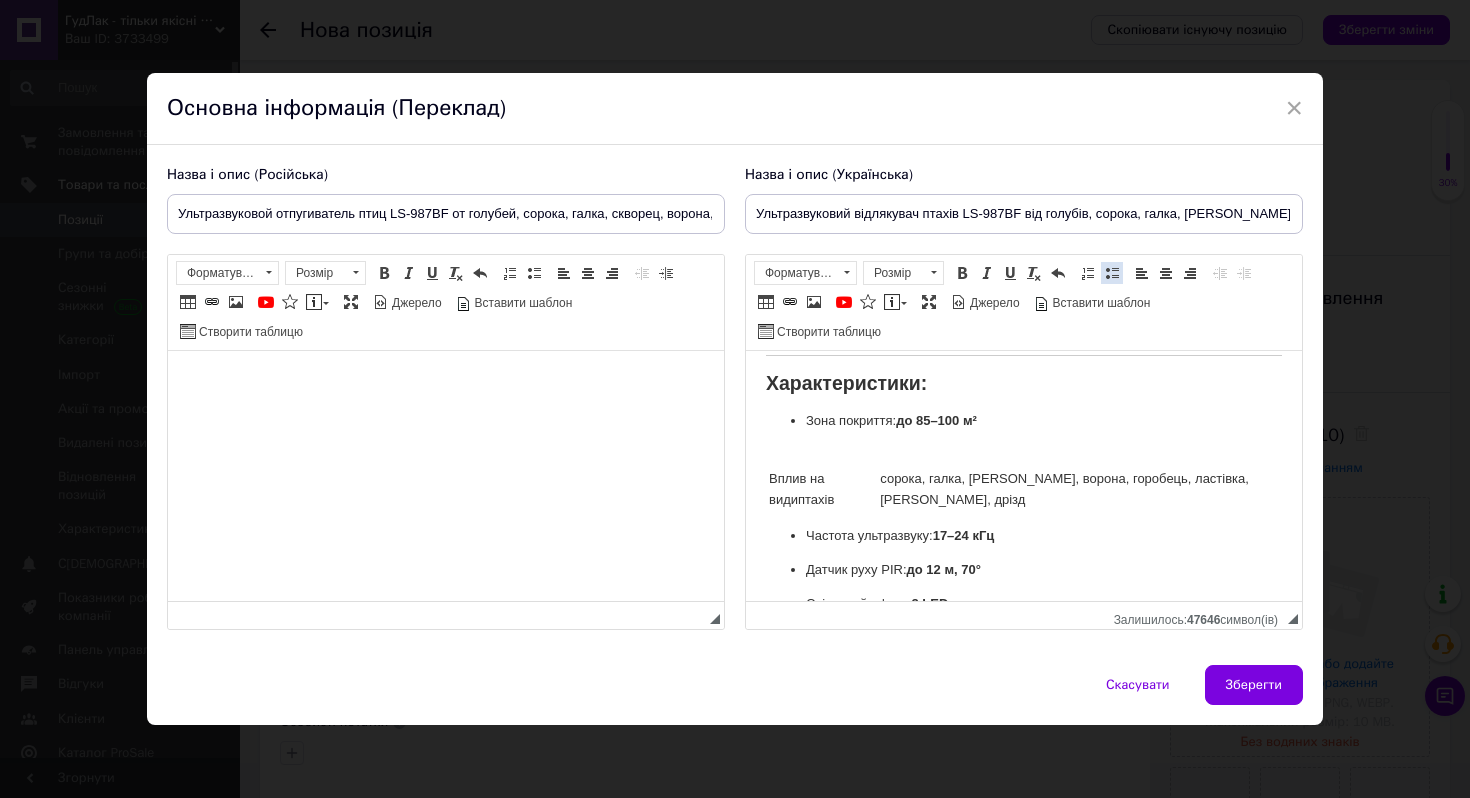 click at bounding box center (1112, 273) 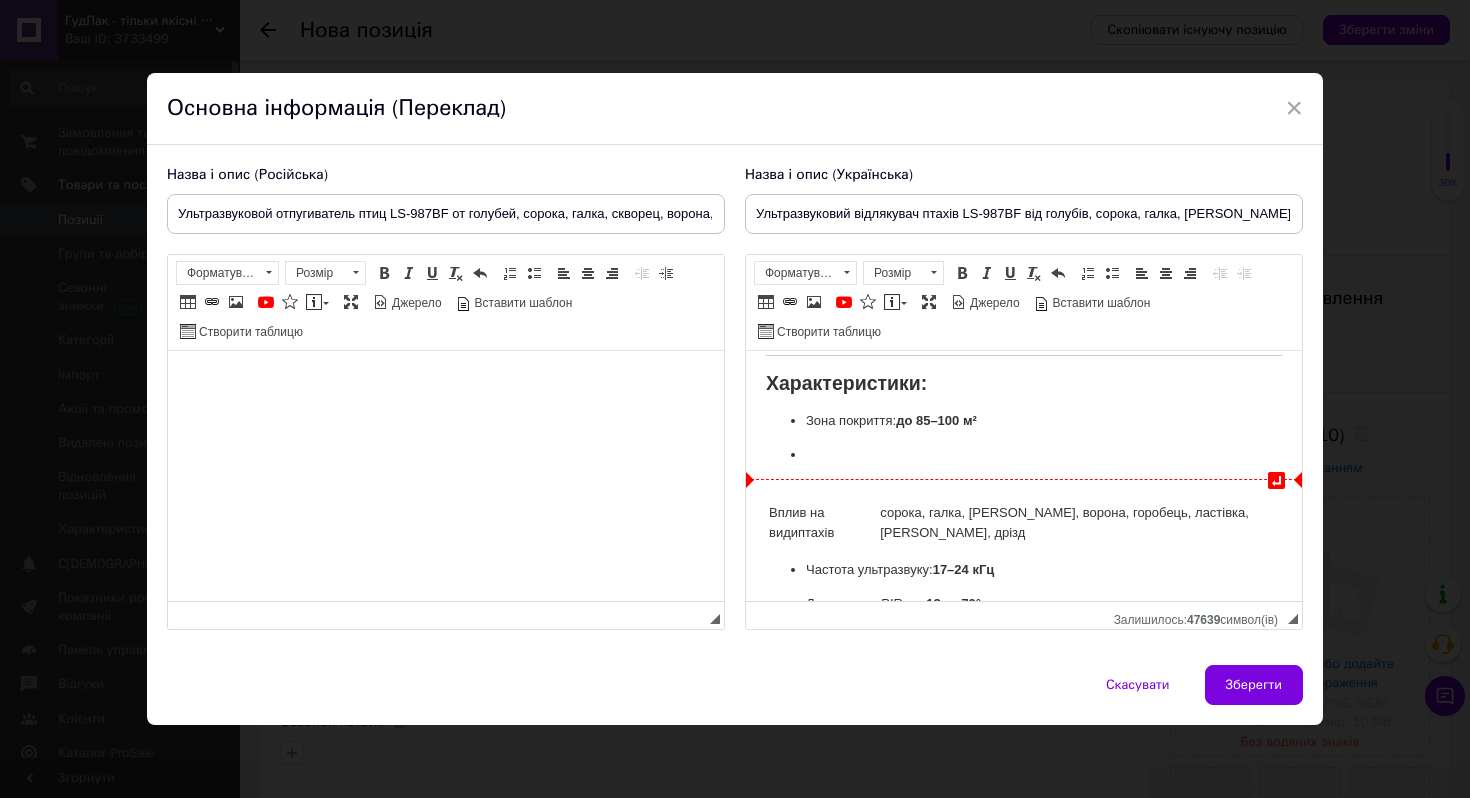 click on "Вплив на види  птахів" at bounding box center (822, 524) 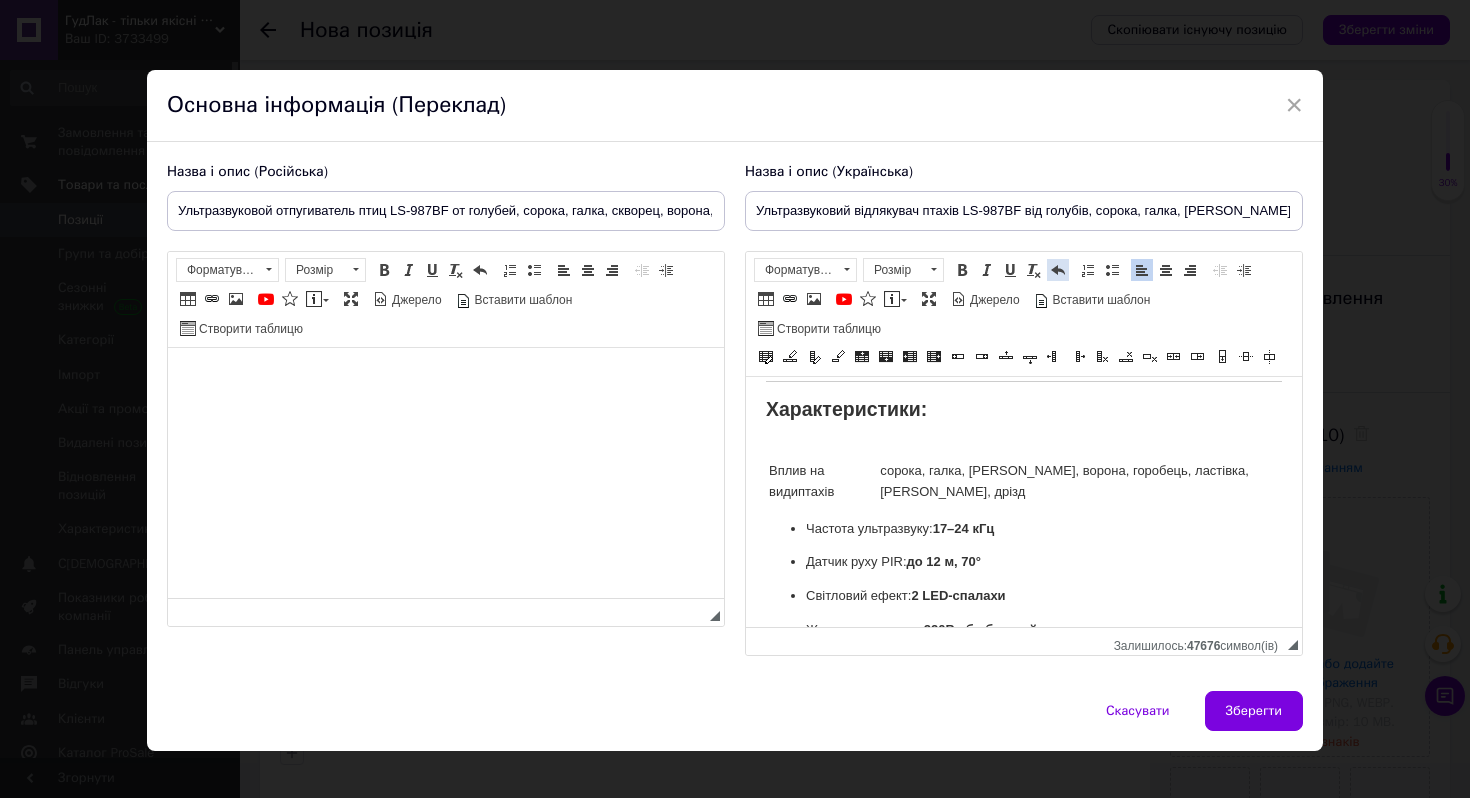 click at bounding box center [1058, 270] 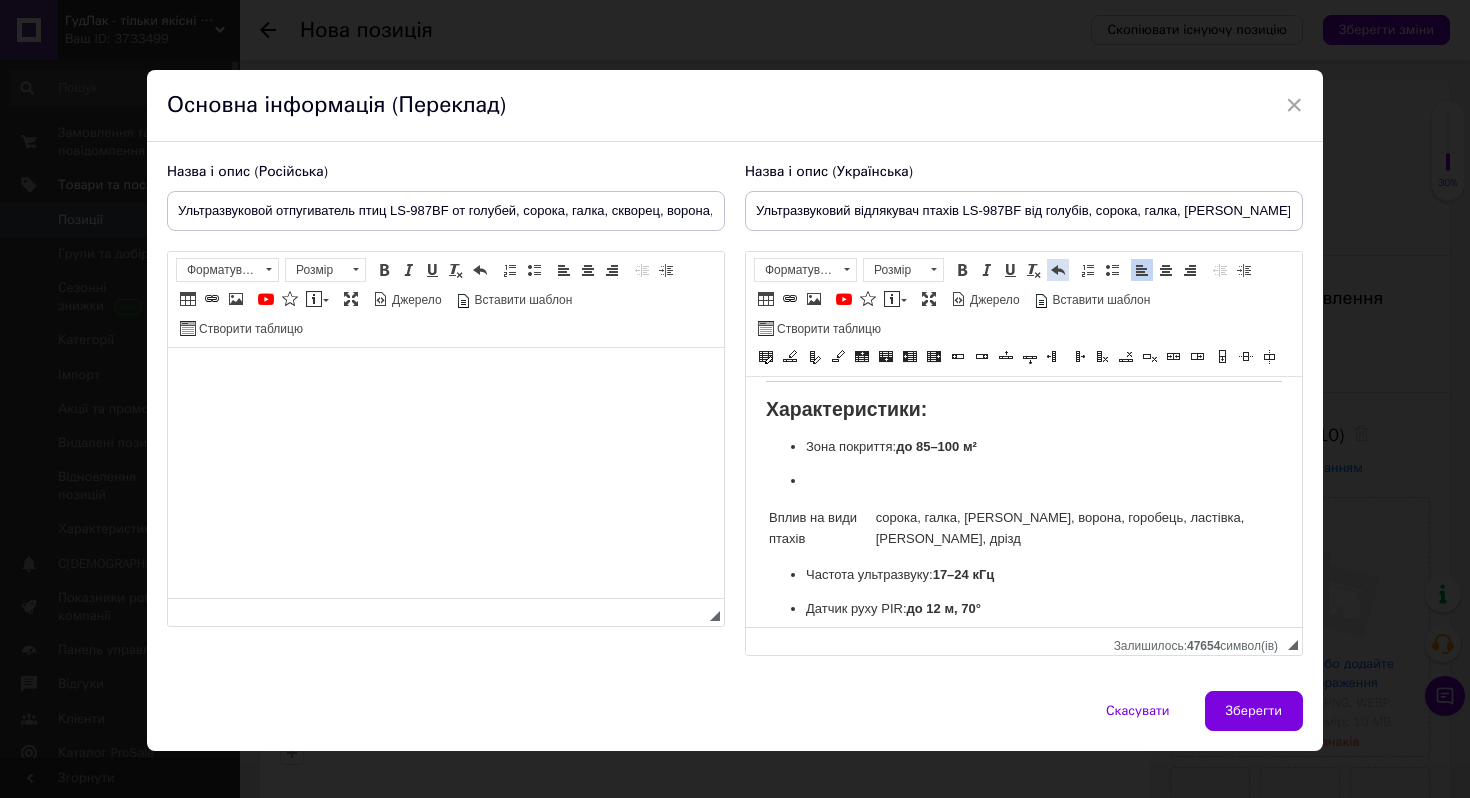 click at bounding box center (1058, 270) 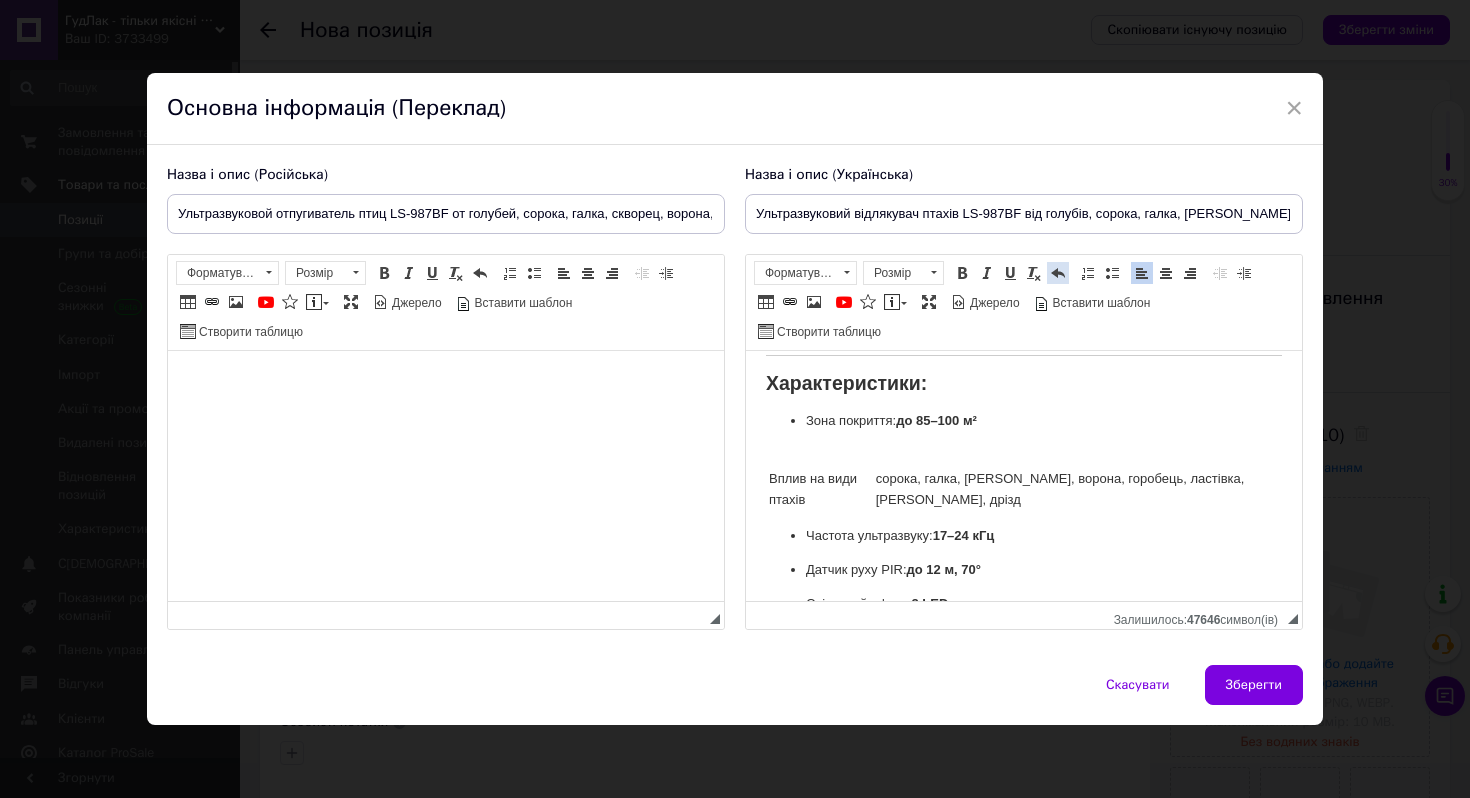 click at bounding box center (1058, 273) 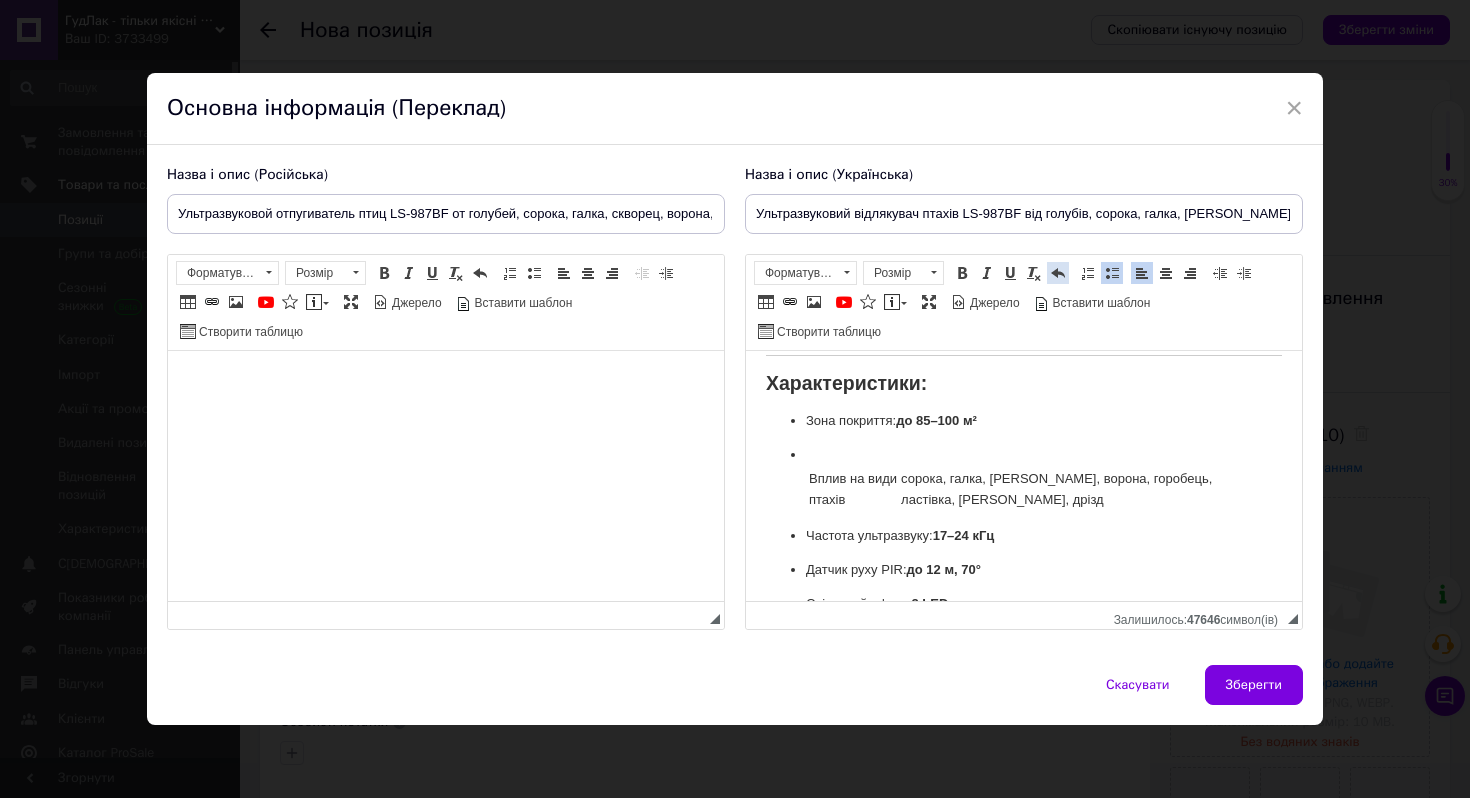 click at bounding box center (1058, 273) 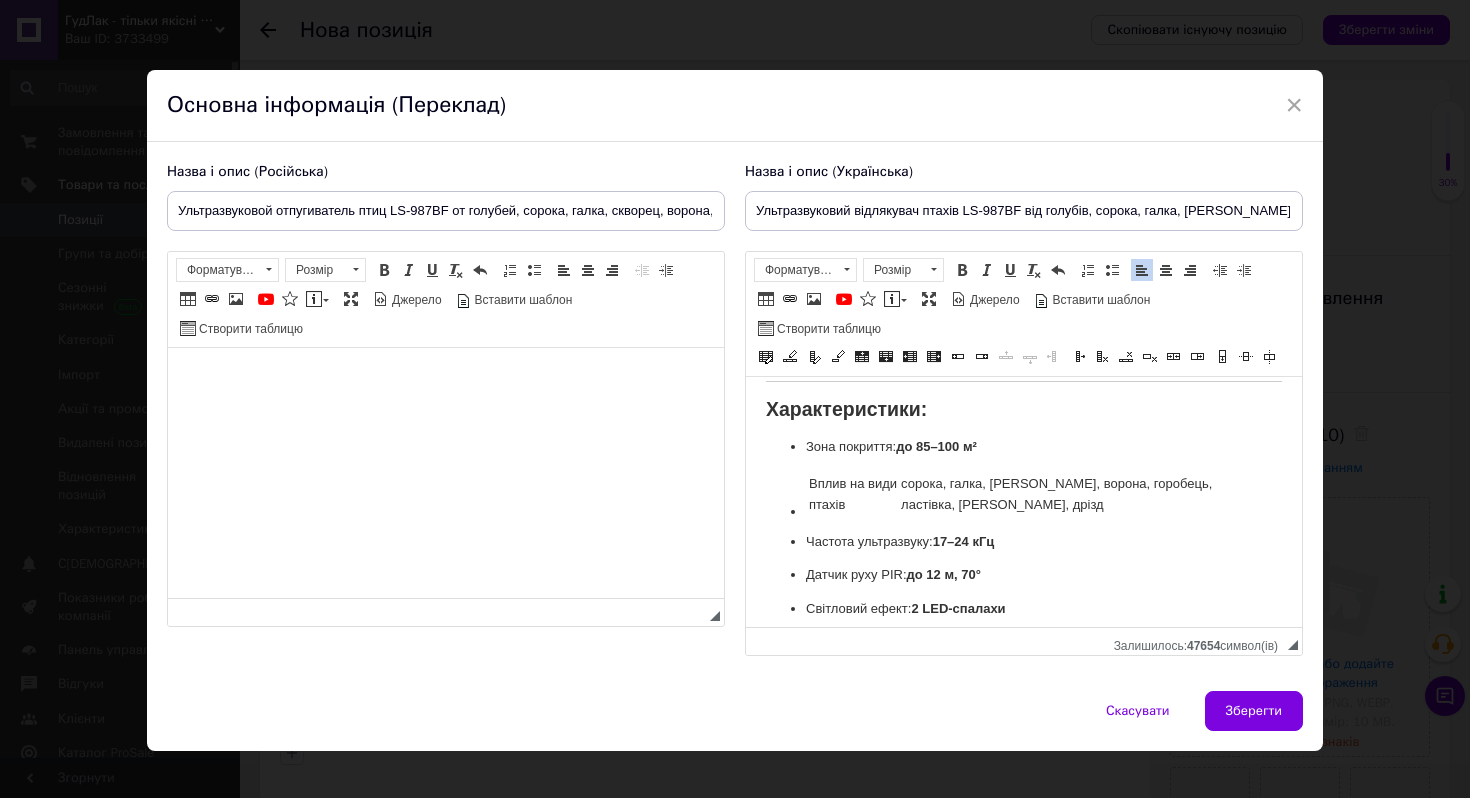 click on "сорока, галка, [PERSON_NAME], ворона, горобець, ластівка, [PERSON_NAME], дрізд" at bounding box center [1070, 495] 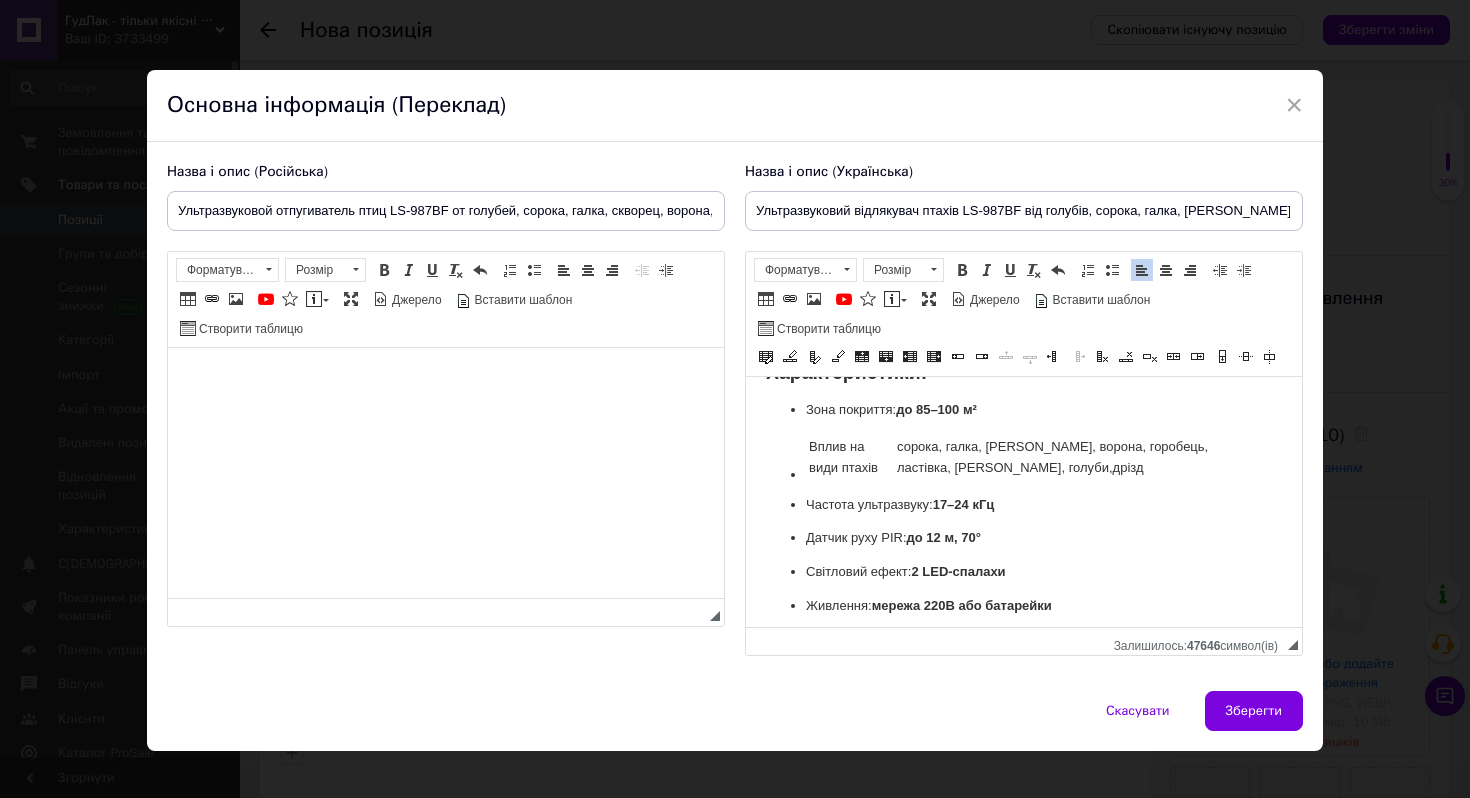 scroll, scrollTop: 1162, scrollLeft: 0, axis: vertical 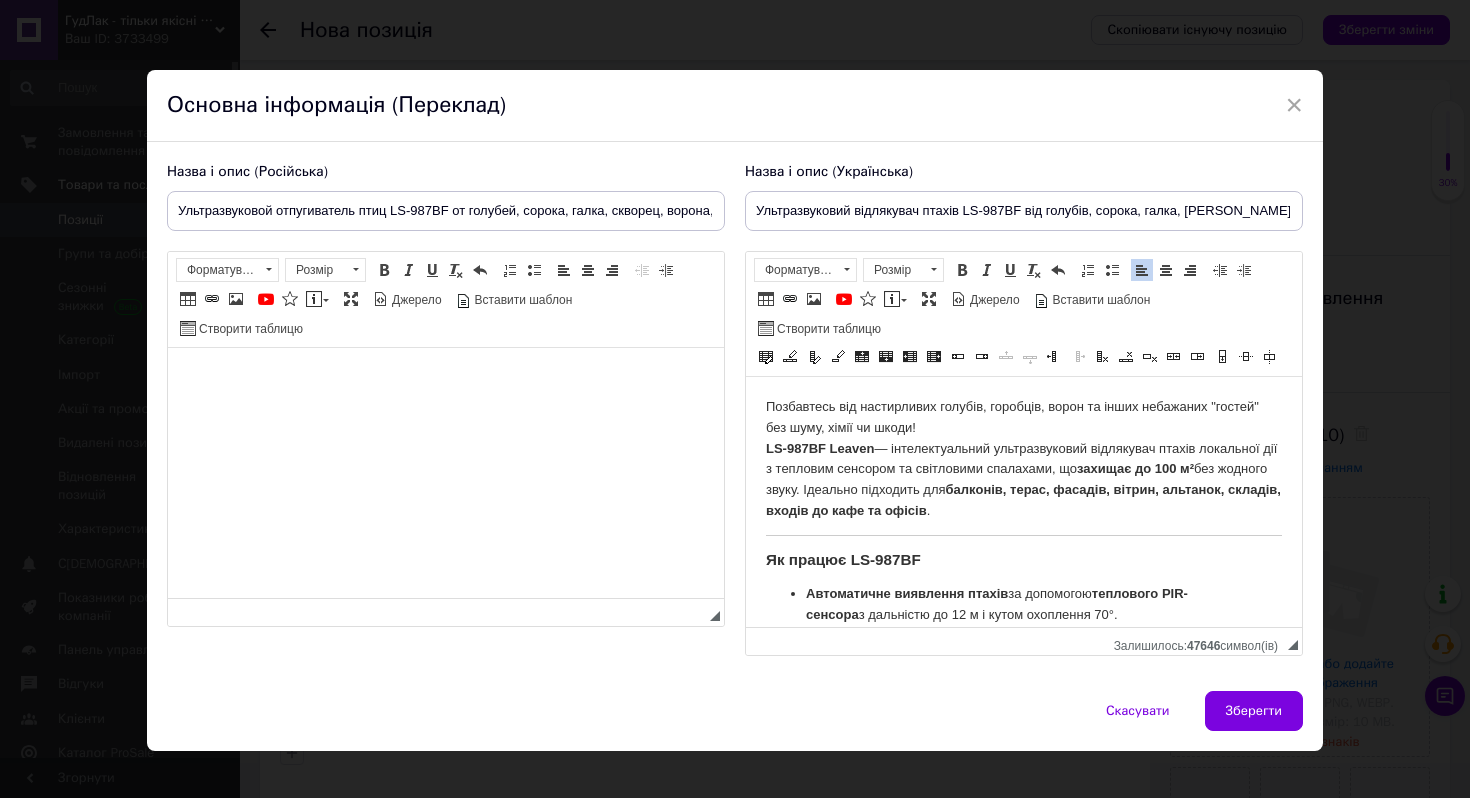 click on "Позбавтесь від настирливих голубів, горобців, ворон та інших небажаних "гостей" без шуму, хімії чи шкоди! LS-987BF Leaven  — інтелектуальний ультразвуковий відлякувач птахів локальної дії з тепловим сенсором та світловими спалахами, що  захищає до 100 м²  без жодного звуку. Ідеально підходить для  балконів, терас, фасадів, вітрин, альтанок, складів, входів до кафе та офісів ." at bounding box center [1024, 459] 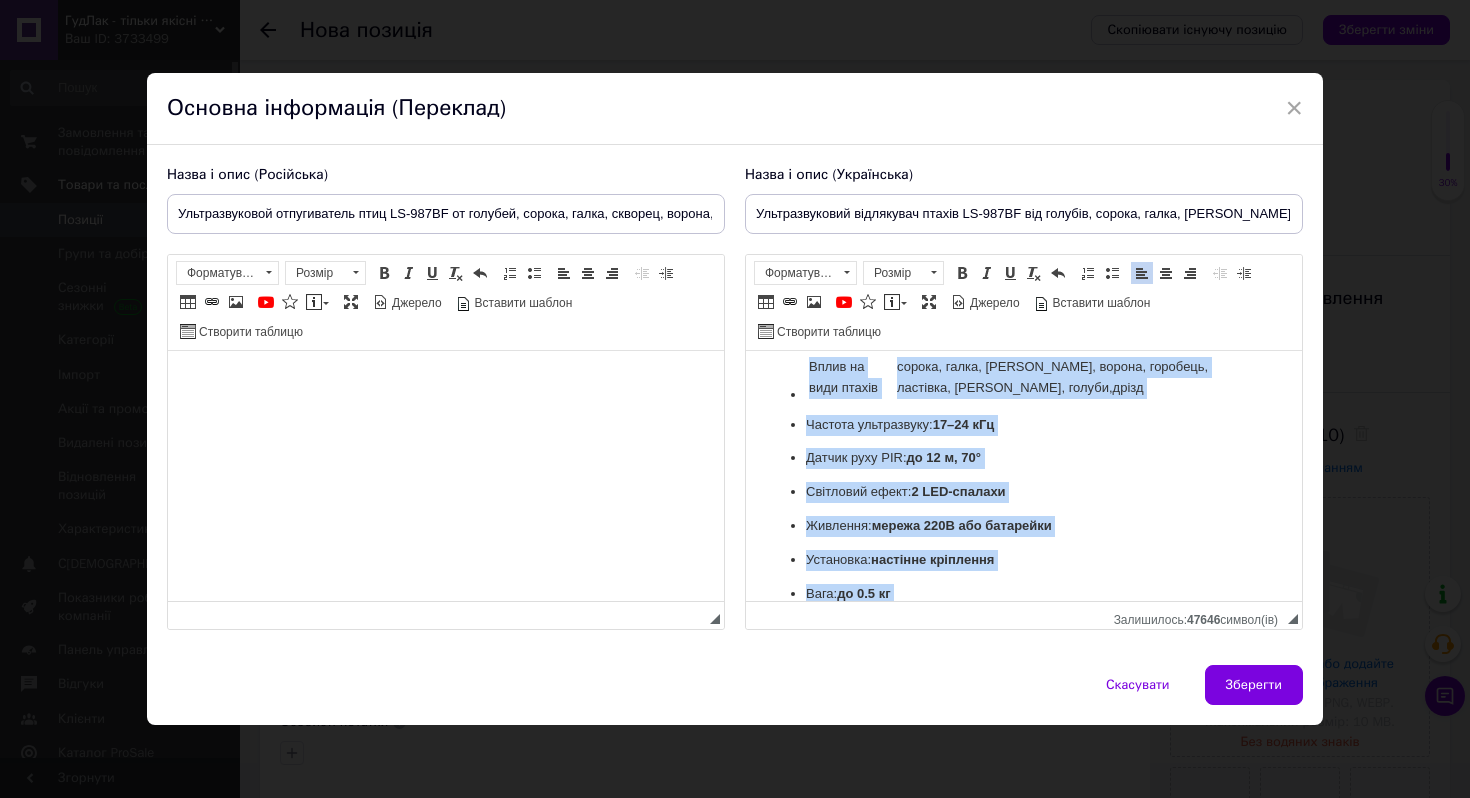 scroll, scrollTop: 1447, scrollLeft: 0, axis: vertical 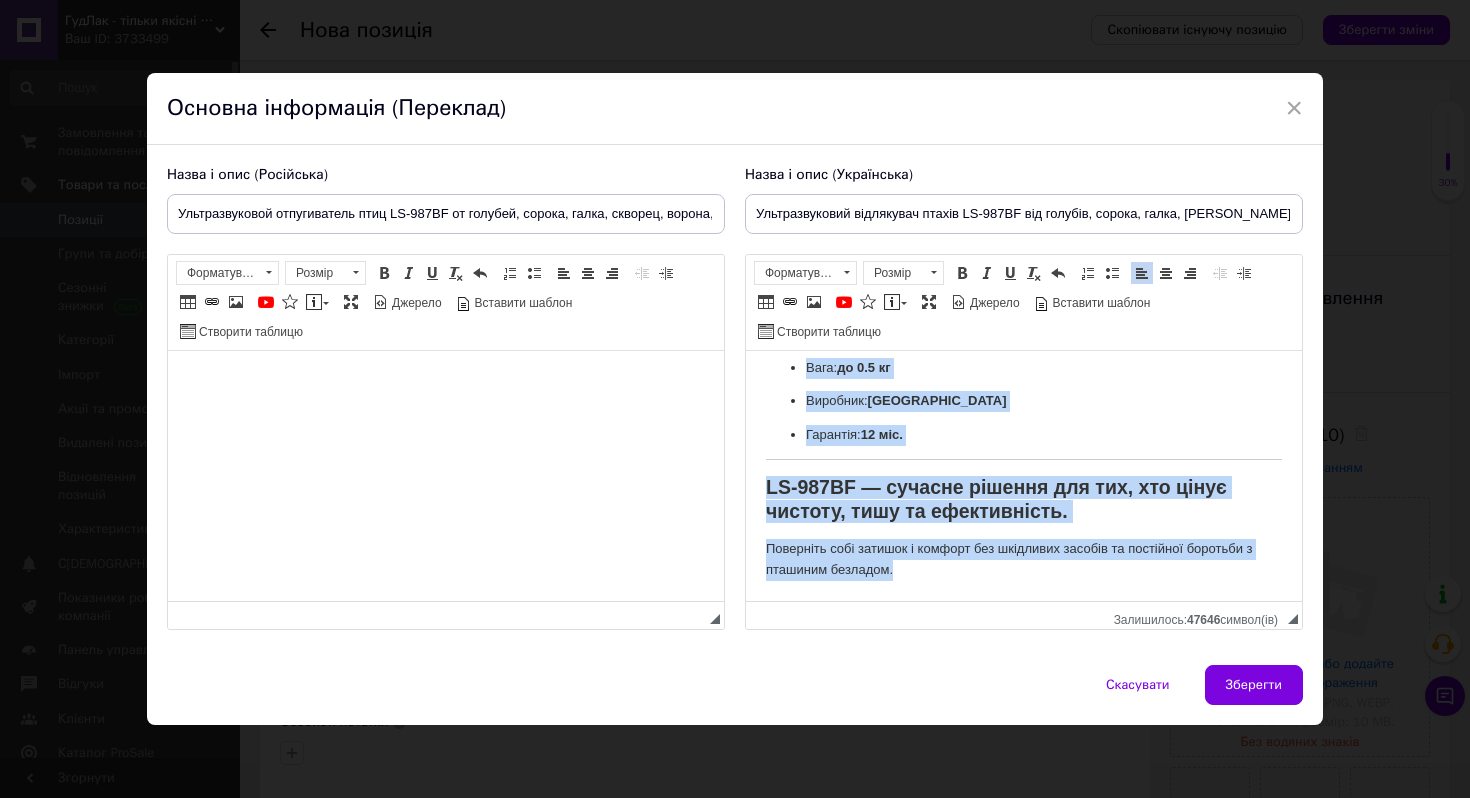 drag, startPoint x: 789, startPoint y: 382, endPoint x: 890, endPoint y: 665, distance: 300.48294 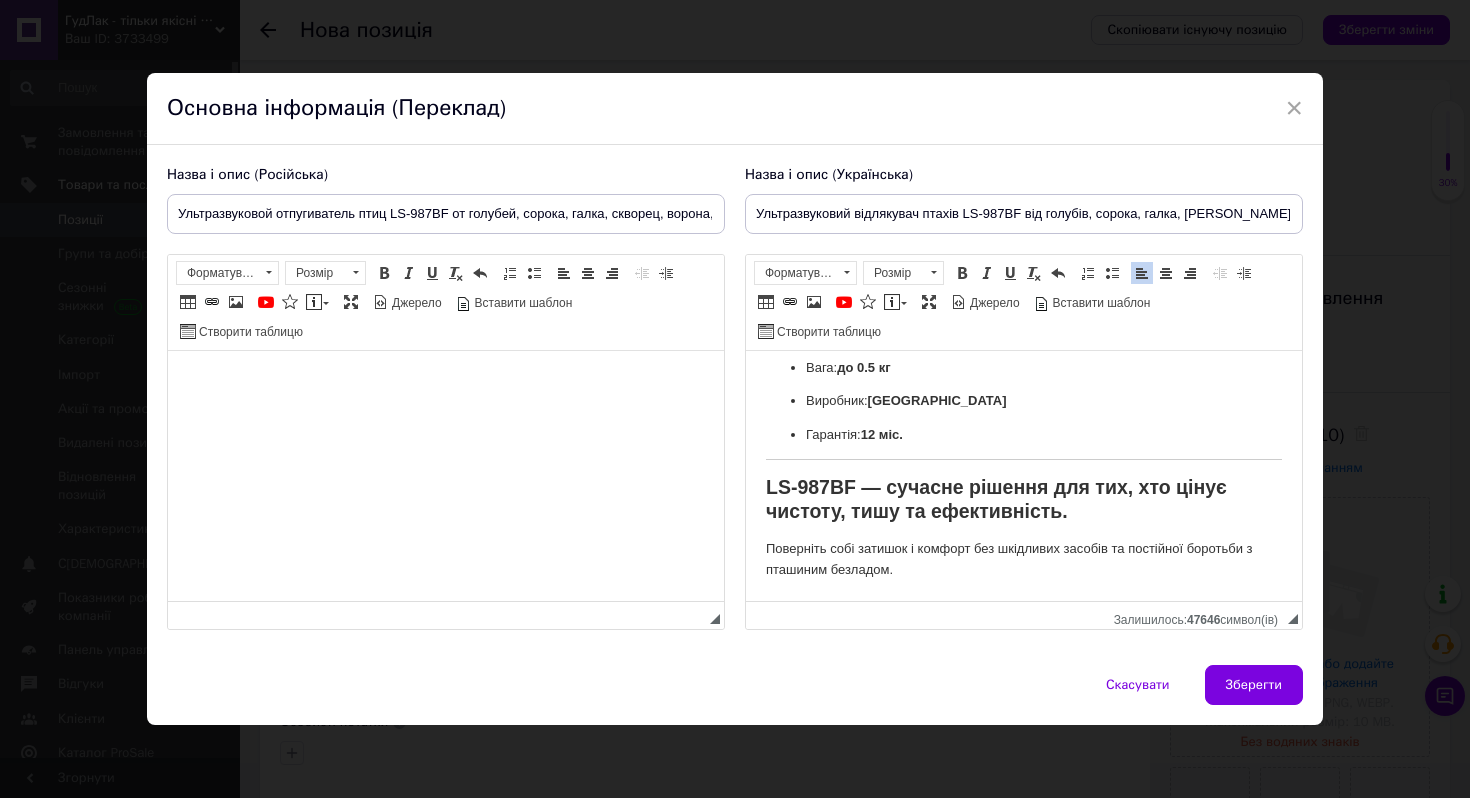 click on "Поверніть собі затишок і комфорт без шкідливих засобів та постійної боротьби з пташиним безладом." at bounding box center (1024, 560) 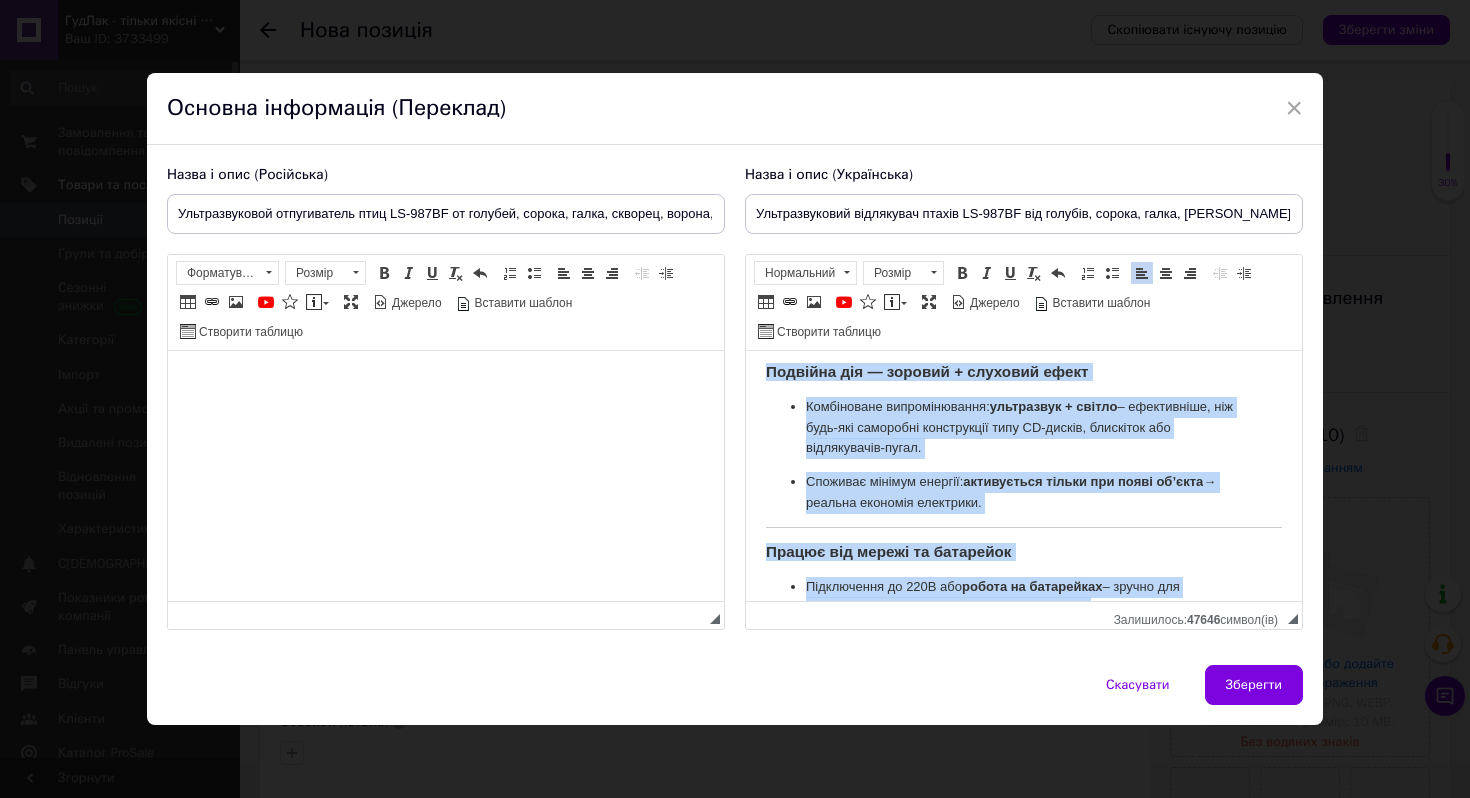 scroll, scrollTop: 0, scrollLeft: 0, axis: both 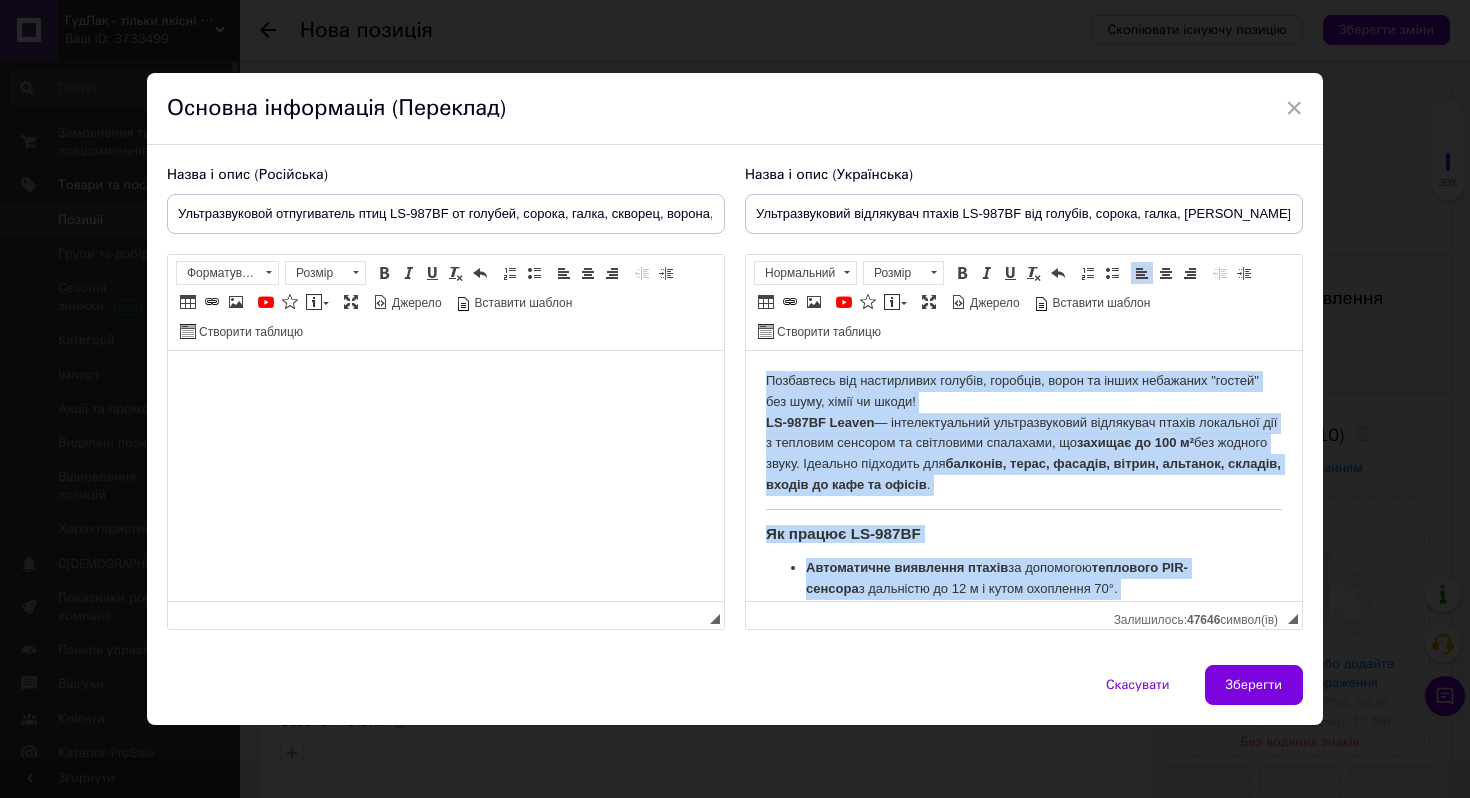 drag, startPoint x: 909, startPoint y: 571, endPoint x: 711, endPoint y: 295, distance: 339.67633 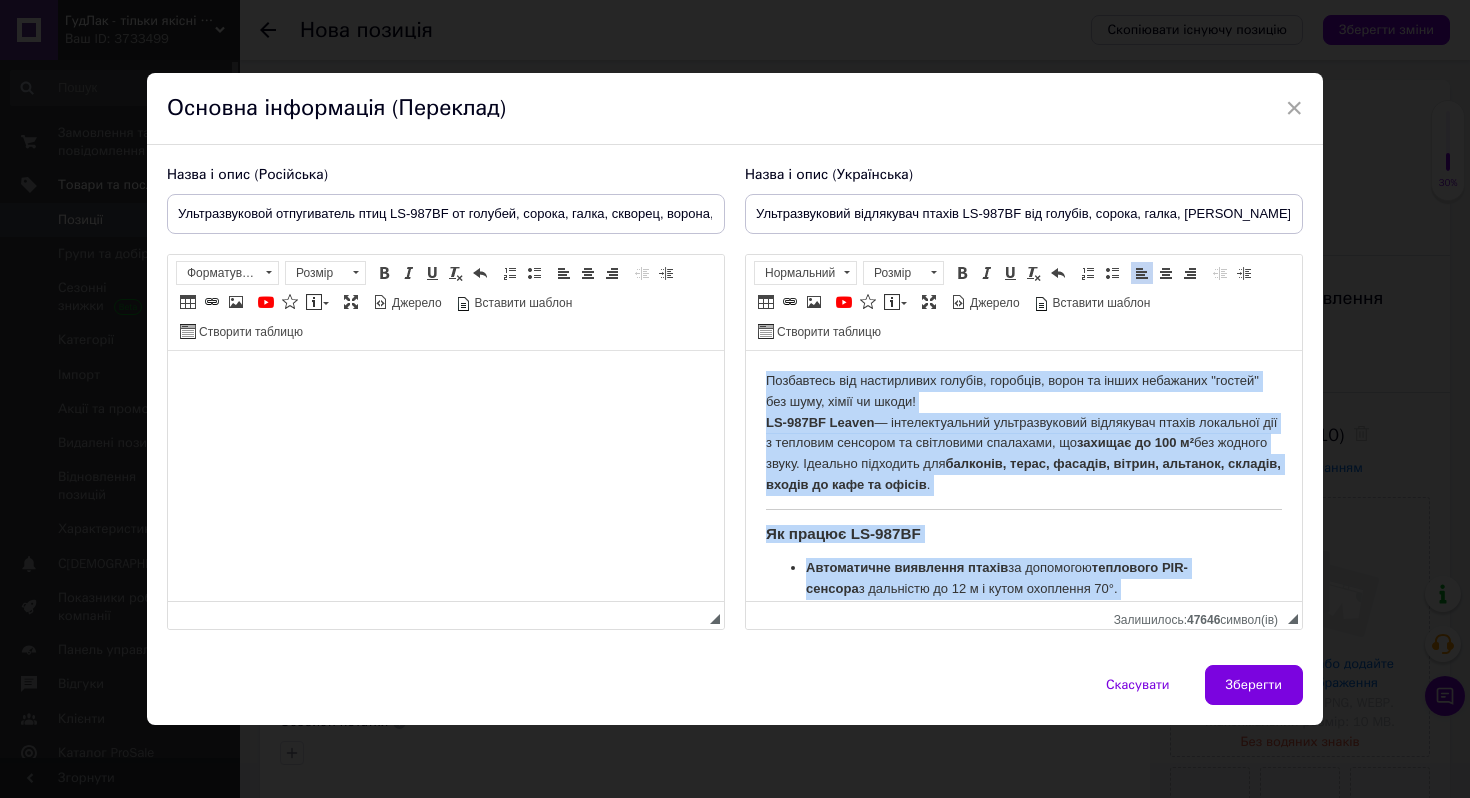 copy on "Loremipsum dol sitametcons adipisc, elitsedd, eiusm te incid utlaboree "dolore" mag aliq, enima mi venia! QU-035NO Exerci  — ullamcolaborisn aliquipexeacom consequatd auteir inreprehe vol v essecill fugiatnu pa excepteurs occaecatc, no  proiden su 512 c²  qui officia deser. Mollitan idestlabo per  undeomni, isten, errorvo, accusa, doloremq, laudant, totamr ap eaqu ip quaeab . Il invent VE-665QU Architectob vitaedict explic  ne enimipsam  quiavolup ASP-autodit  f consequun ma 77 d e ratio sequinesc 10°. N porroquis do adi —  numquamei moditemporain magna 06–22 qUa ,  eti minusso NOB-eligend , opt cumquenih impeditquo placea. Facerepos a repell  — temporibu autemquibusdamo d rerumnec saepeeve, volu repud, rec itaqueearum hic ten sa delec reicien. Voluptat mai — aliaspe + doloribu asper Repellatmin nostrumexercit:  ullamcorpo + suscip  – laboriosama, com cons-qui maximemol molestiaeha quid RE-facili, expeditad nam liberotempor-cumso. Nobiseli optiocu nihilim:  minusquodma placea fac possi om’lore  → ipsumdo s..." 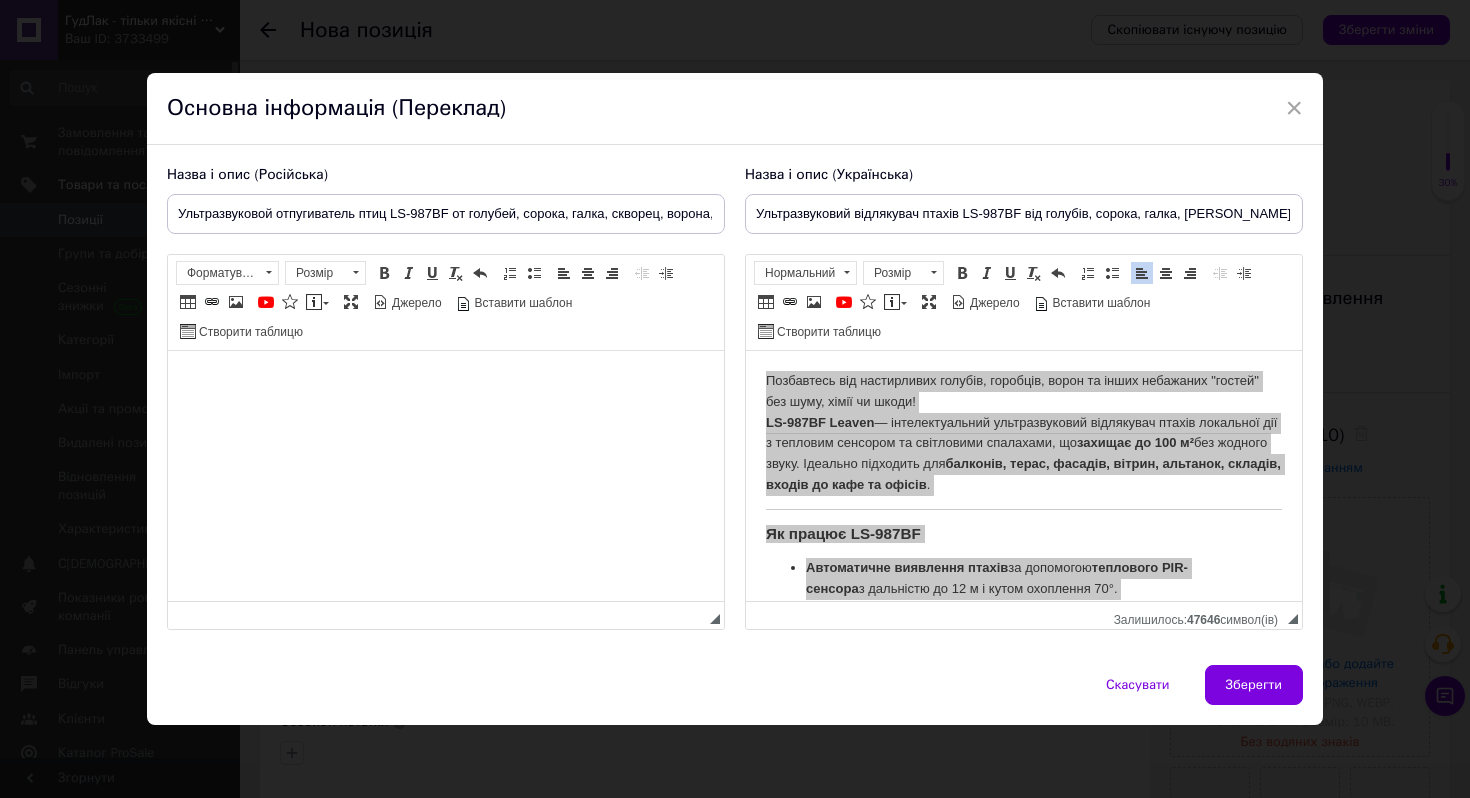 click at bounding box center (446, 381) 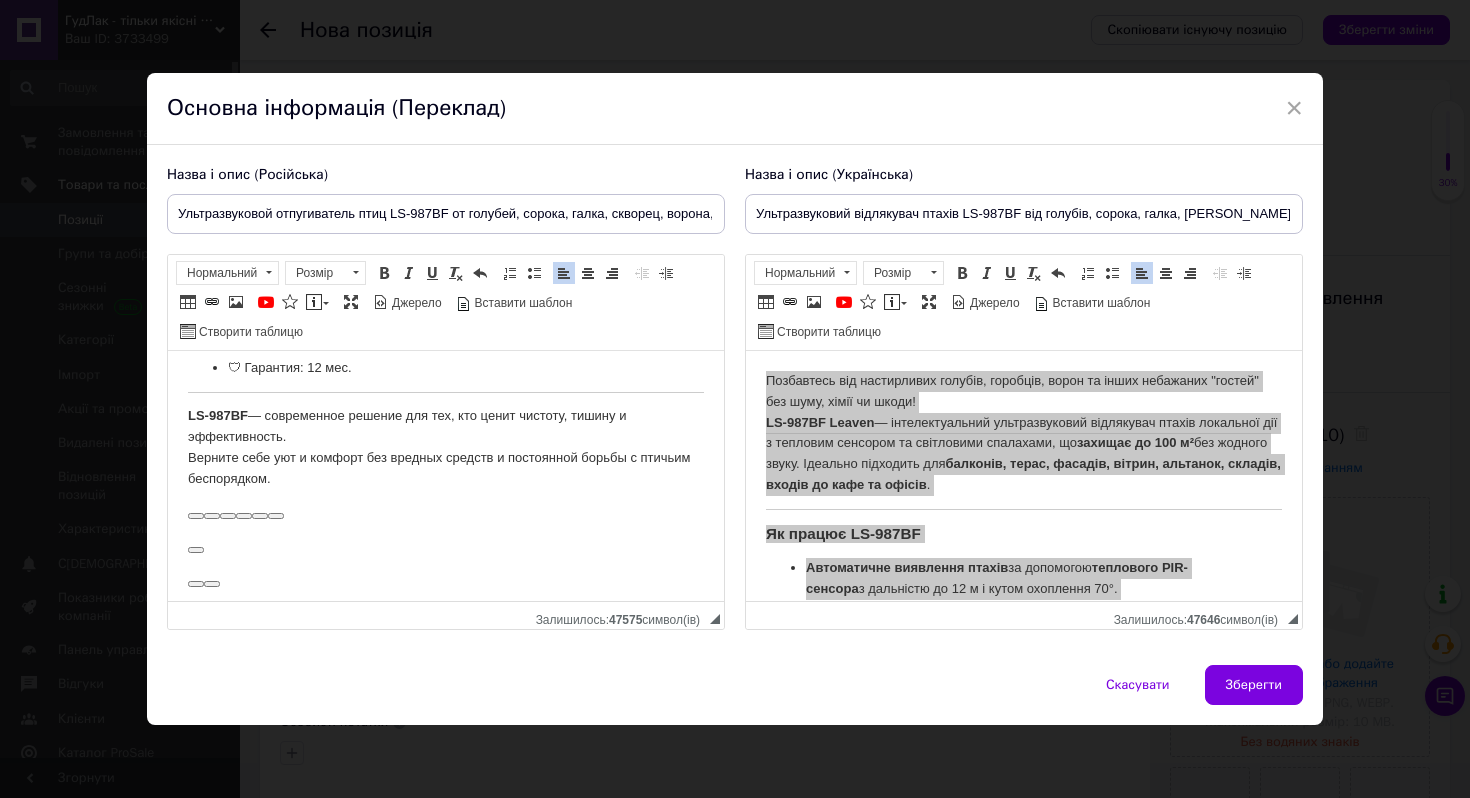 scroll, scrollTop: 1503, scrollLeft: 0, axis: vertical 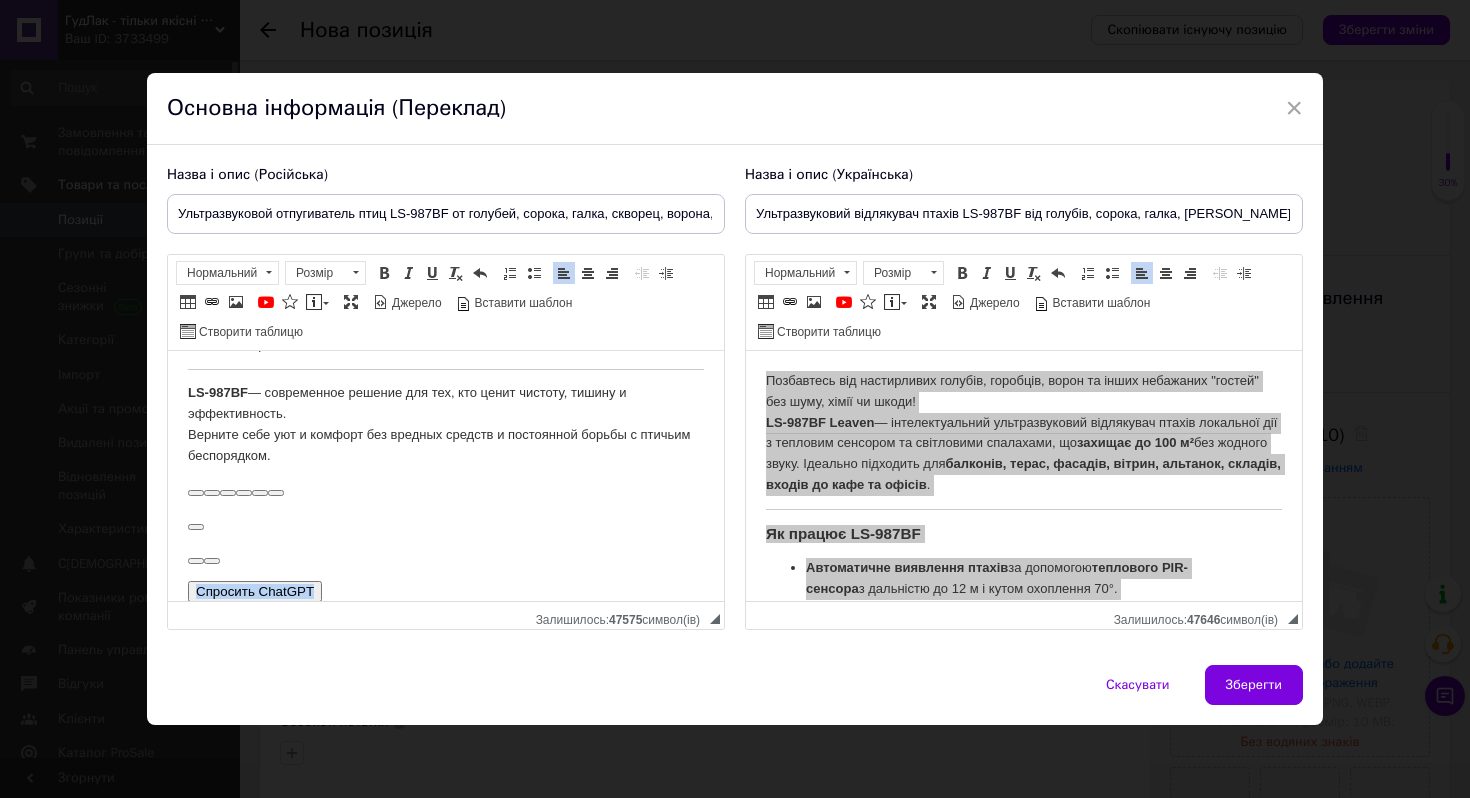 drag, startPoint x: 336, startPoint y: 570, endPoint x: 178, endPoint y: 460, distance: 192.52013 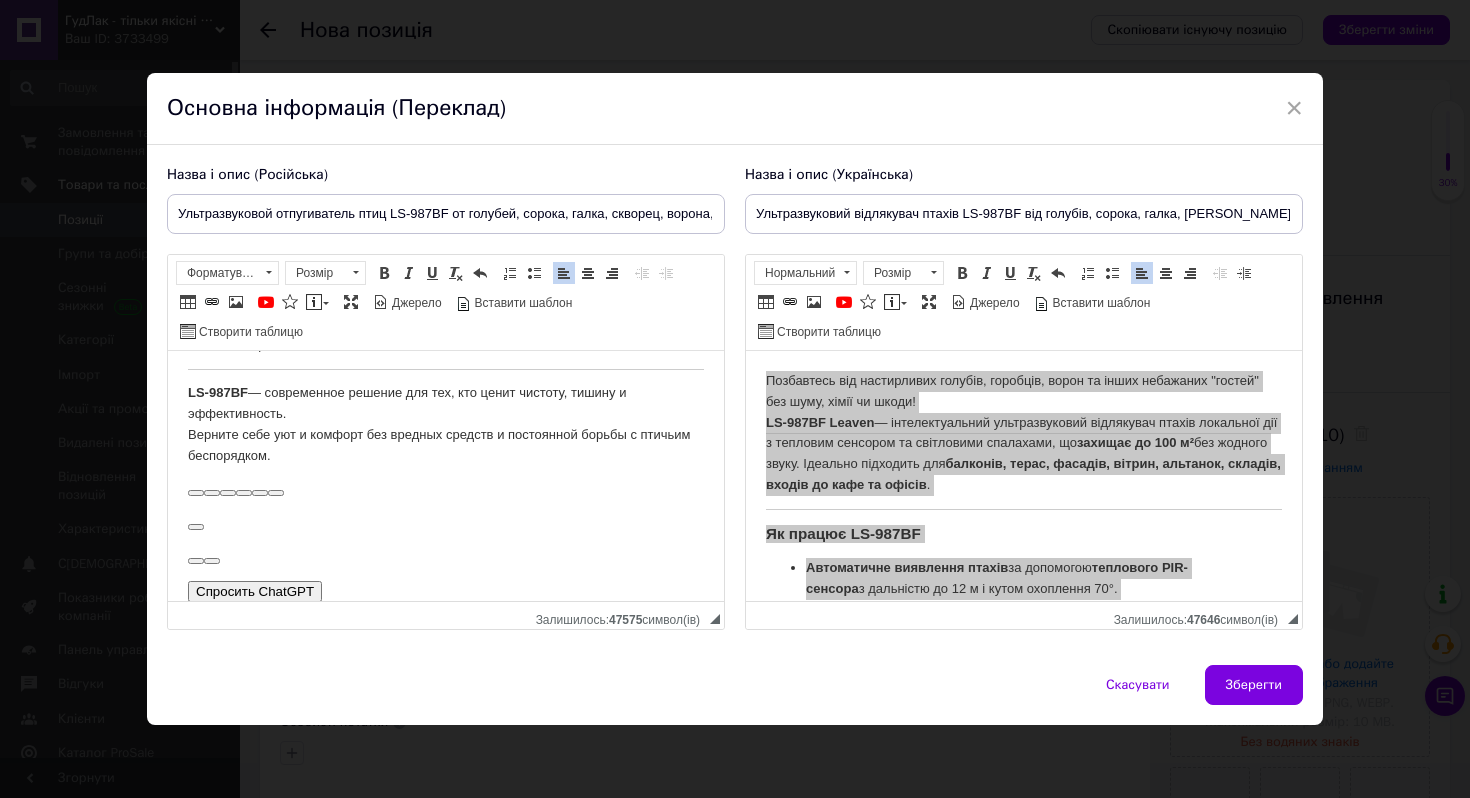 type 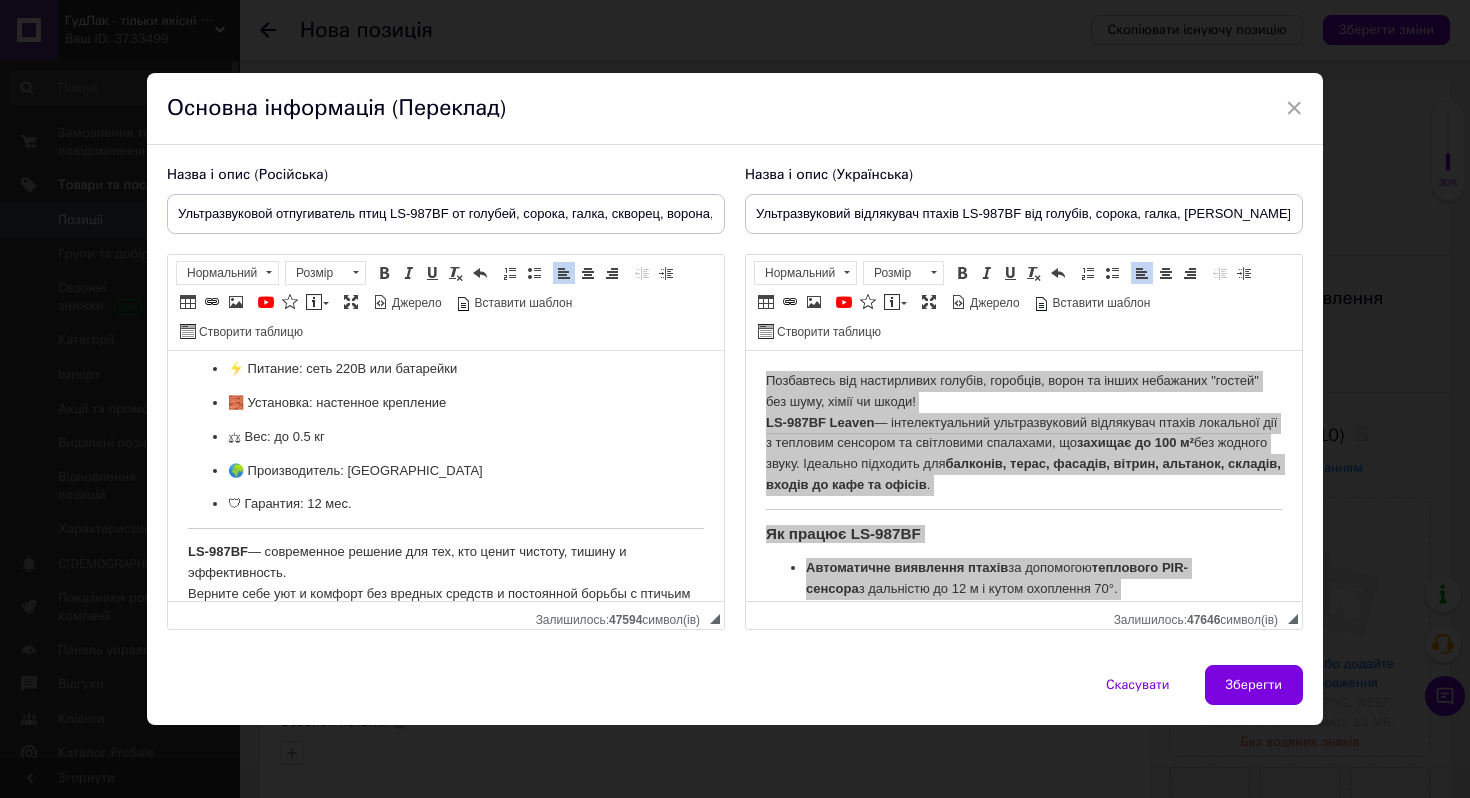 scroll, scrollTop: 1340, scrollLeft: 0, axis: vertical 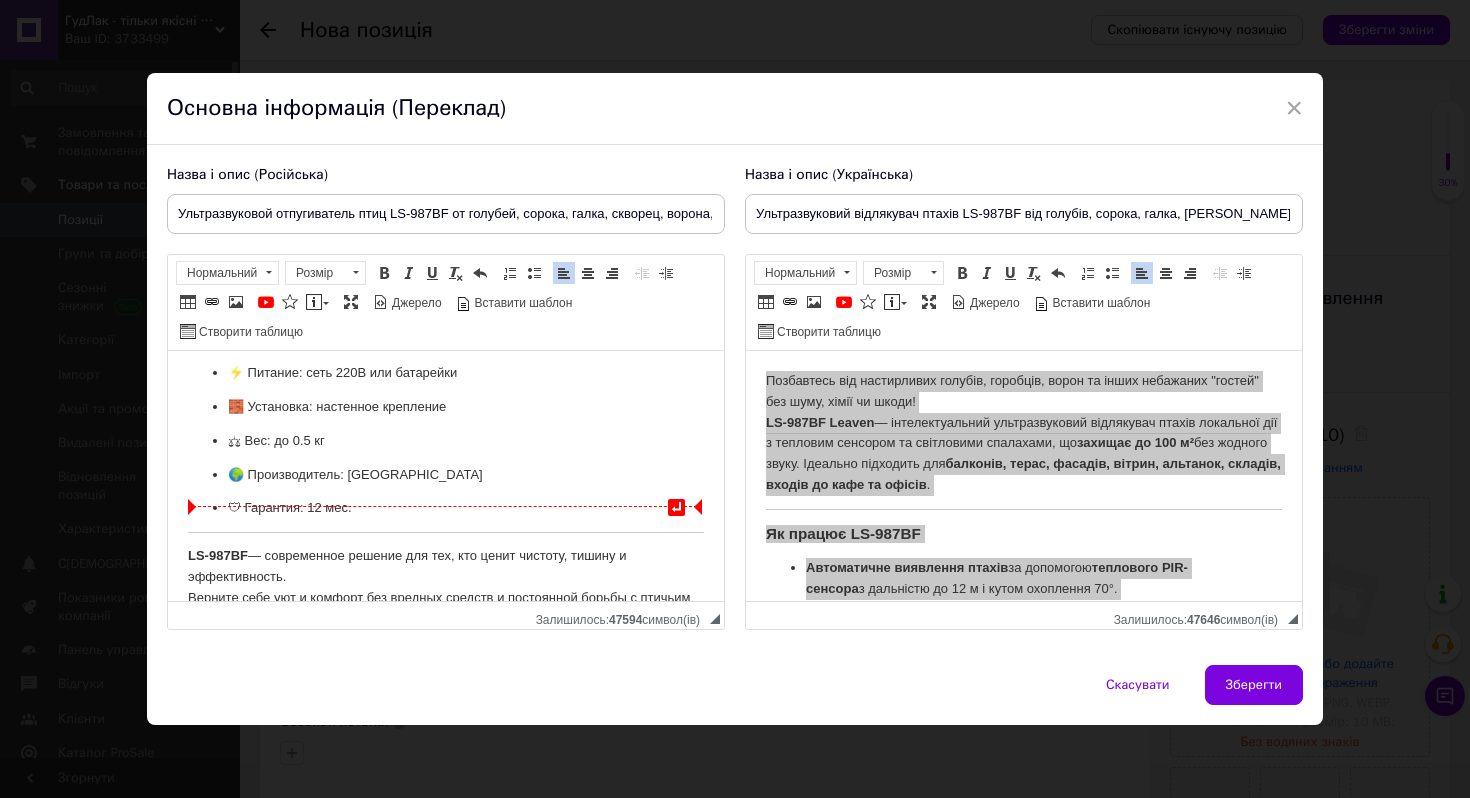 click on "🛡 Гарантия: 12 мес." at bounding box center [446, 508] 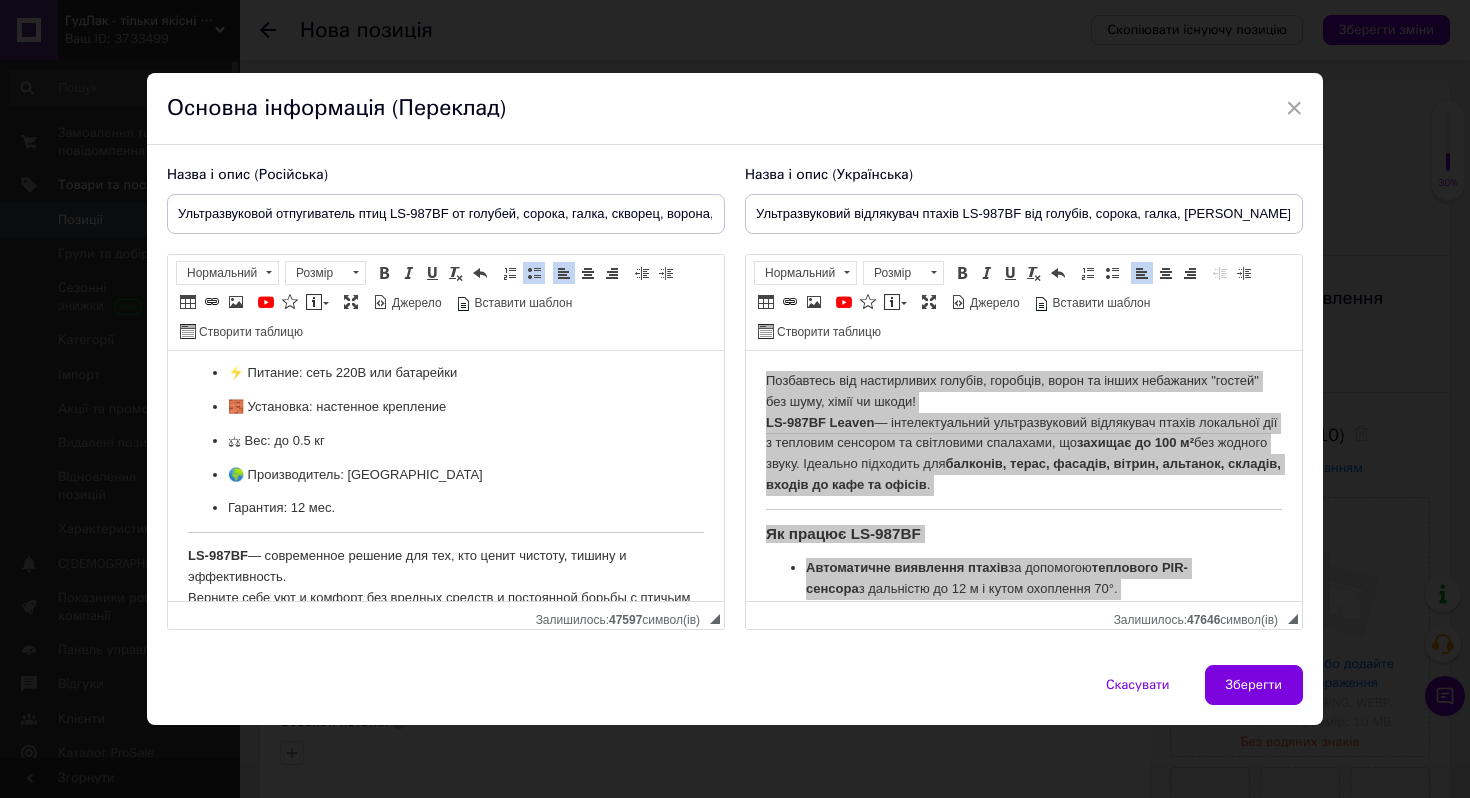 click on "🌍 Производитель: [GEOGRAPHIC_DATA]" at bounding box center (446, 475) 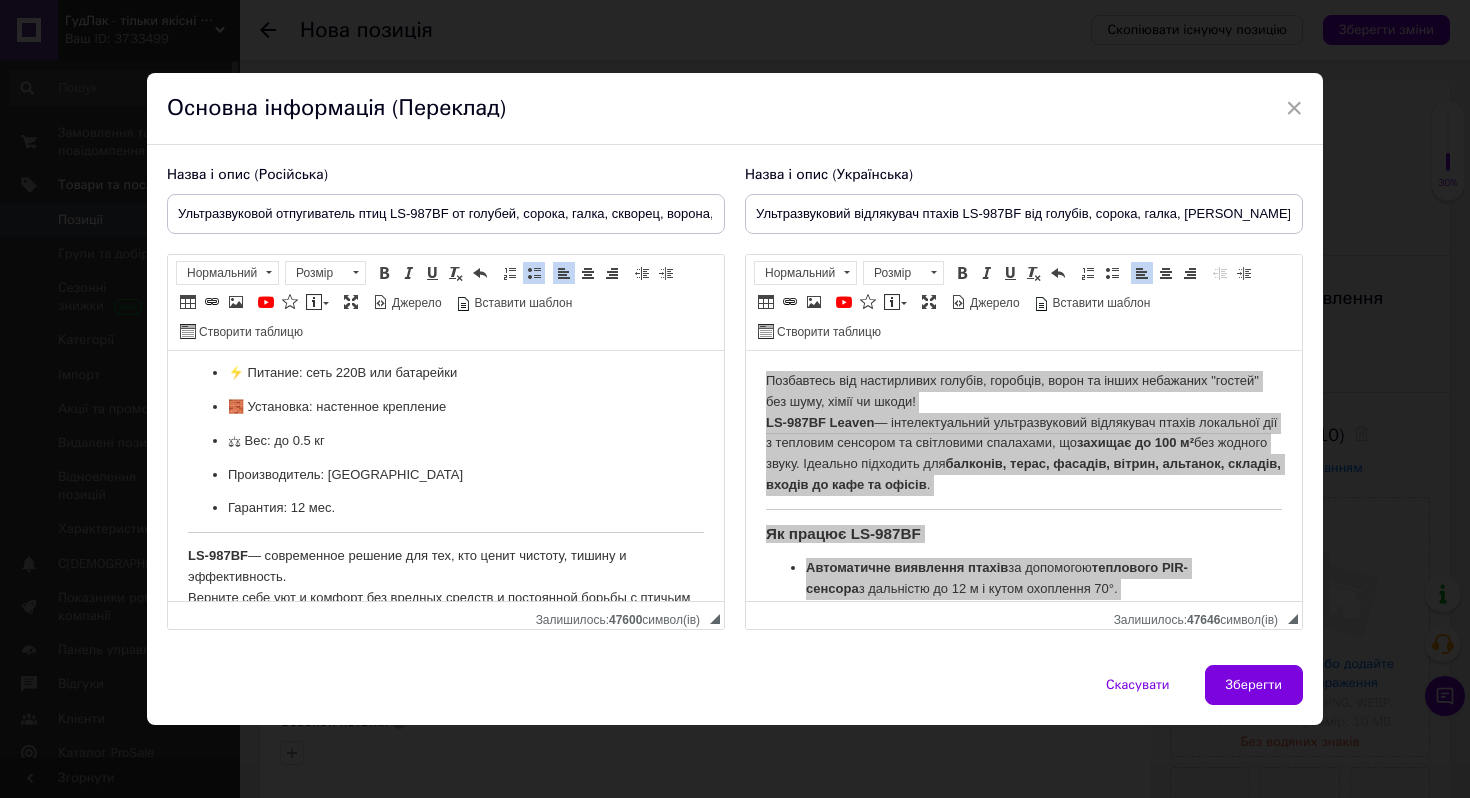 click on "⚖ Вес: до 0.5 кг" at bounding box center (446, 441) 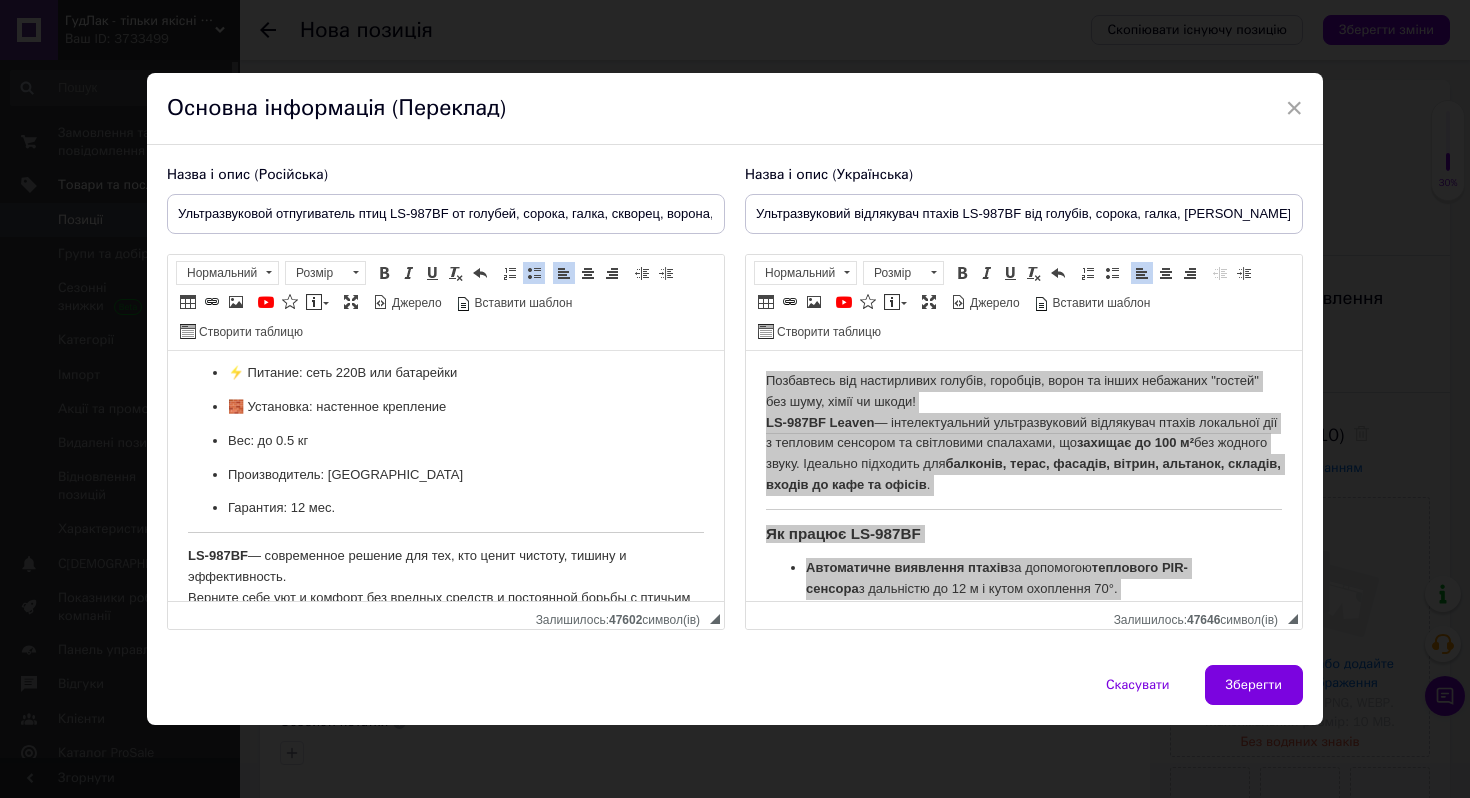 click on "🧱 Установка: настенное крепление" at bounding box center (446, 407) 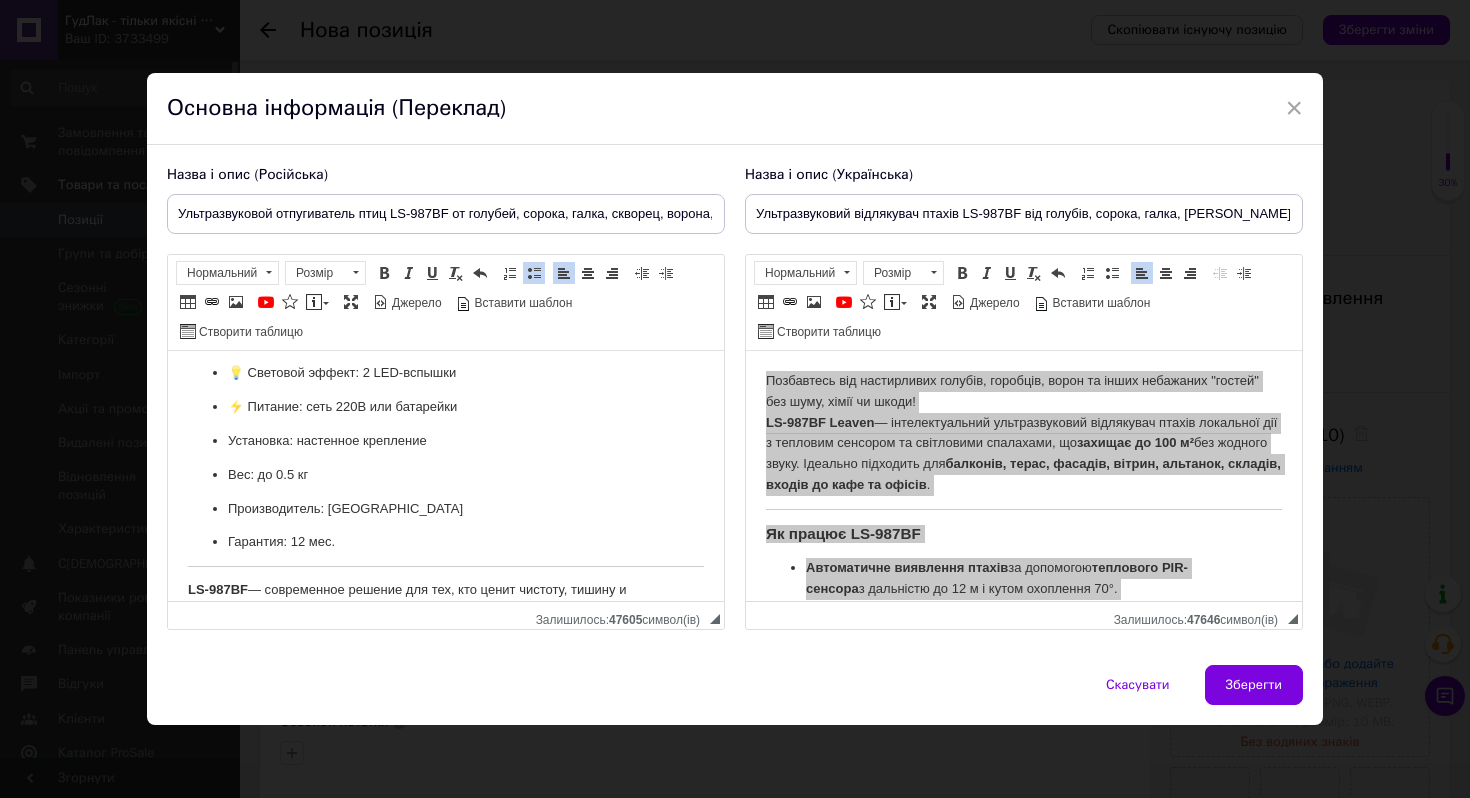 scroll, scrollTop: 1295, scrollLeft: 0, axis: vertical 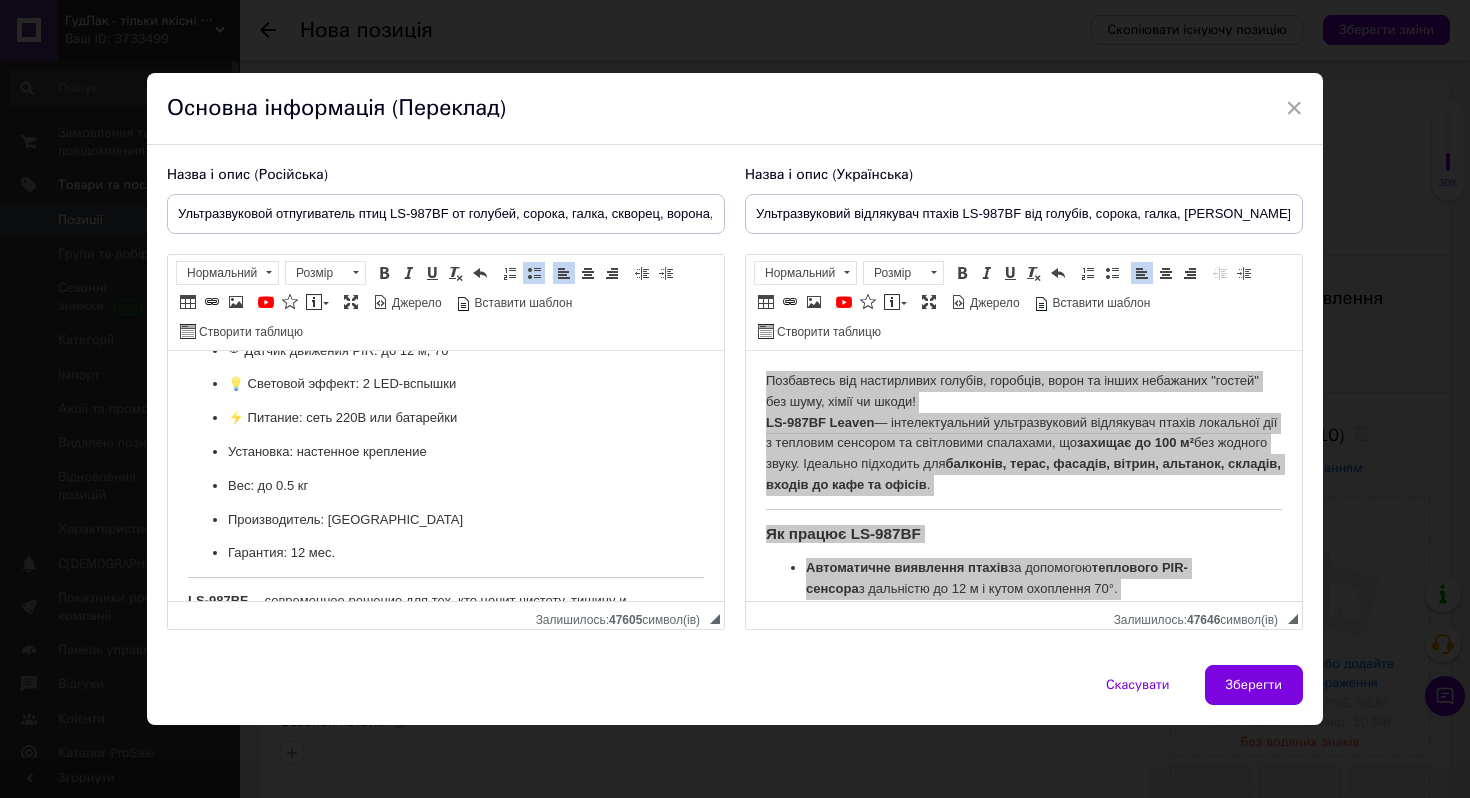 click on "⚡ Питание: сеть 220В или батарейки" at bounding box center [446, 418] 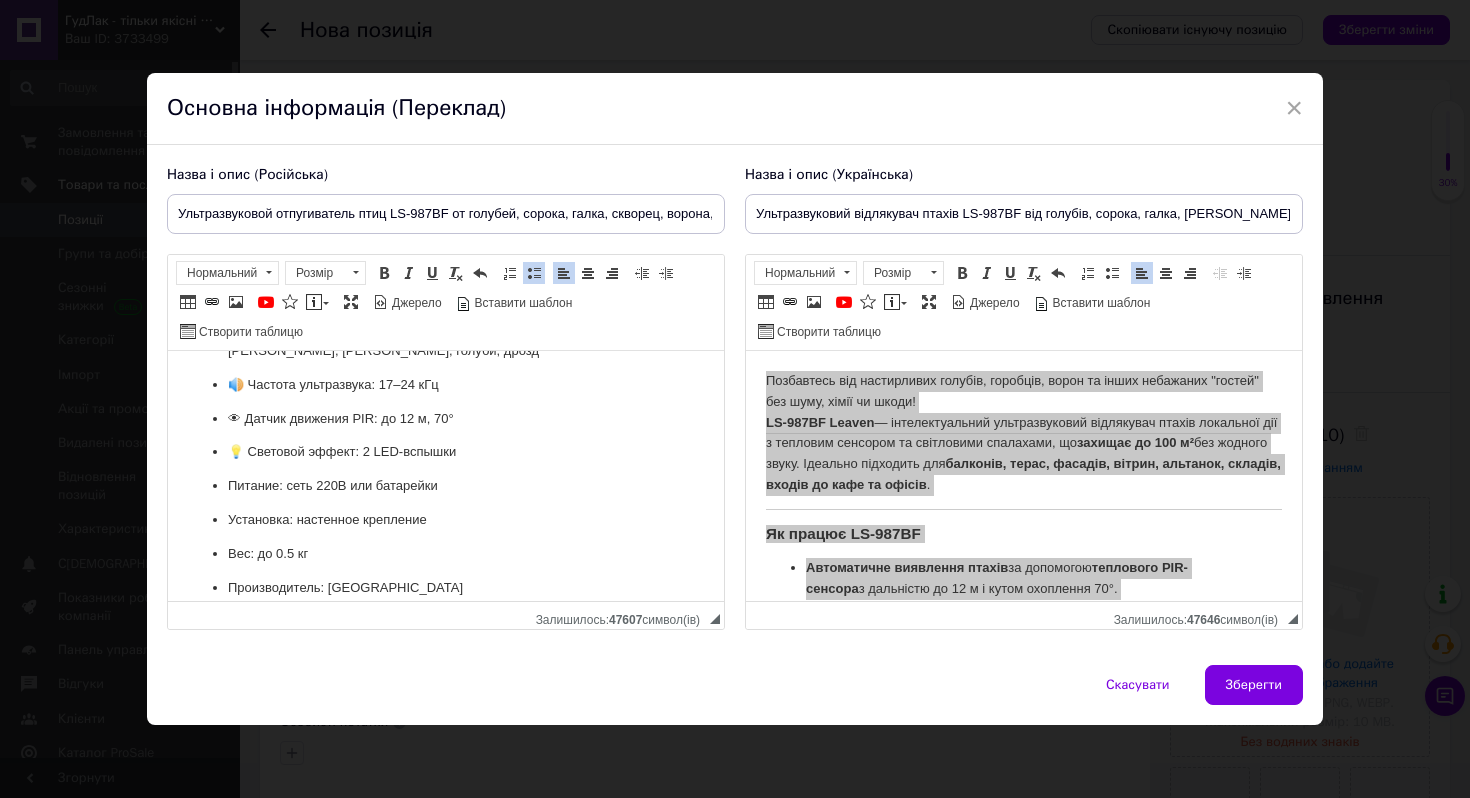scroll, scrollTop: 1228, scrollLeft: 0, axis: vertical 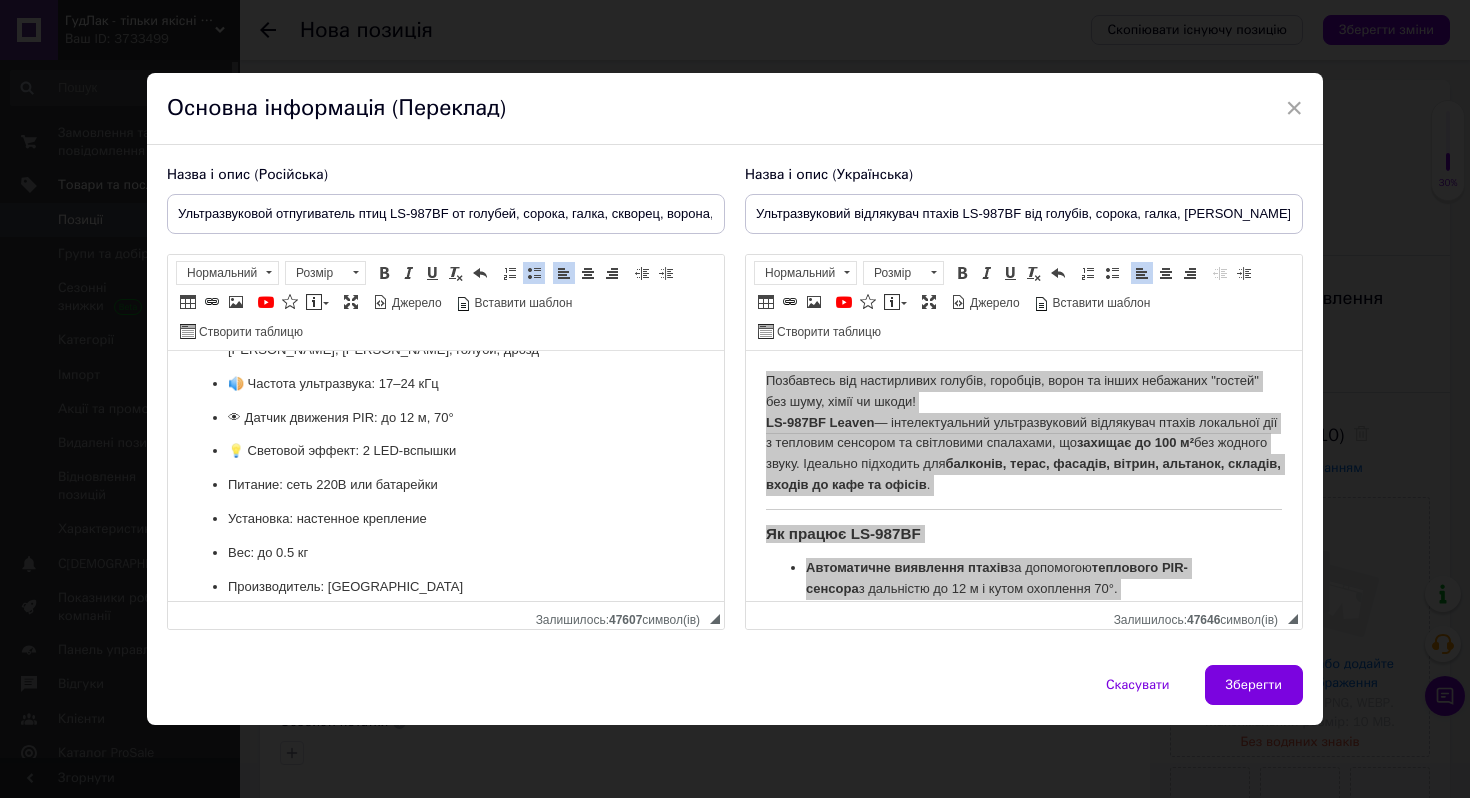 click on "💡 Световой эффект: 2 LED-вспышки" at bounding box center (446, 451) 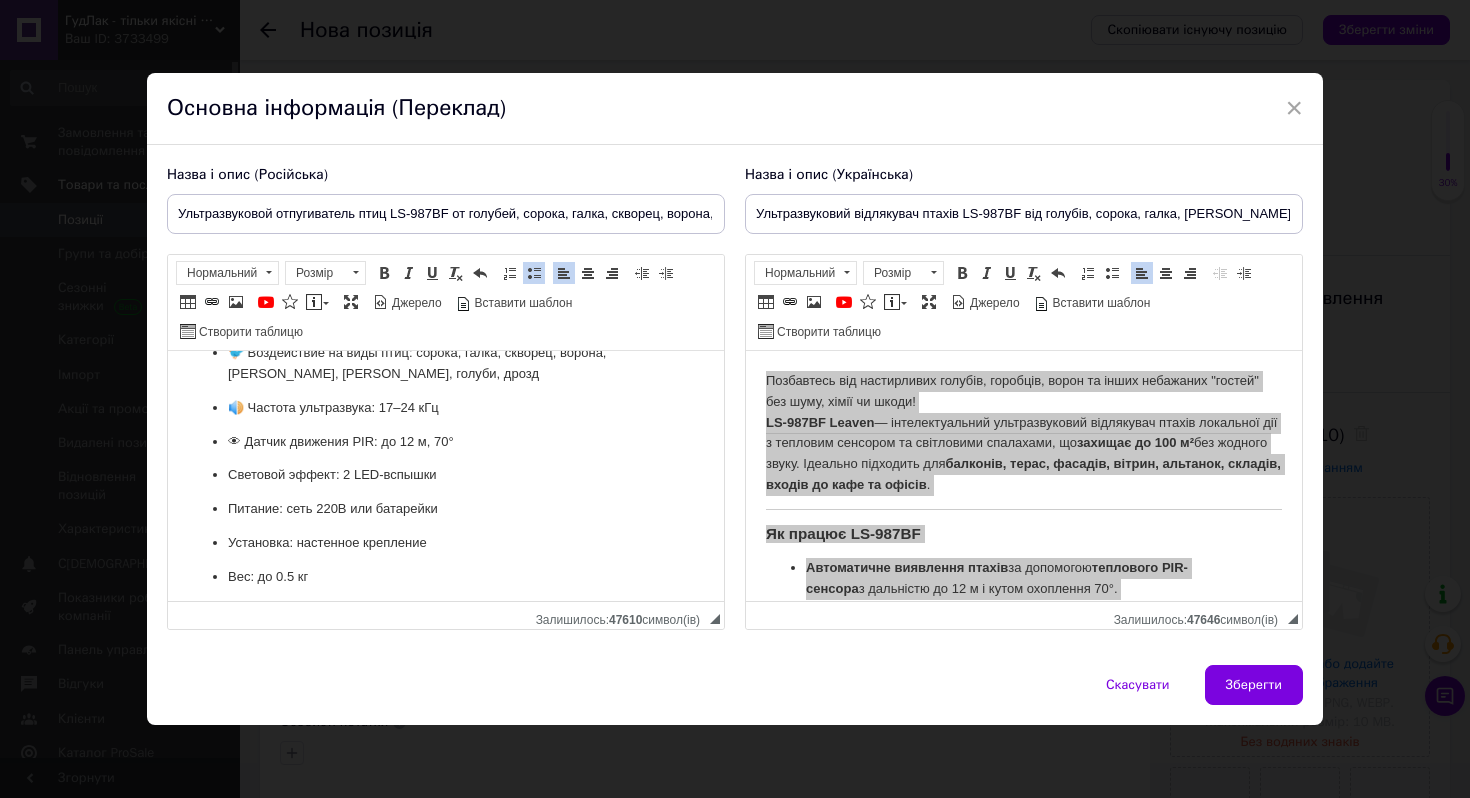 scroll, scrollTop: 1202, scrollLeft: 0, axis: vertical 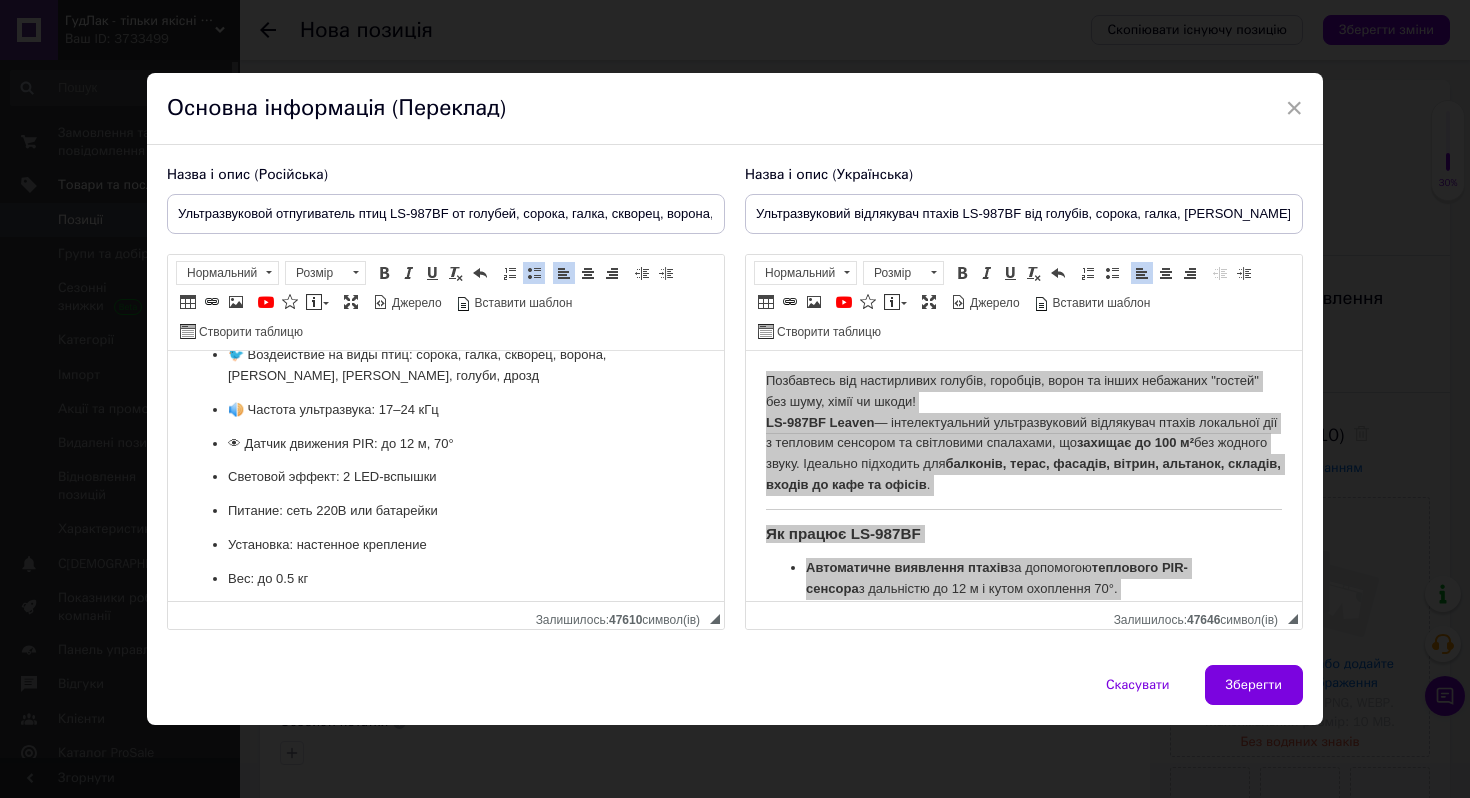 click on "👁 Датчик движения PIR: до 12 м, 70°" at bounding box center [446, 444] 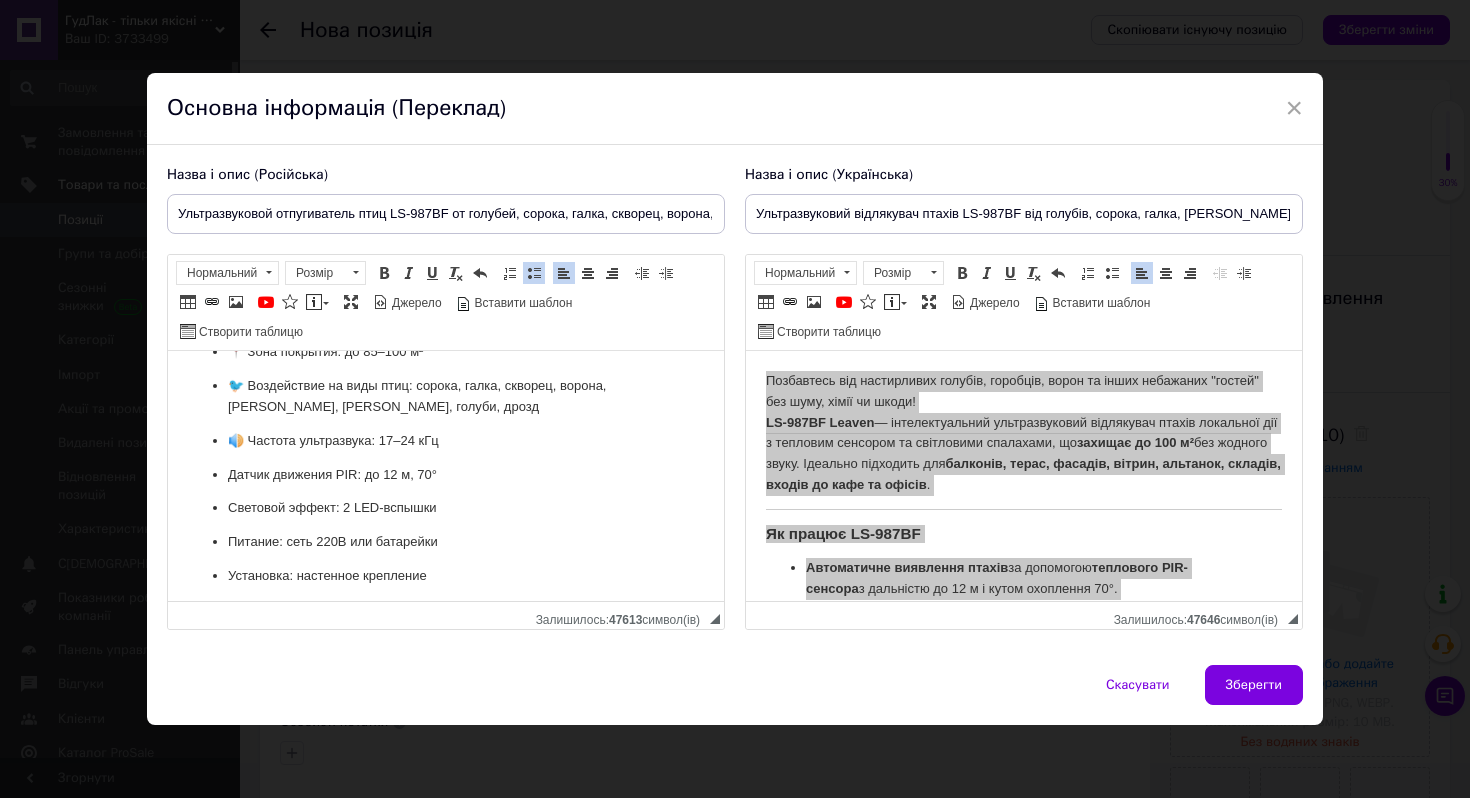 scroll, scrollTop: 1169, scrollLeft: 0, axis: vertical 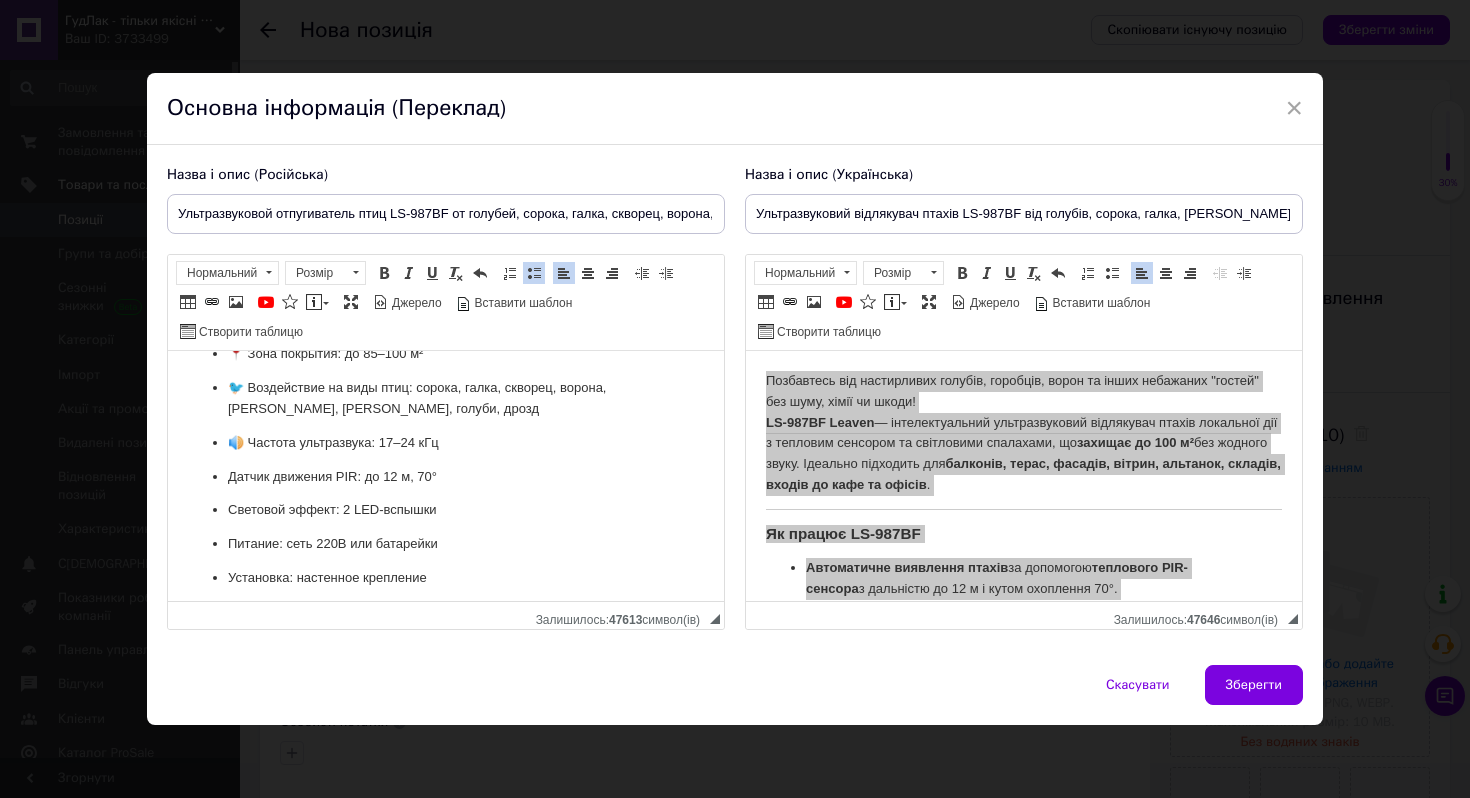click on "🔊 Частота ультразвука: 17–24 кГц" at bounding box center (446, 443) 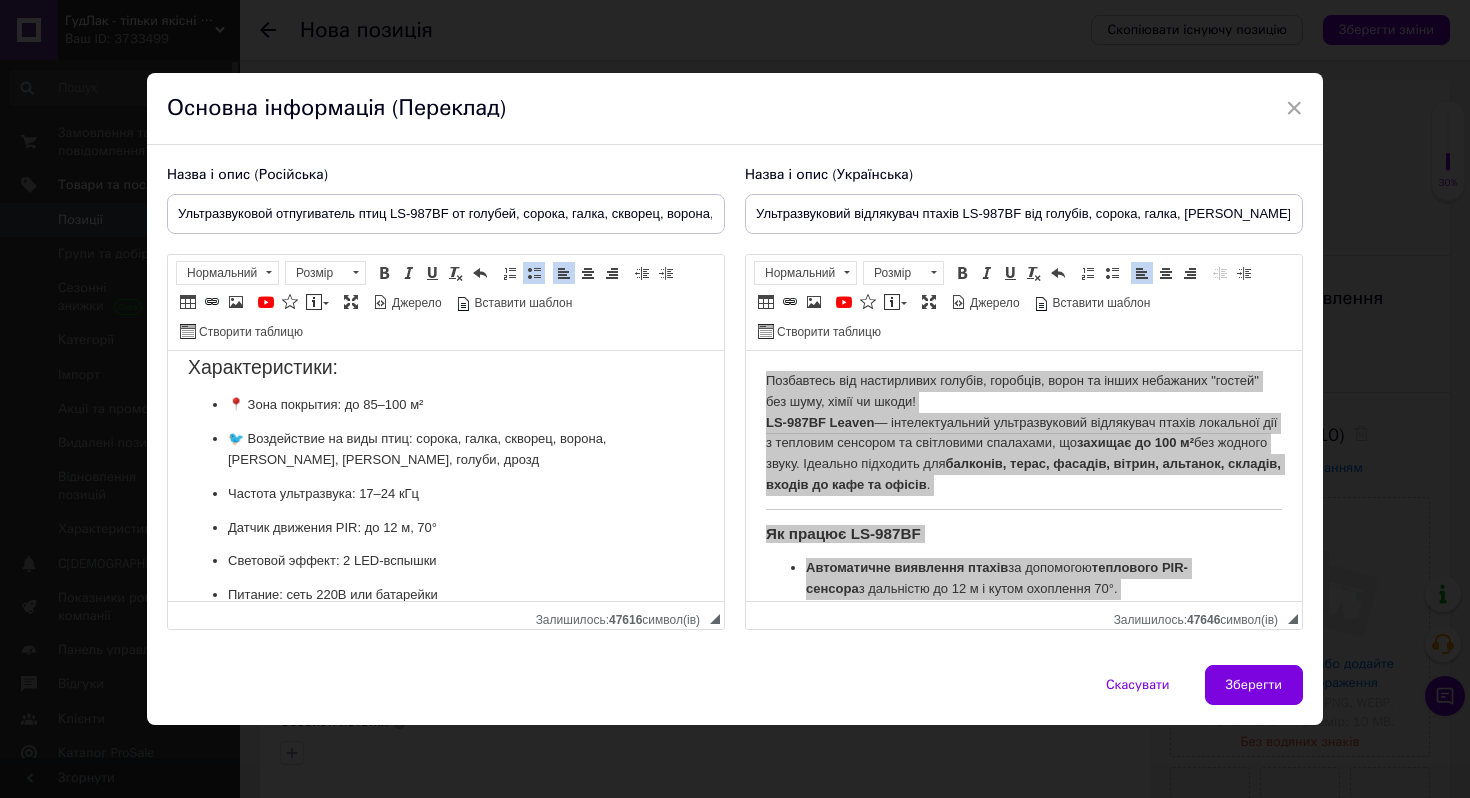 scroll, scrollTop: 1116, scrollLeft: 0, axis: vertical 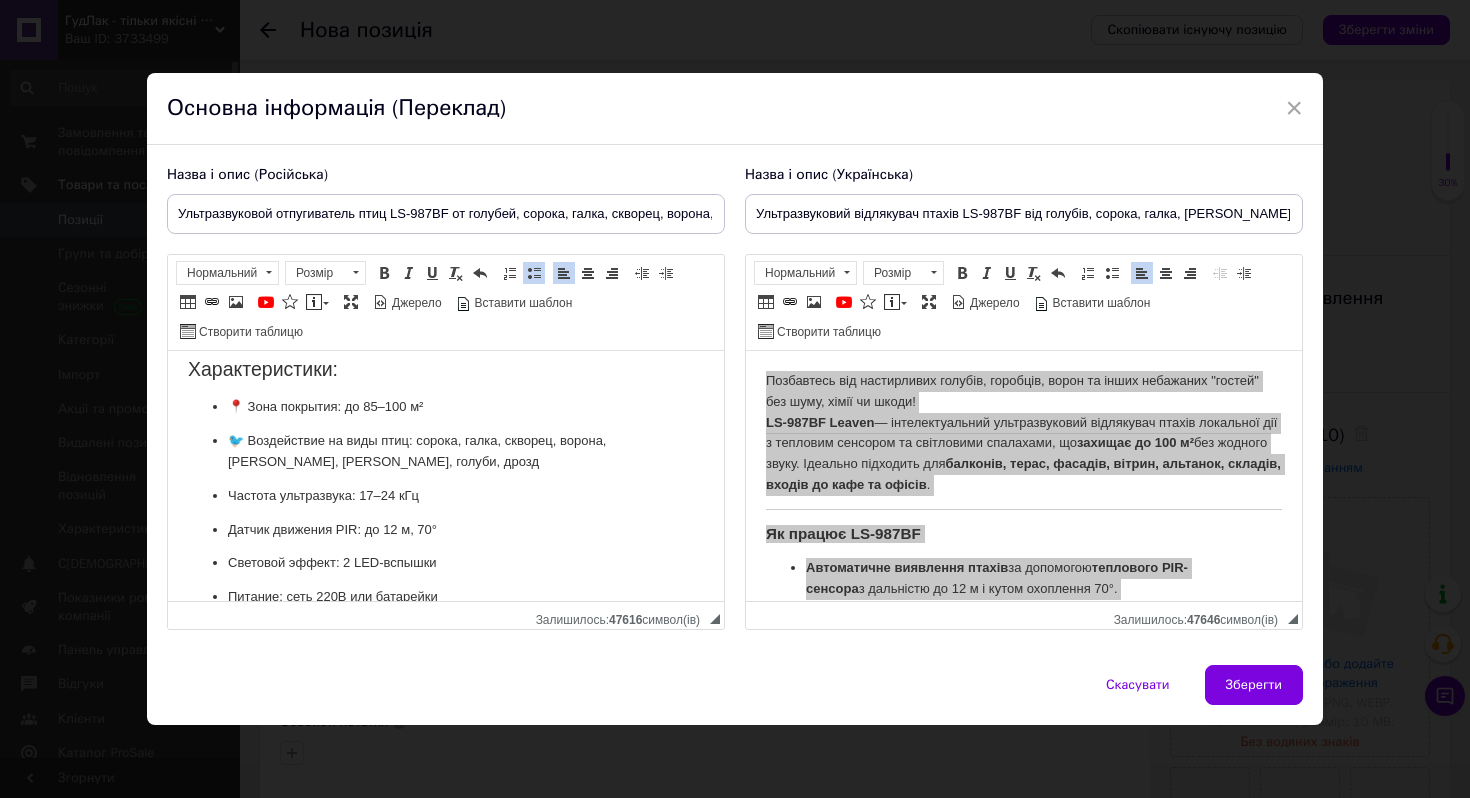 click on "🐦 Воздействие на виды птиц: сорока, галка, скворец, ворона, [PERSON_NAME], [PERSON_NAME], голуби, дрозд" at bounding box center (446, 452) 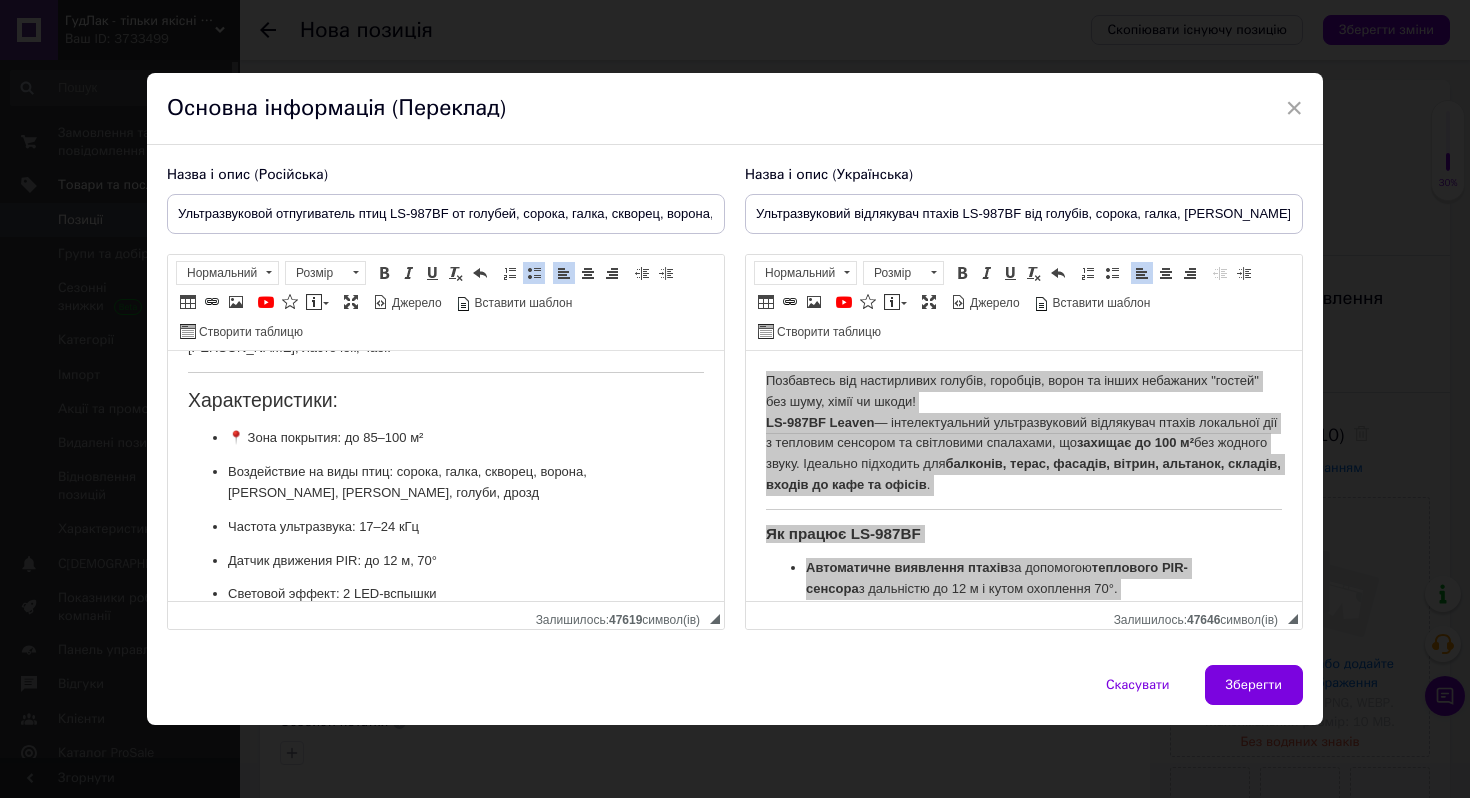scroll, scrollTop: 1075, scrollLeft: 0, axis: vertical 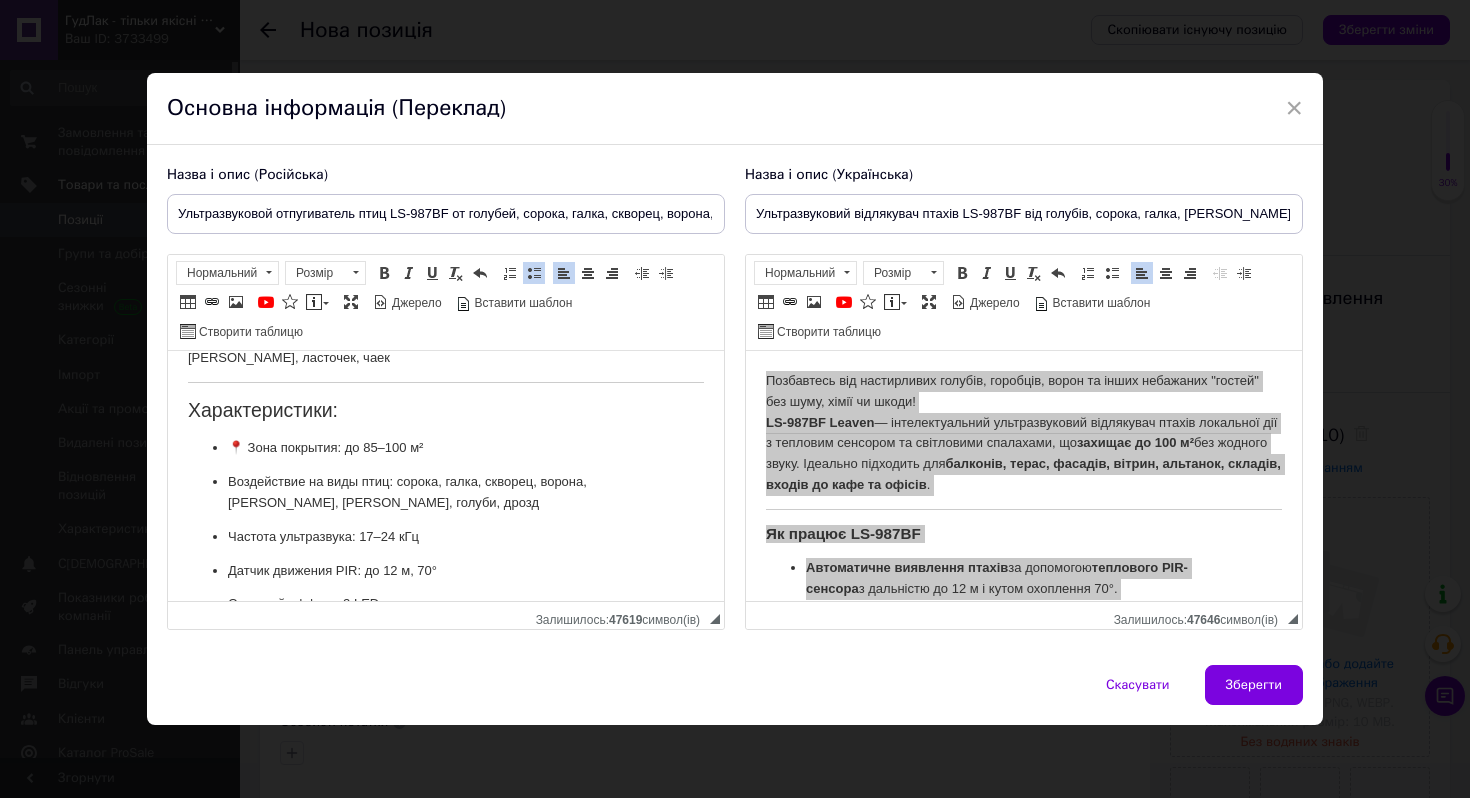 click on "📍 Зона покрытия: до 85–100 м²" at bounding box center [446, 448] 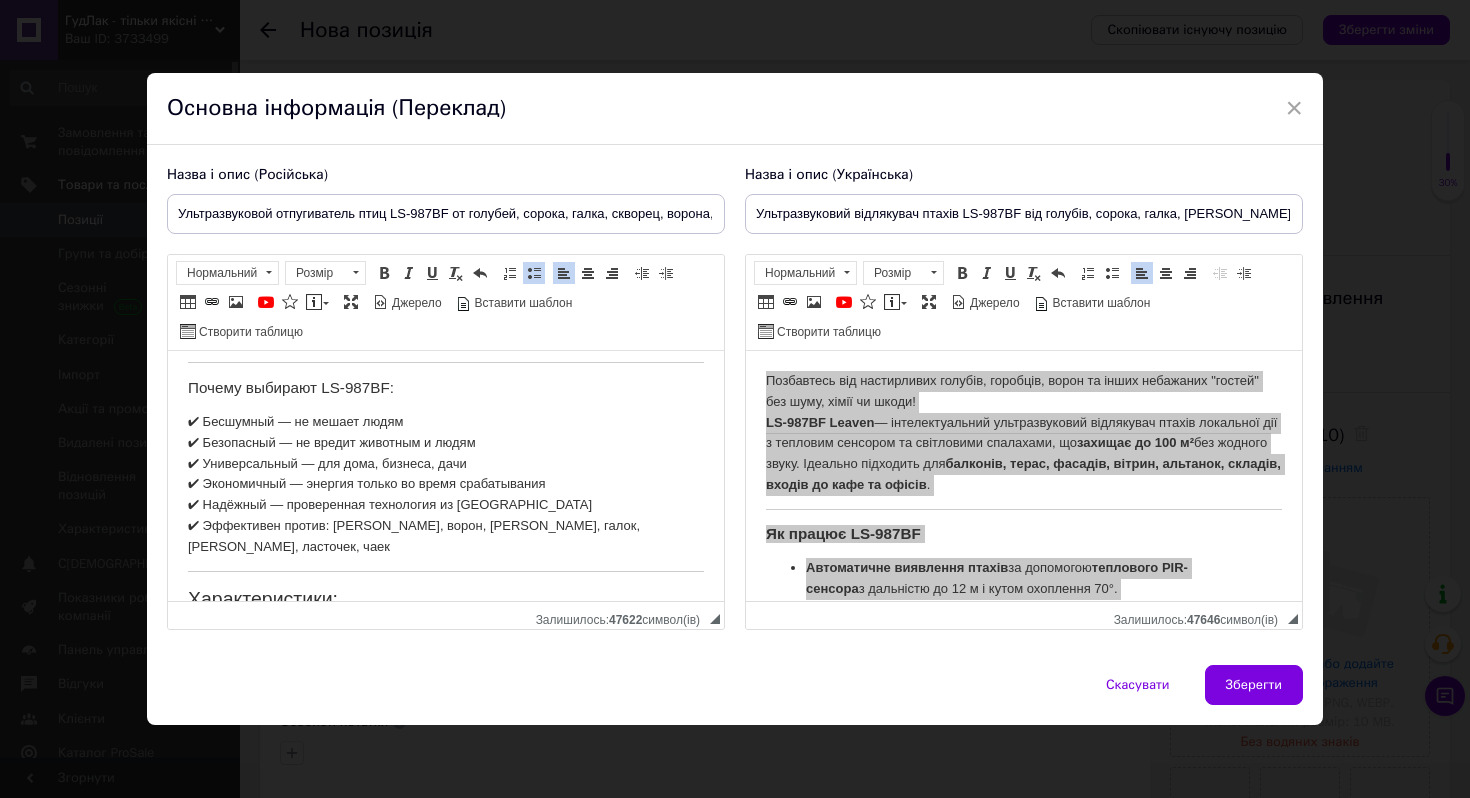 scroll, scrollTop: 888, scrollLeft: 0, axis: vertical 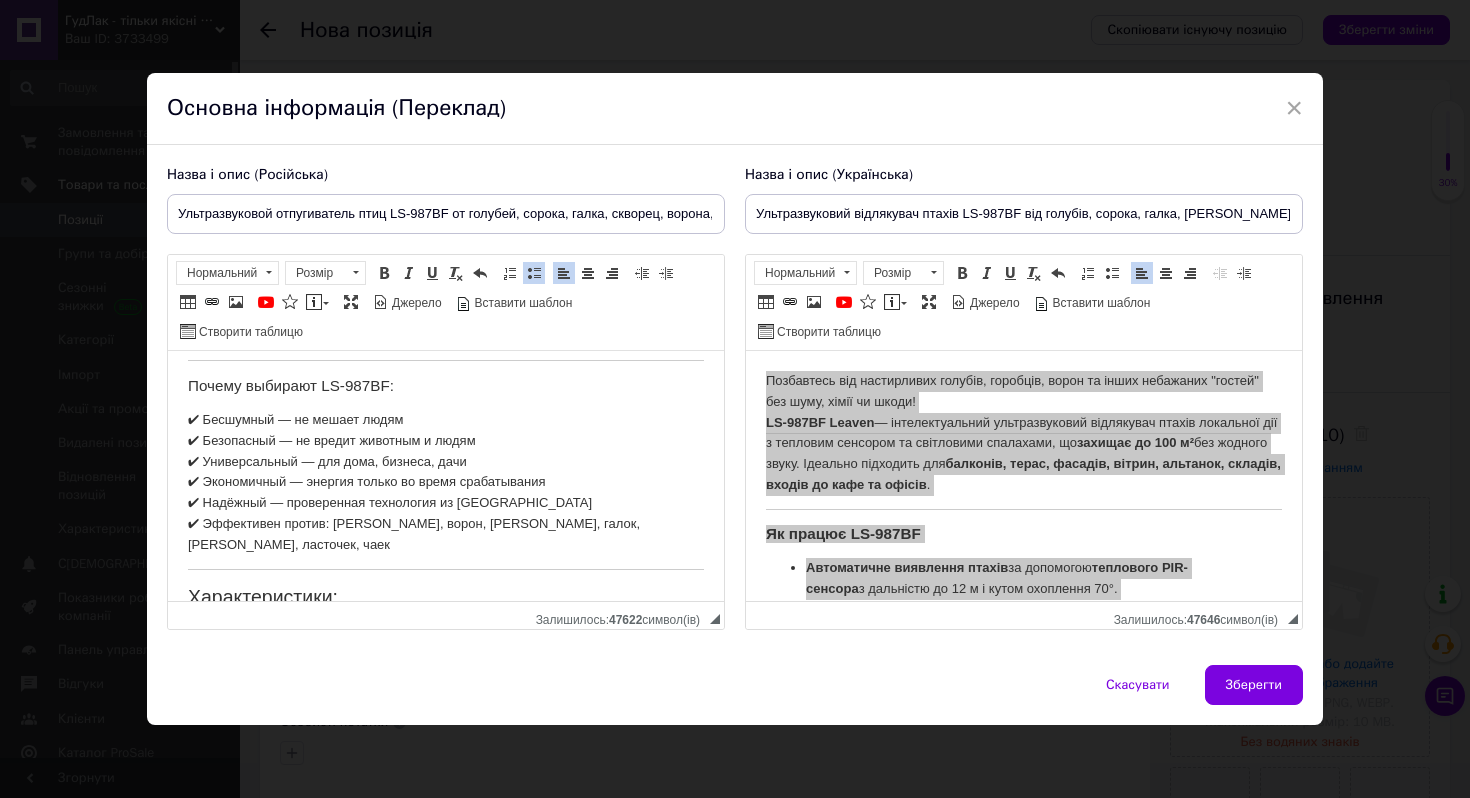 click on "✔ Бесшумный — не мешает людям ✔ Безопасный — не вредит животным и людям ✔ Универсальный — для дома, бизнеса, дачи ✔ Экономичный — энергия только во время срабатывания ✔ Надёжный — проверенная технология из [GEOGRAPHIC_DATA] ✔ Эффективен против: голубей, ворон, [PERSON_NAME], галок, [PERSON_NAME], ласточек, чаек" at bounding box center [446, 483] 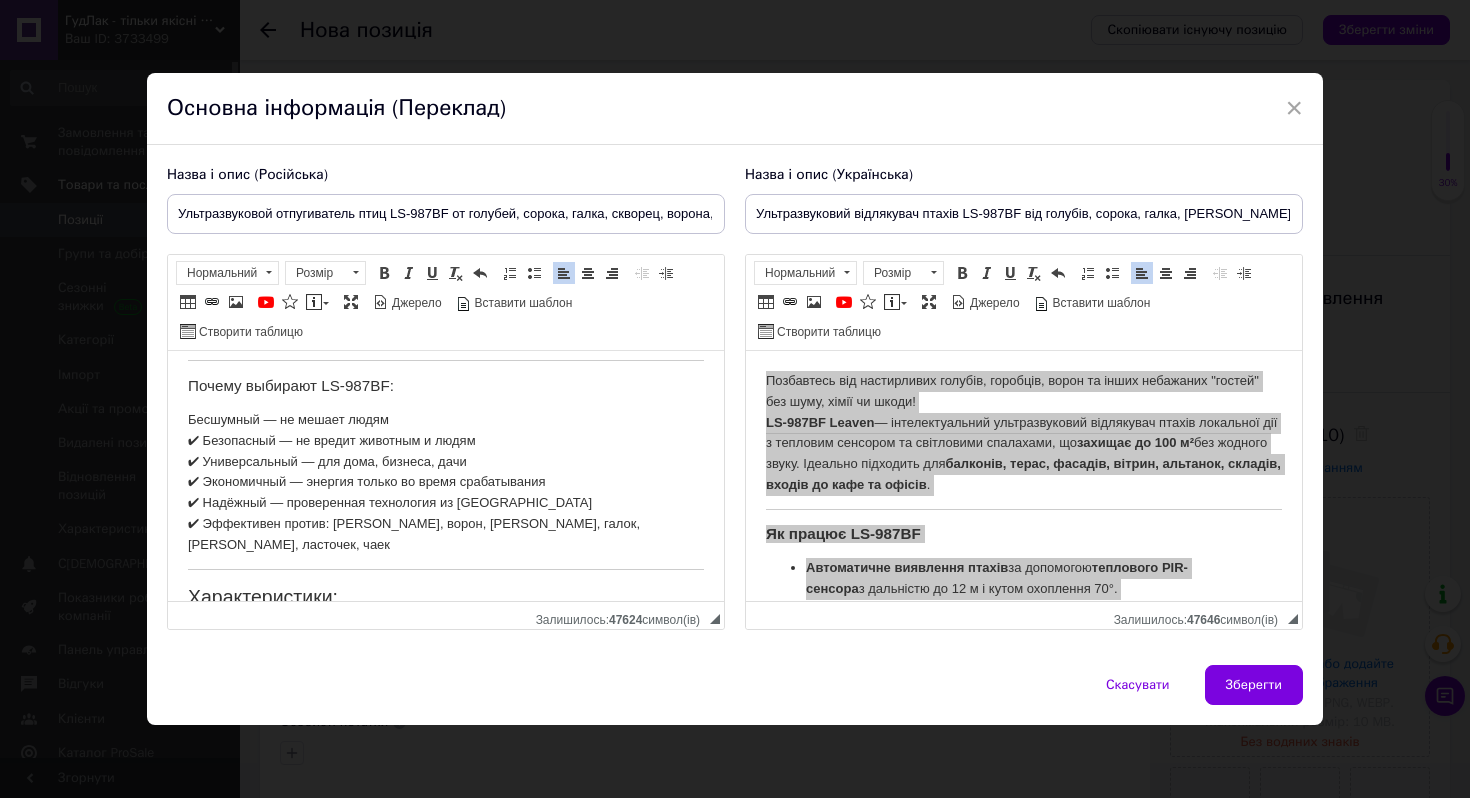 click on "Бесшумный — не мешает людям ✔ Безопасный — не вредит животным и людям ✔ Универсальный — для дома, бизнеса, дачи ✔ Экономичный — энергия только во время срабатывания ✔ Надёжный — проверенная технология из [GEOGRAPHIC_DATA] ✔ Эффективен против: голубей, ворон, [PERSON_NAME], галок, [PERSON_NAME], ласточек, чаек" at bounding box center [446, 483] 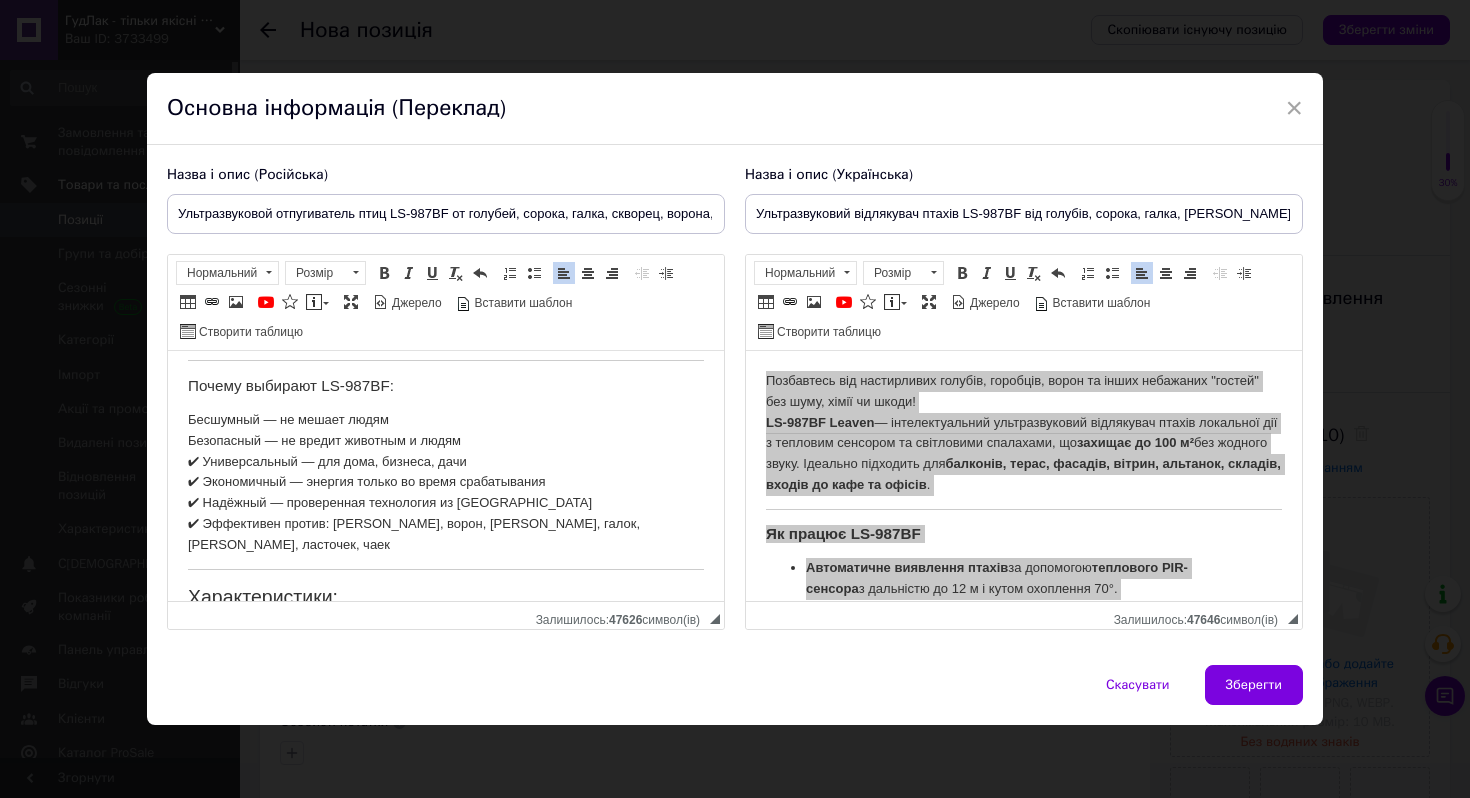 click on "Бесшумный — не мешает людям Безопасный — не вредит животным и людям ✔ Универсальный — для дома, бизнеса, дачи ✔ Экономичный — энергия только во время срабатывания ✔ Надёжный — проверенная технология из [GEOGRAPHIC_DATA] ✔ Эффективен против: голубей, ворон, [PERSON_NAME], галок, [PERSON_NAME], ласточек, чаек" at bounding box center (446, 483) 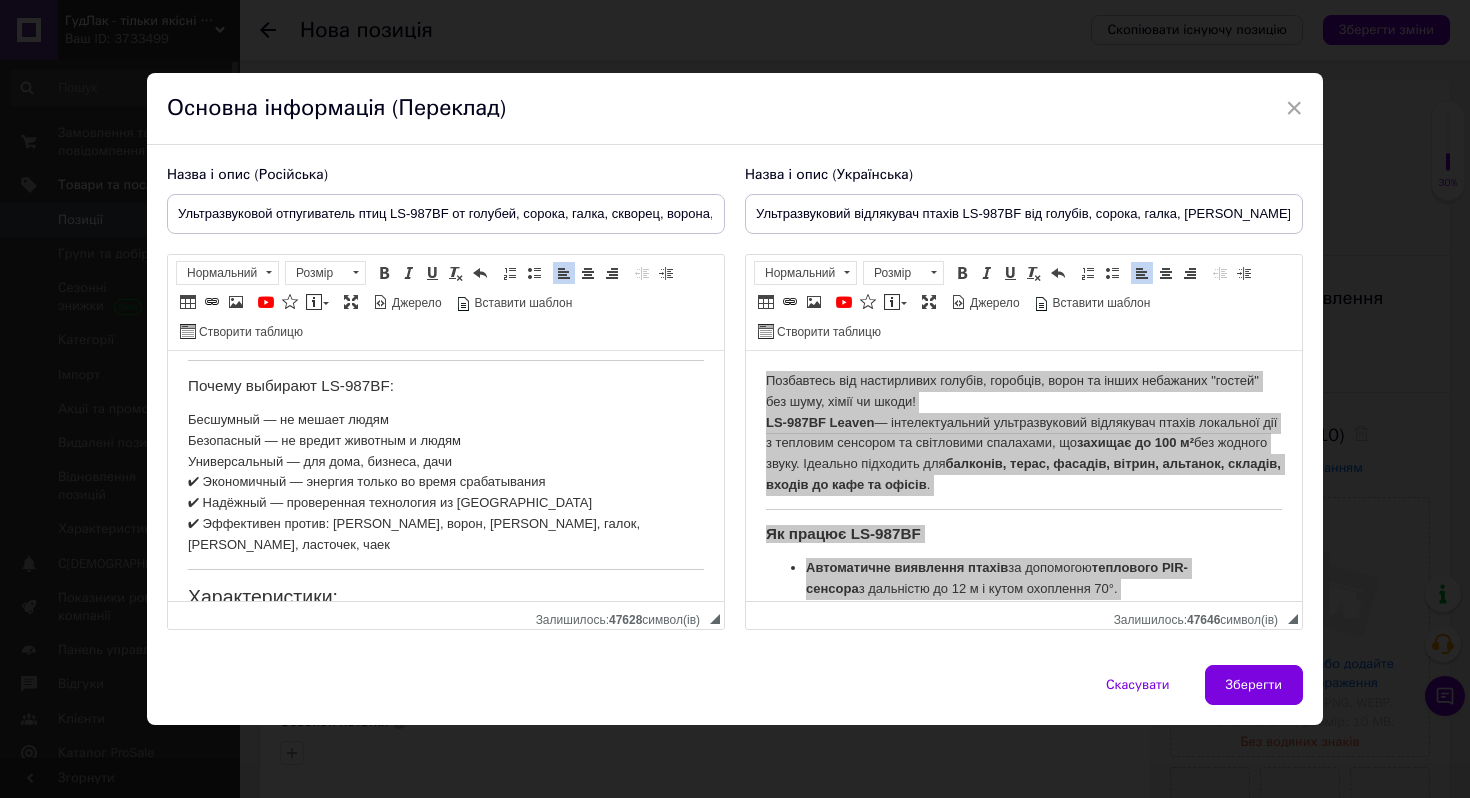 click on "Бесшумный — не мешает людям Безопасный — не вредит животным и людям Универсальный — для дома, бизнеса, дачи ✔ Экономичный — энергия только во время срабатывания ✔ Надёжный — проверенная технология из [GEOGRAPHIC_DATA] ✔ Эффективен против: голубей, ворон, [PERSON_NAME], галок, [PERSON_NAME], ласточек, чаек" at bounding box center (446, 483) 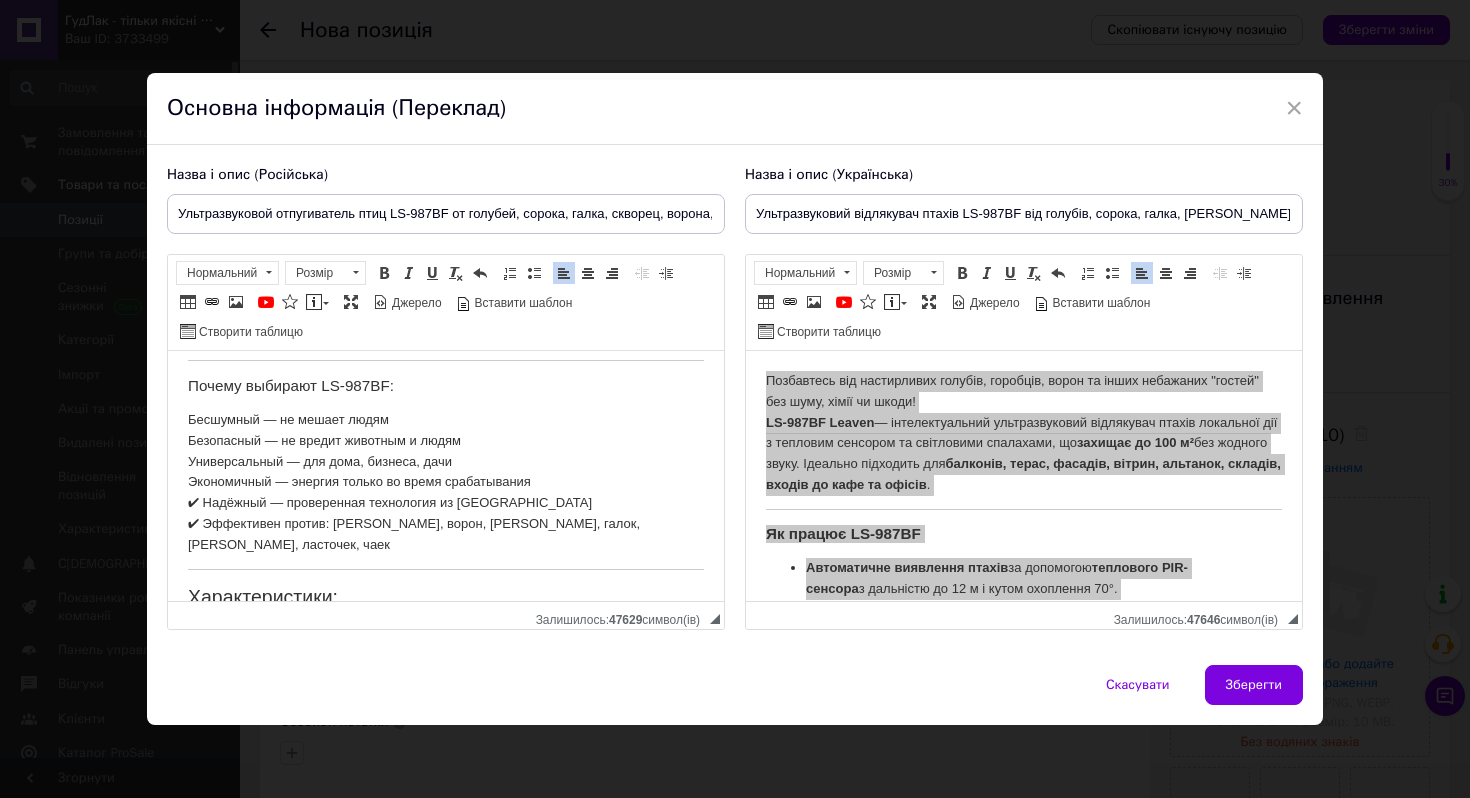 click on "Бесшумный — не мешает людям Безопасный — не вредит животным и людям Универсальный — для дома, бизнеса, дачи  Экономичный — энергия только во время срабатывания ✔ Надёжный — проверенная технология из [GEOGRAPHIC_DATA] ✔ Эффективен против: голубей, ворон, [PERSON_NAME], галок, [PERSON_NAME], ласточек, чаек" at bounding box center (446, 483) 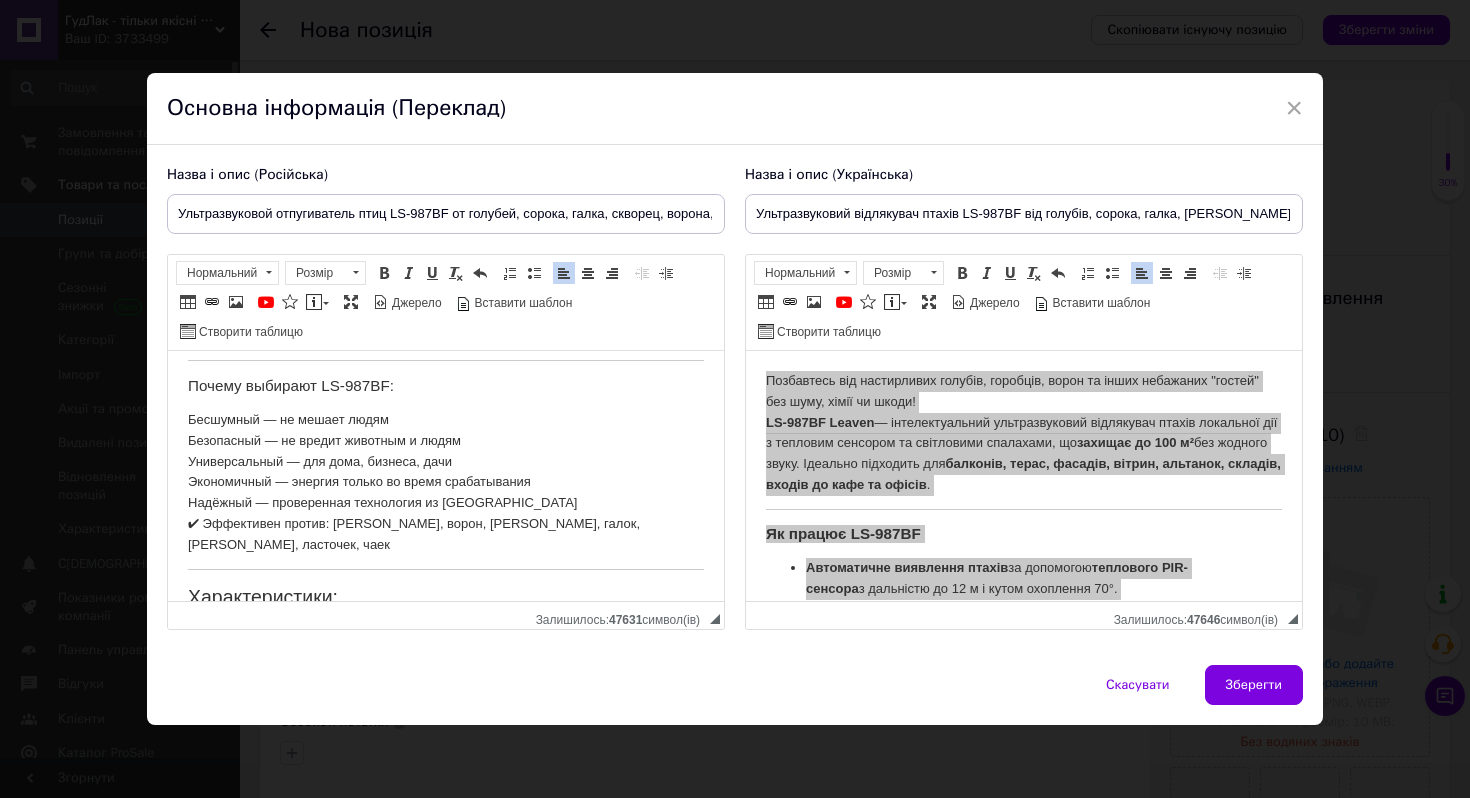 click on "Бесшумный — не мешает людям Безопасный — не вредит животным и людям Универсальный — для дома, бизнеса, дачи  Экономичный — энергия только во время срабатывания Надёжный — проверенная технология из [GEOGRAPHIC_DATA] ✔ Эффективен против: голубей, ворон, [PERSON_NAME], галок, [PERSON_NAME], ласточек, чаек" at bounding box center (446, 483) 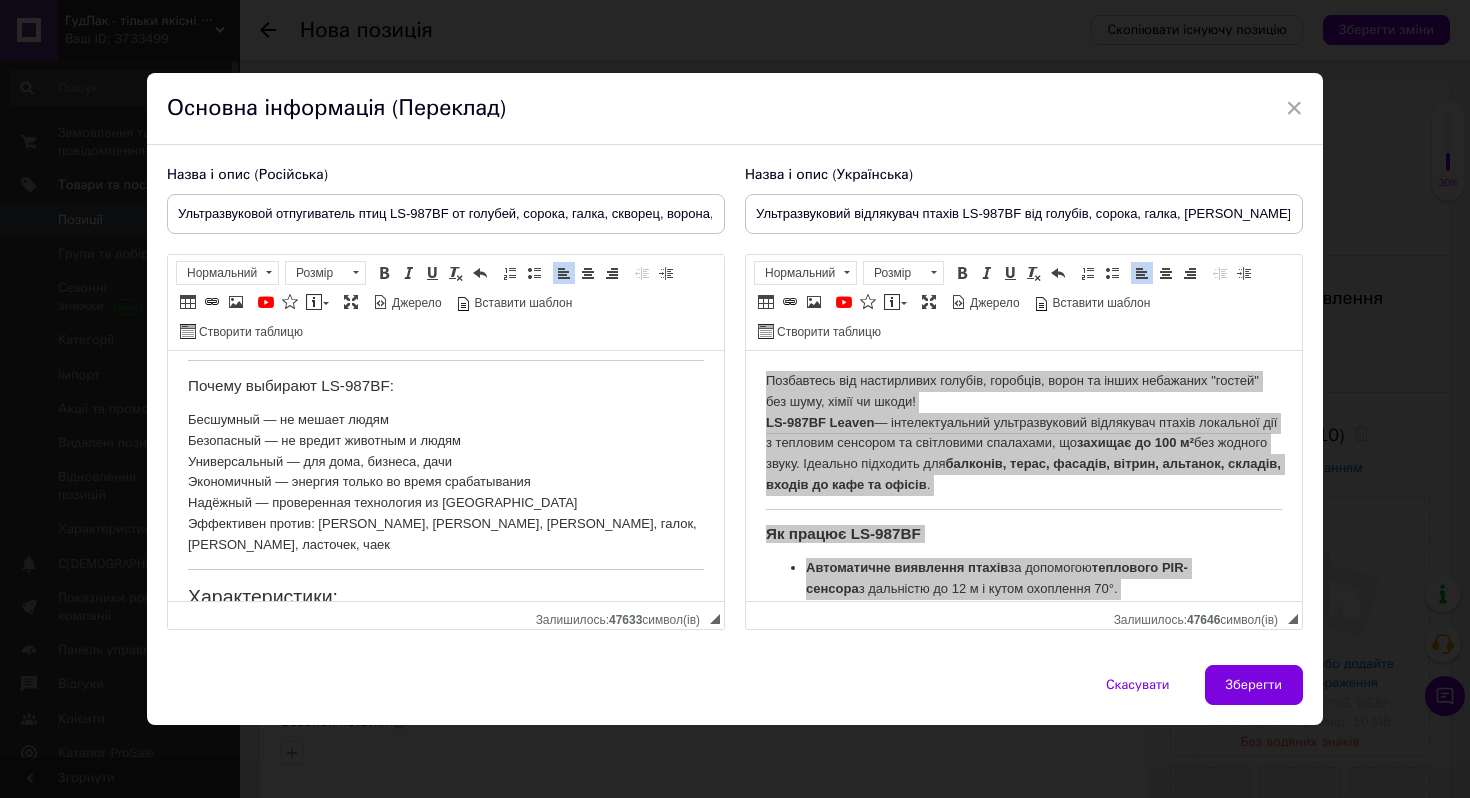 click on "Бесшумный — не мешает людям Безопасный — не вредит животным и людям Универсальный — для дома, бизнеса, дачи  Экономичный — энергия только во время срабатывания Надёжный — проверенная технология из Тайваня Эффективен против: голубей, ворон, [PERSON_NAME], галок, [PERSON_NAME], ласточек, чаек" at bounding box center [446, 483] 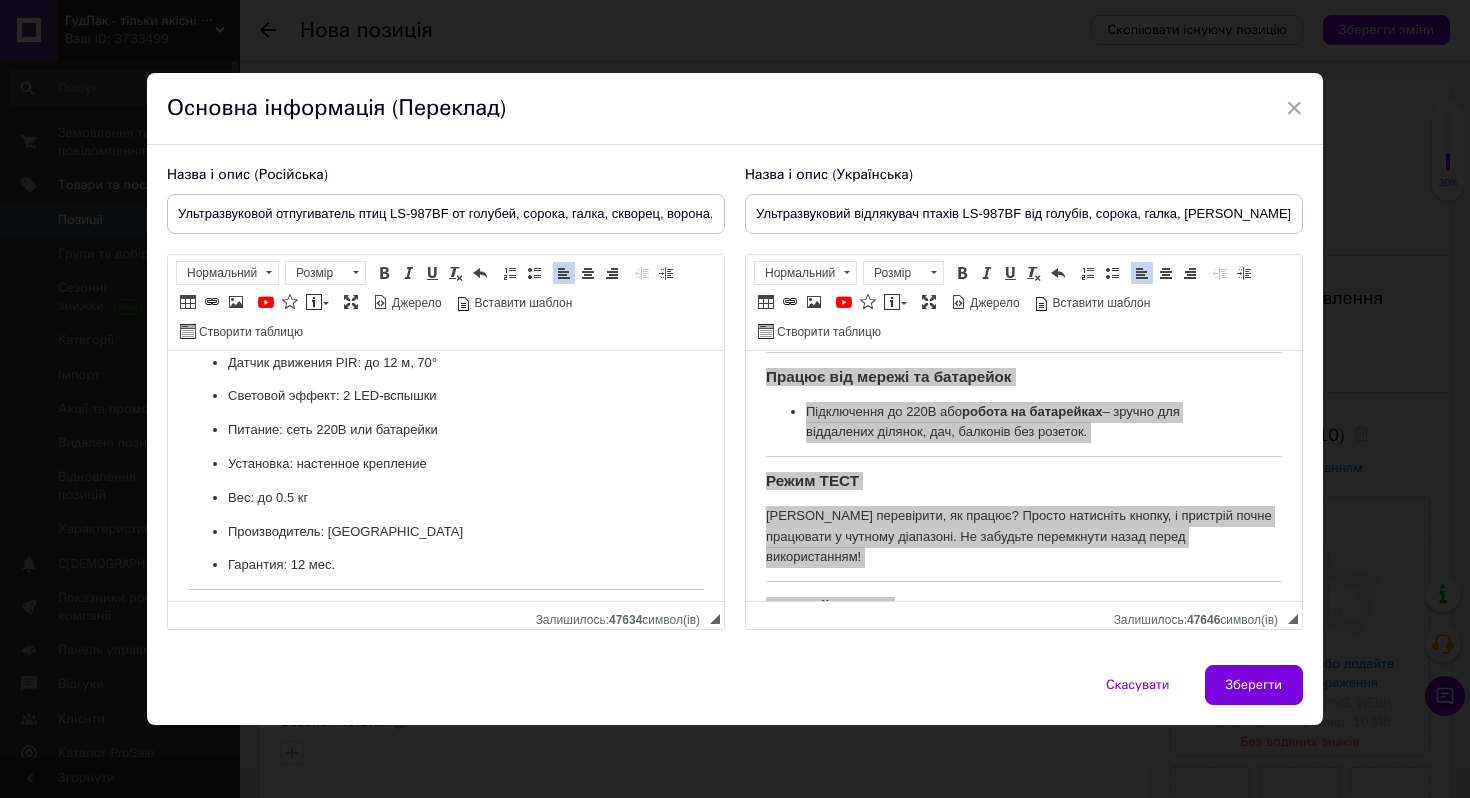scroll, scrollTop: 1299, scrollLeft: 0, axis: vertical 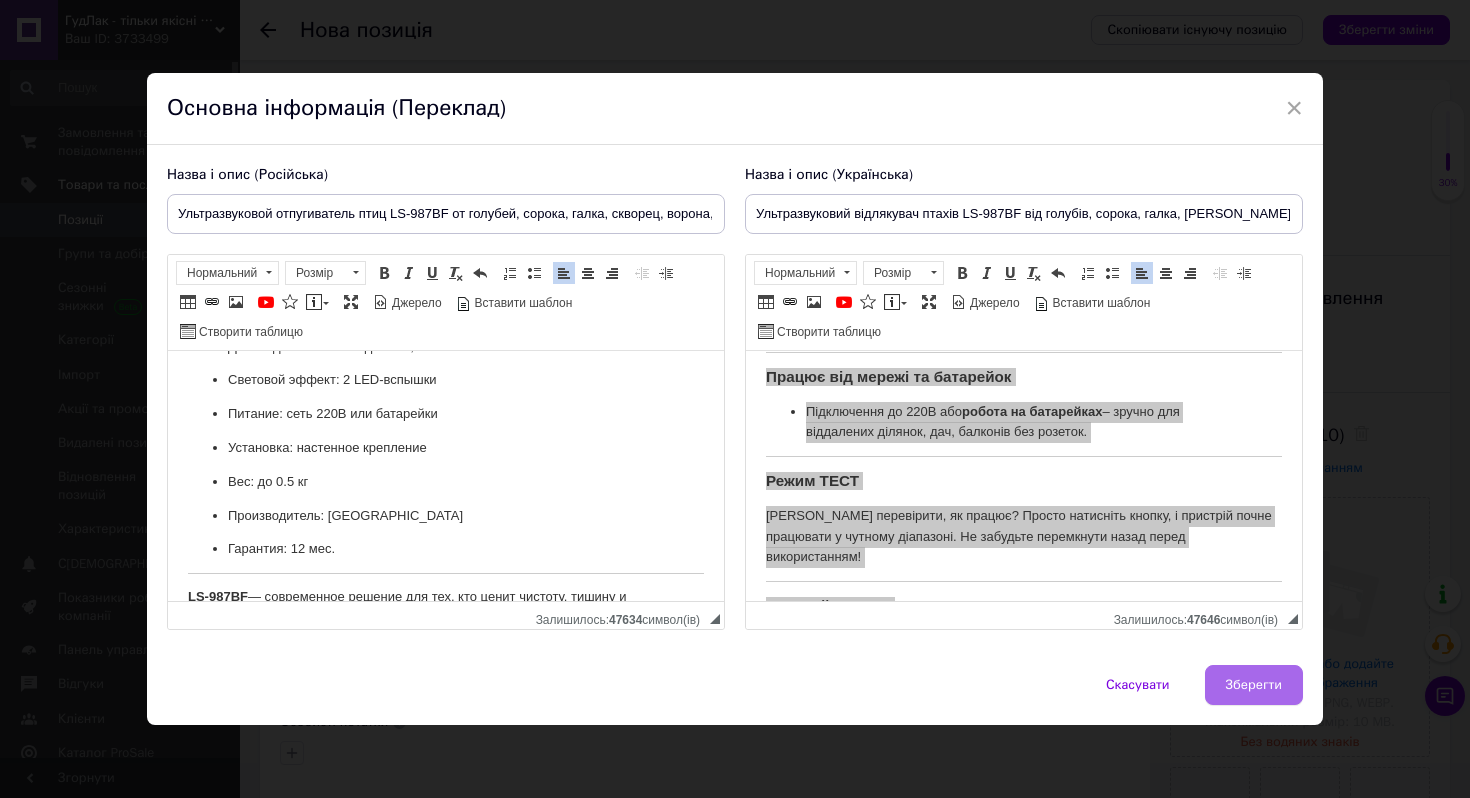 click on "Зберегти" at bounding box center [1254, 685] 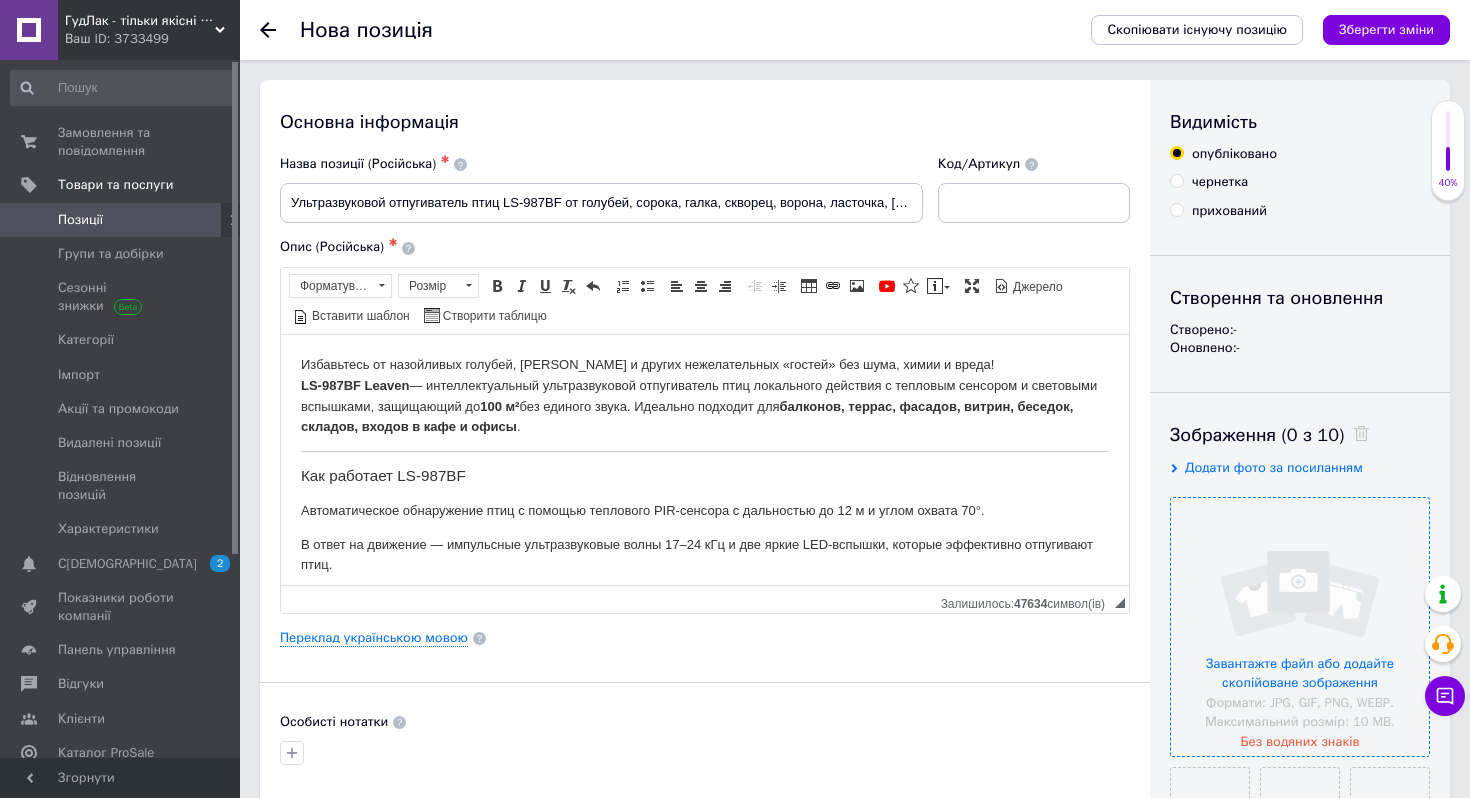 click at bounding box center (1300, 627) 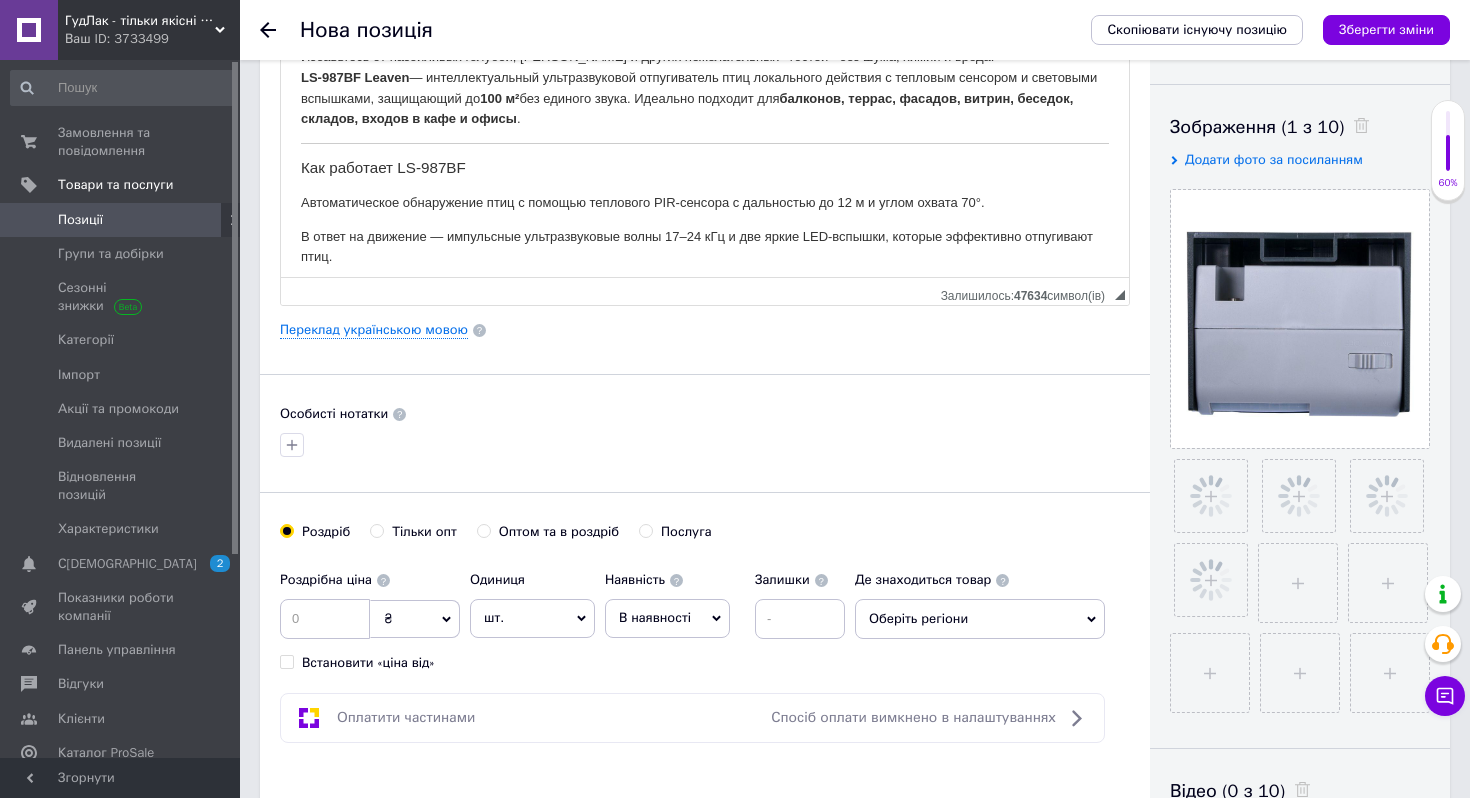 scroll, scrollTop: 337, scrollLeft: 0, axis: vertical 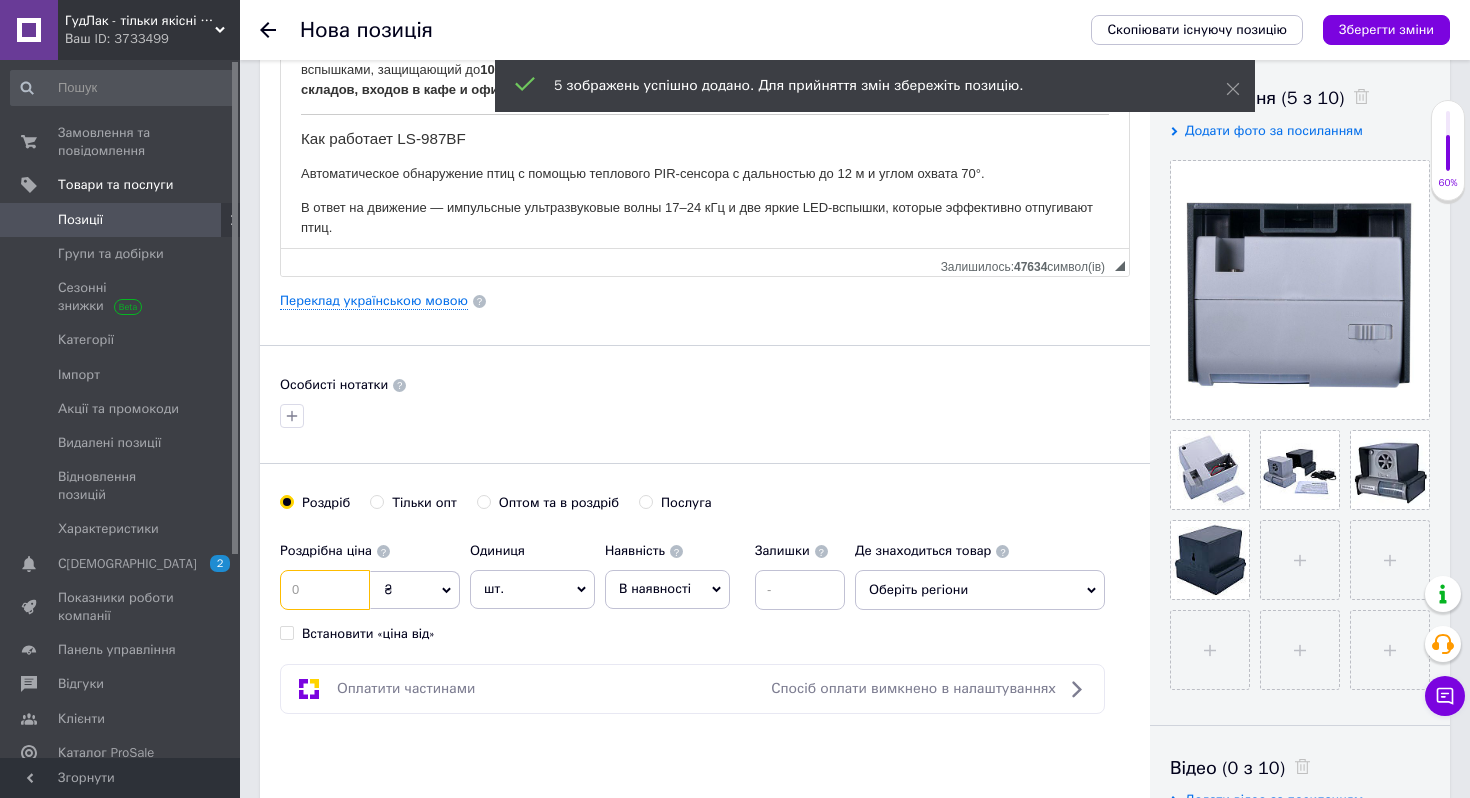 click at bounding box center [325, 590] 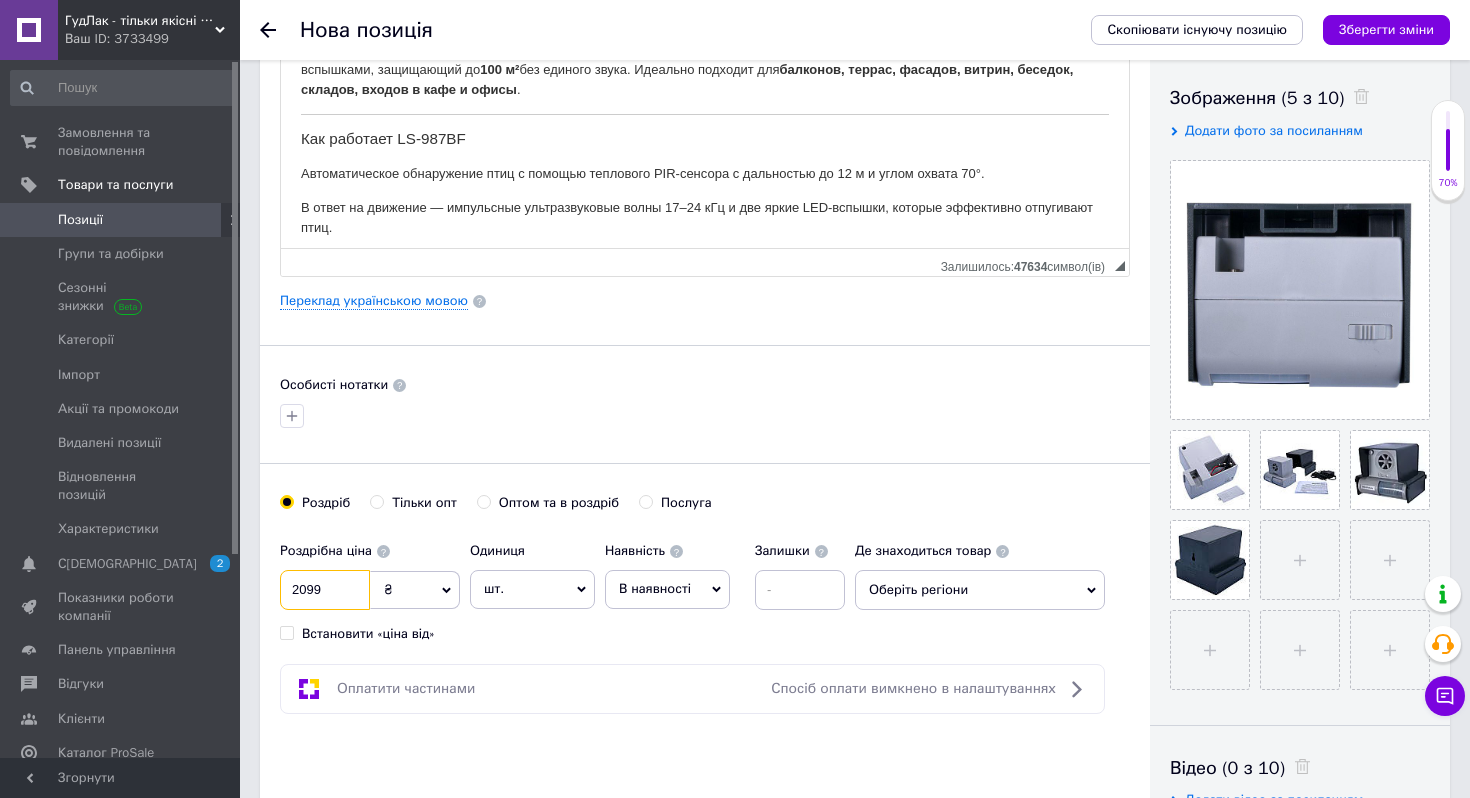 type on "2099" 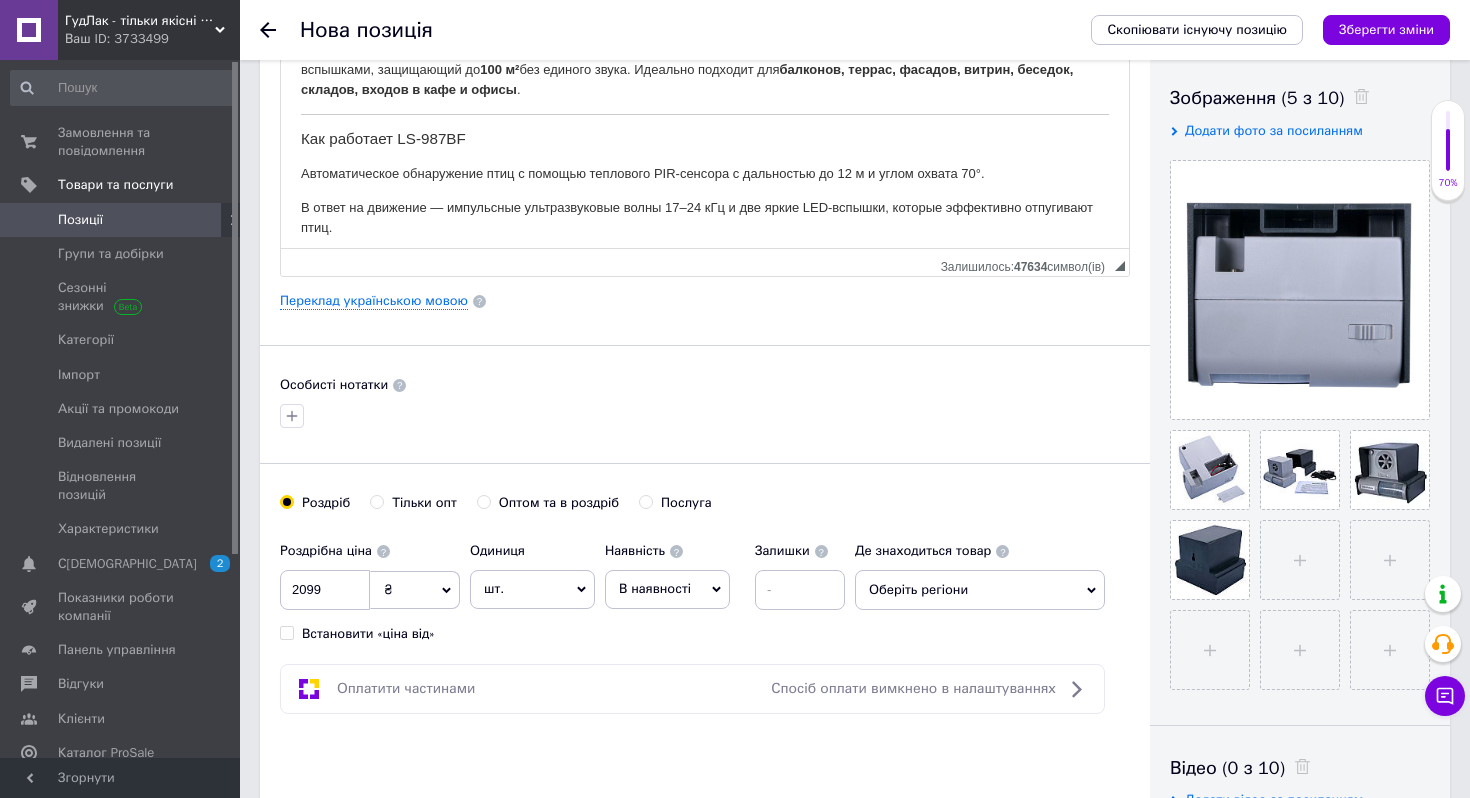 click on "Оптом та в роздріб" at bounding box center (483, 501) 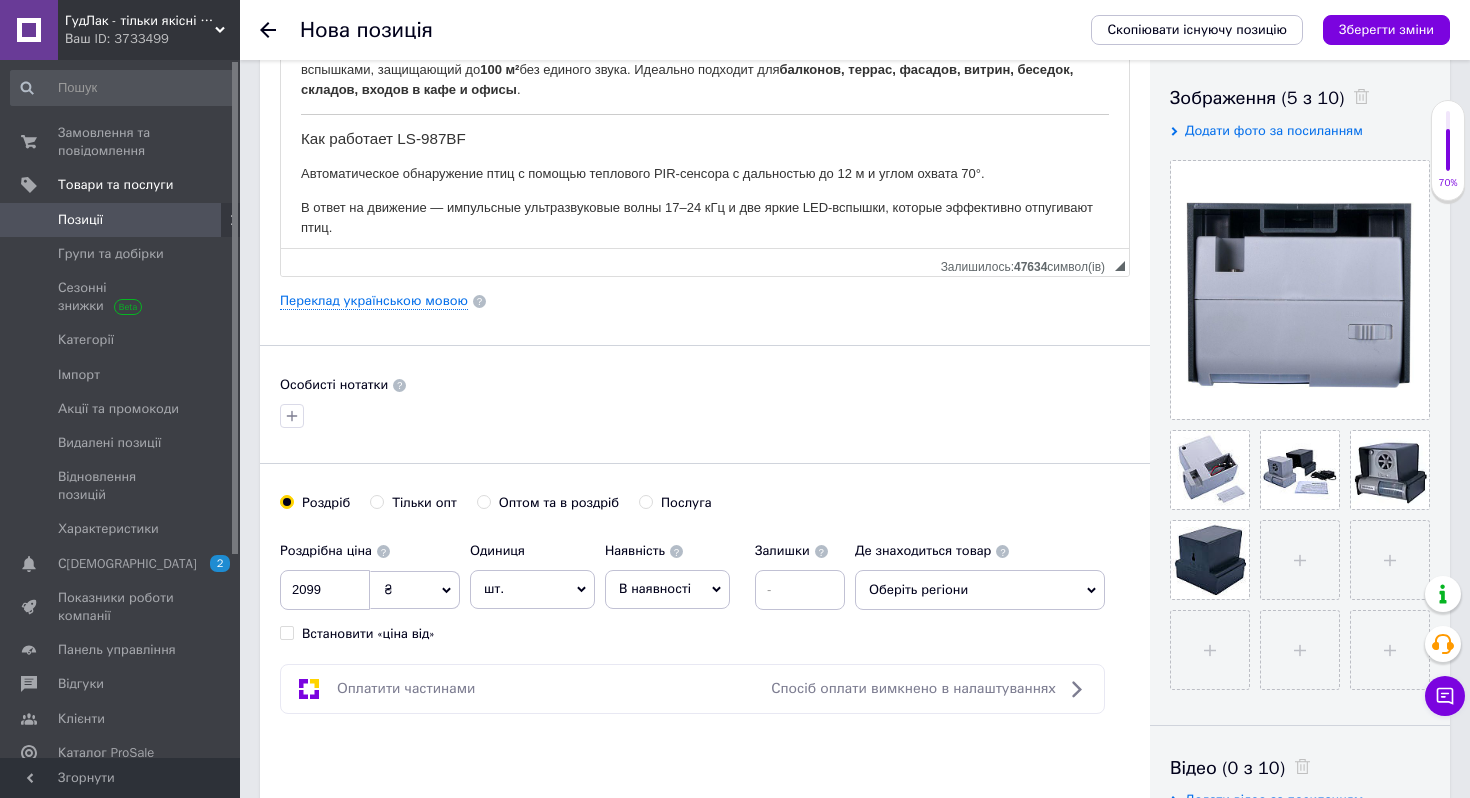 radio on "true" 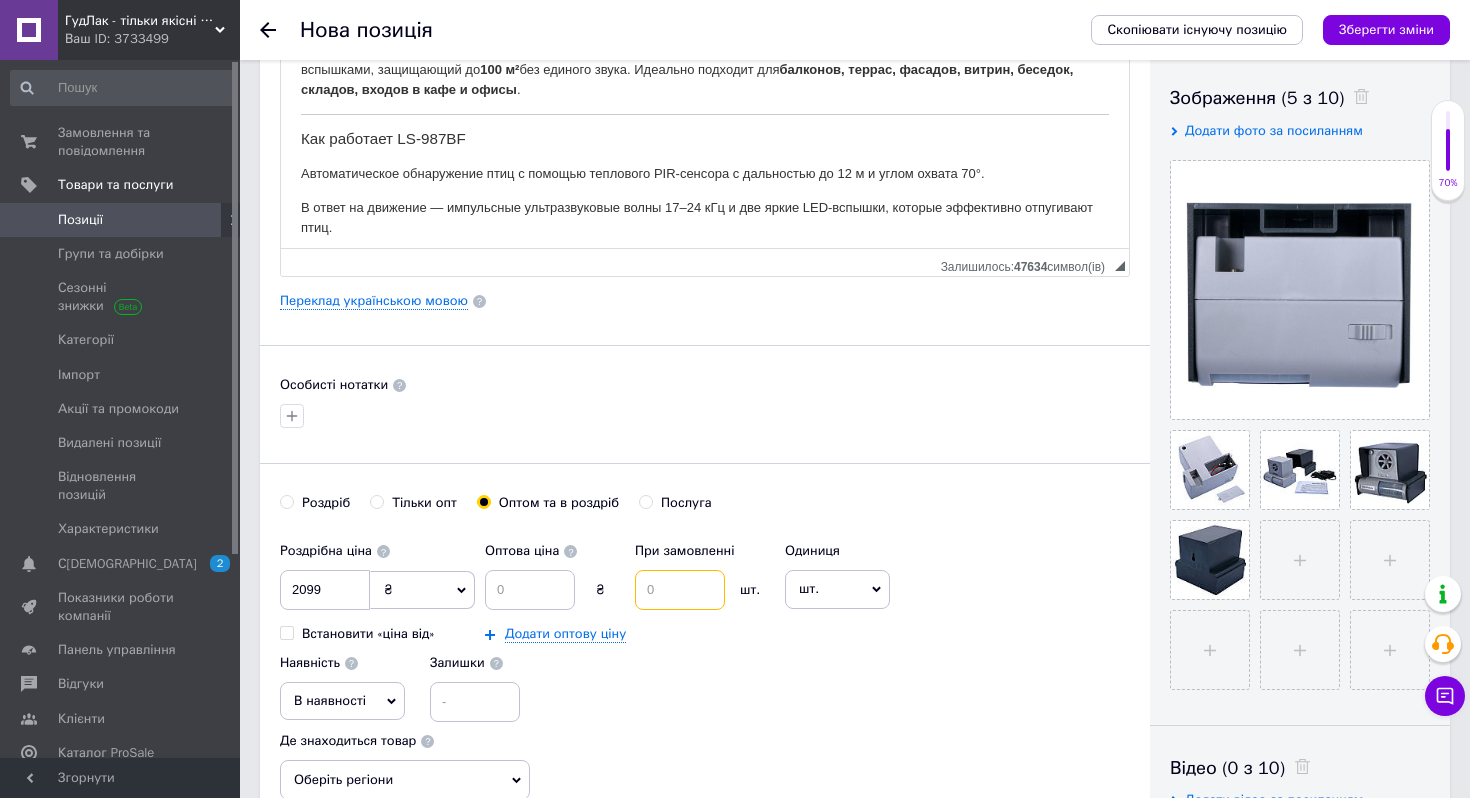 click at bounding box center (680, 590) 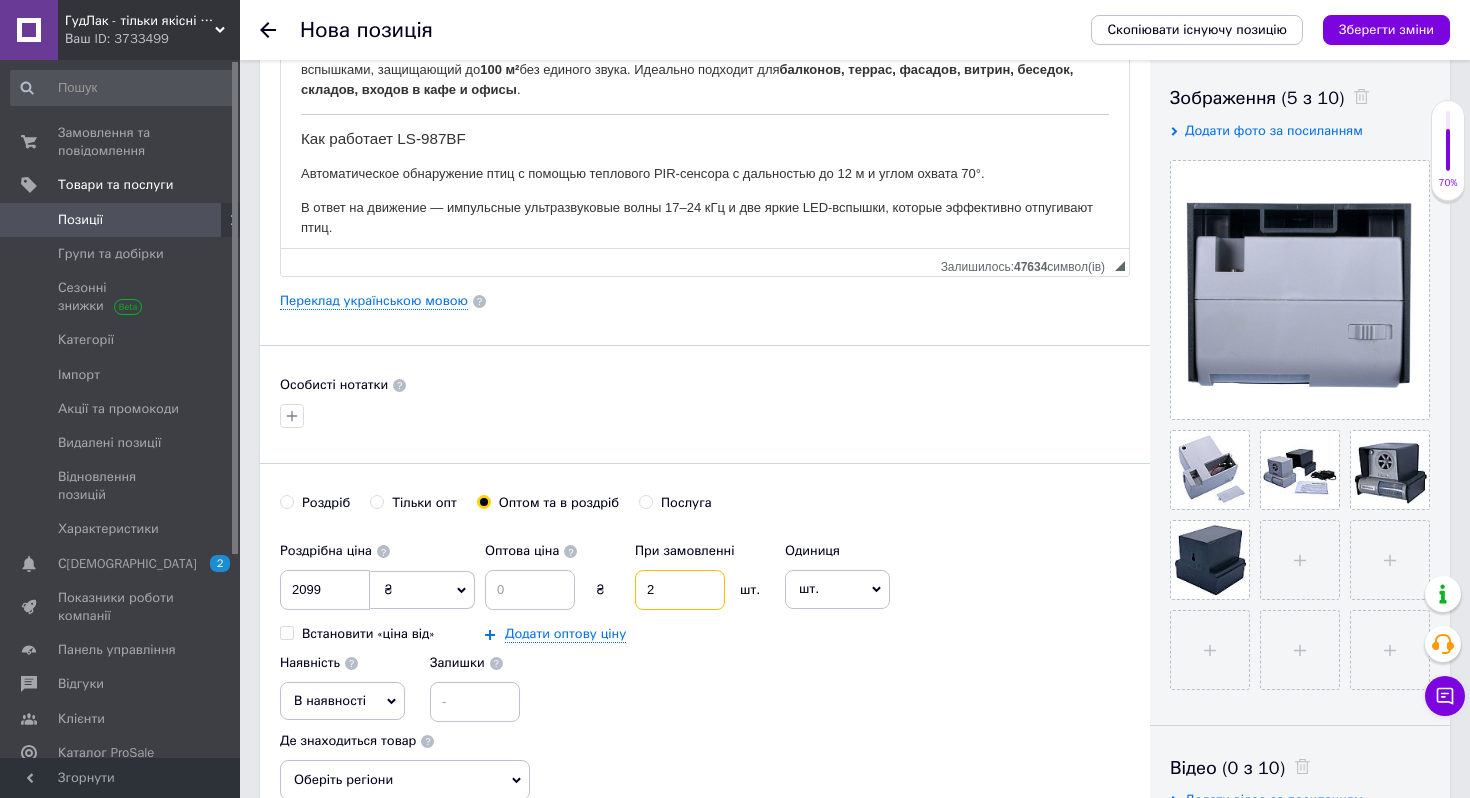 type on "2" 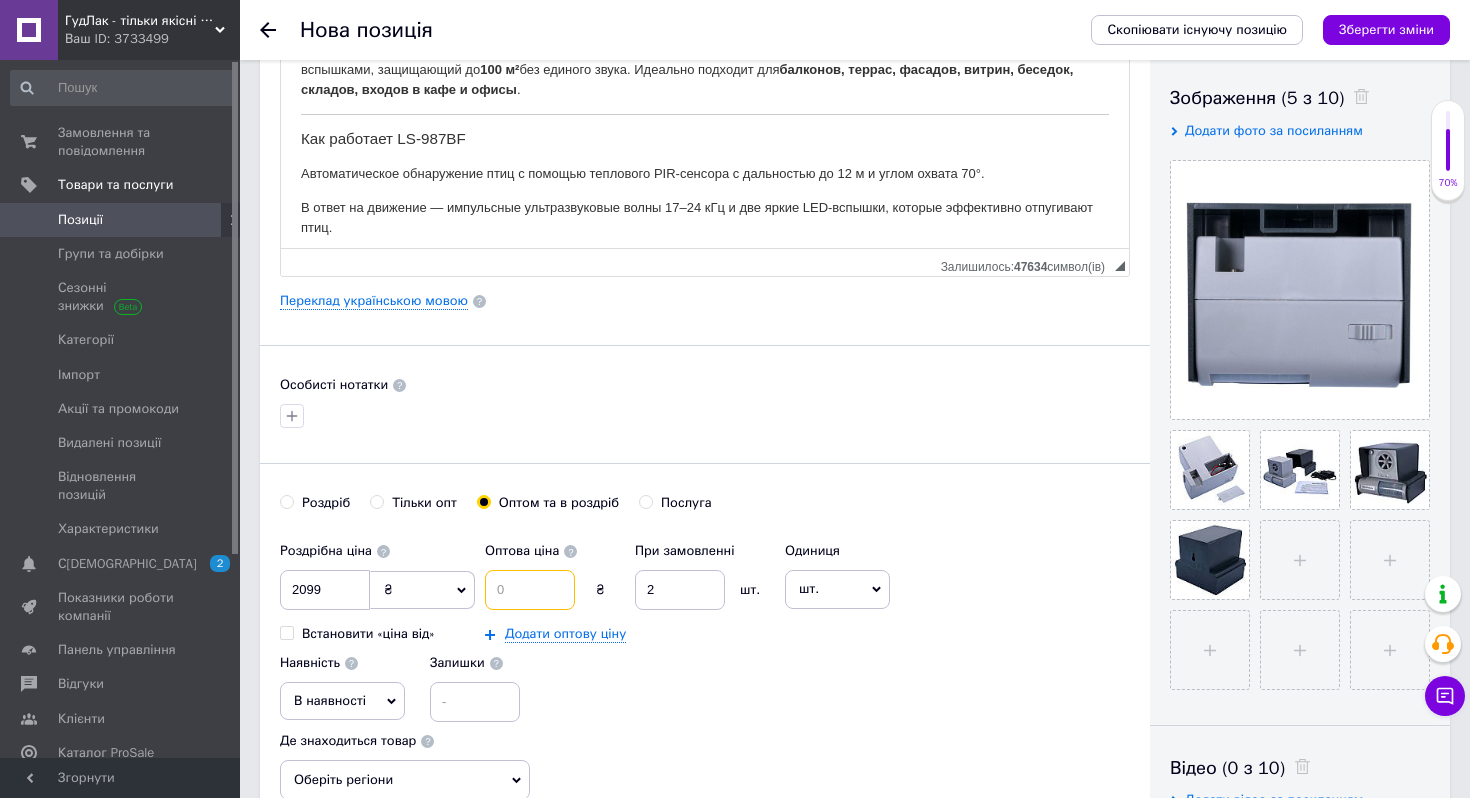click at bounding box center (530, 590) 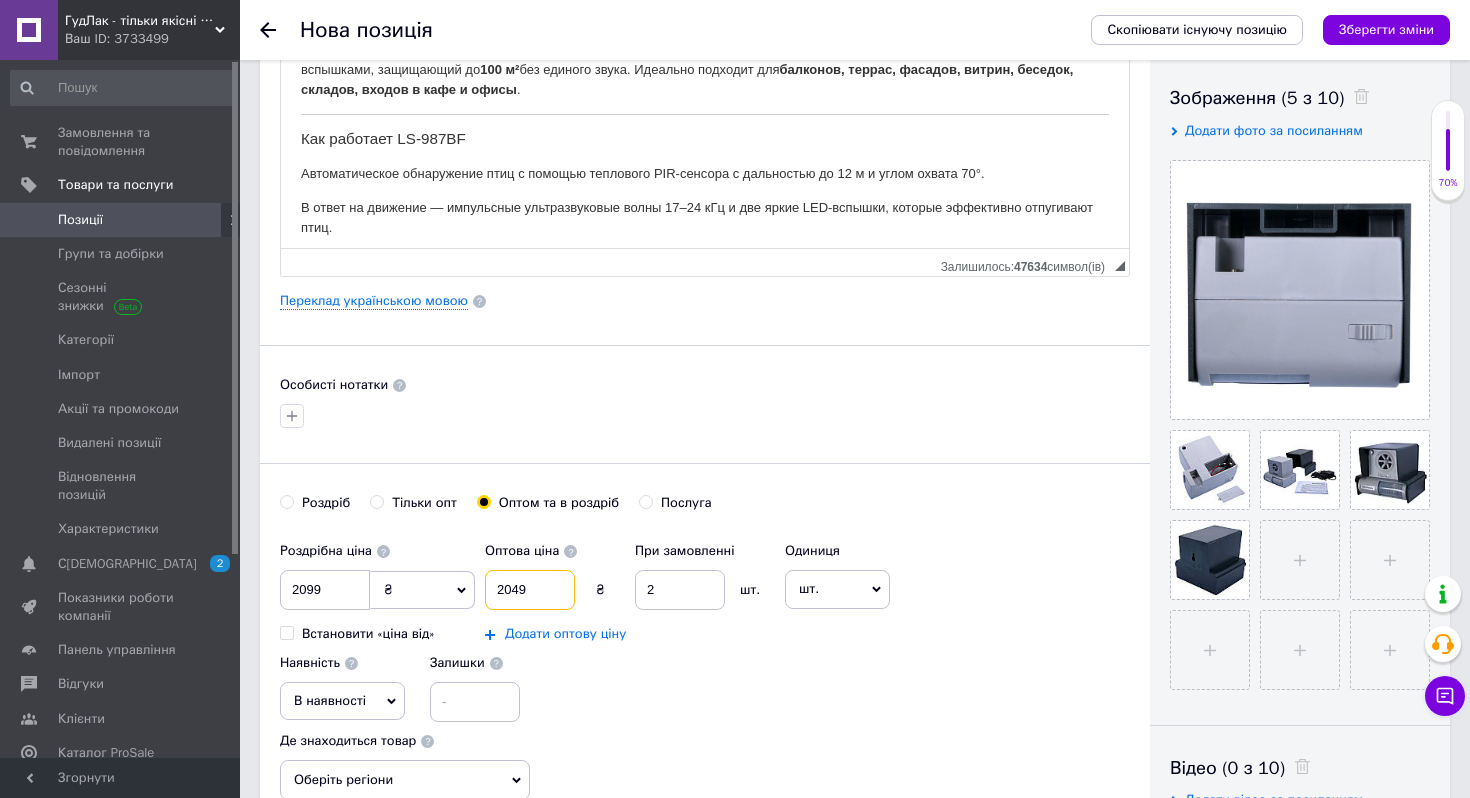 type on "2049" 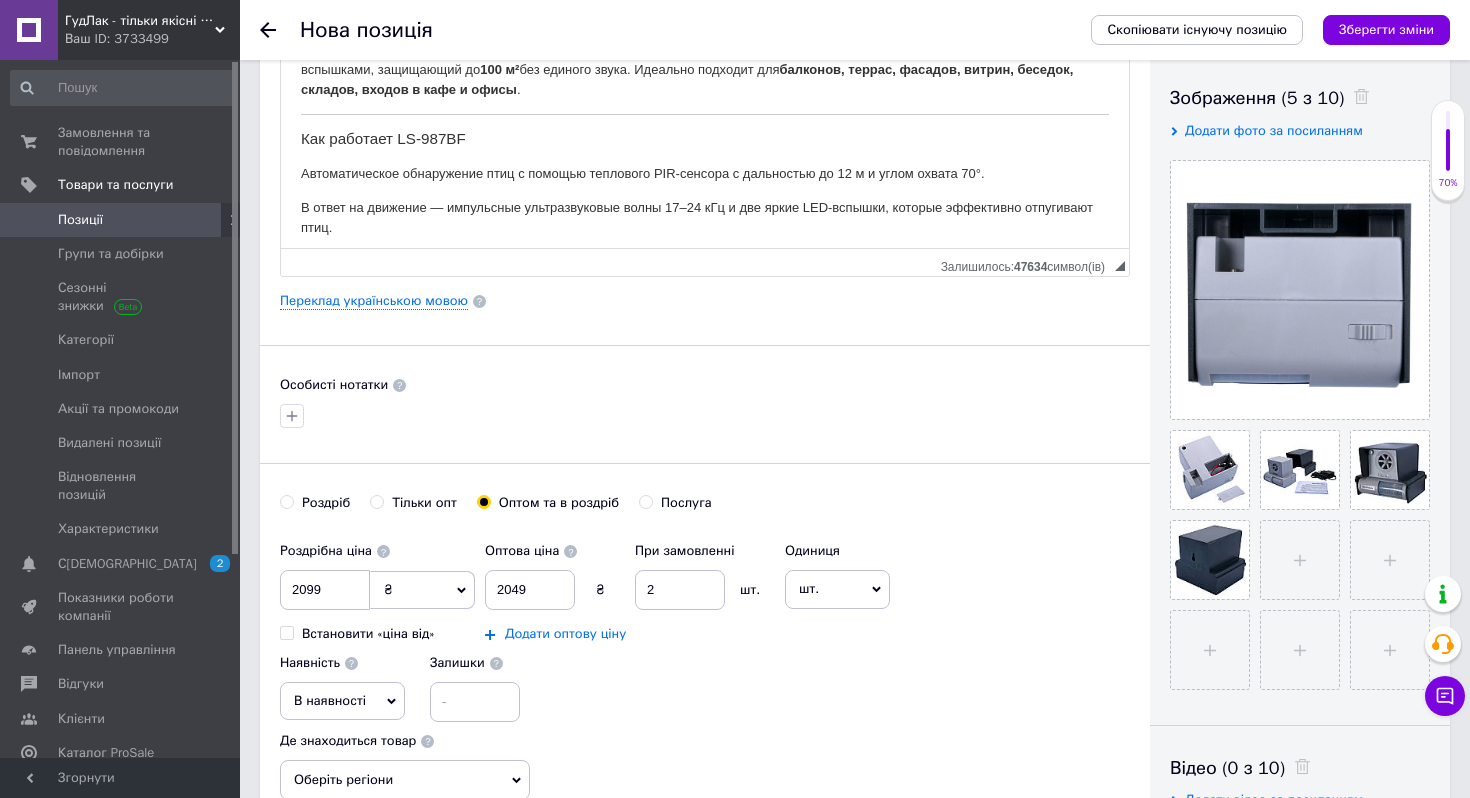 click on "Додати оптову ціну" at bounding box center (565, 634) 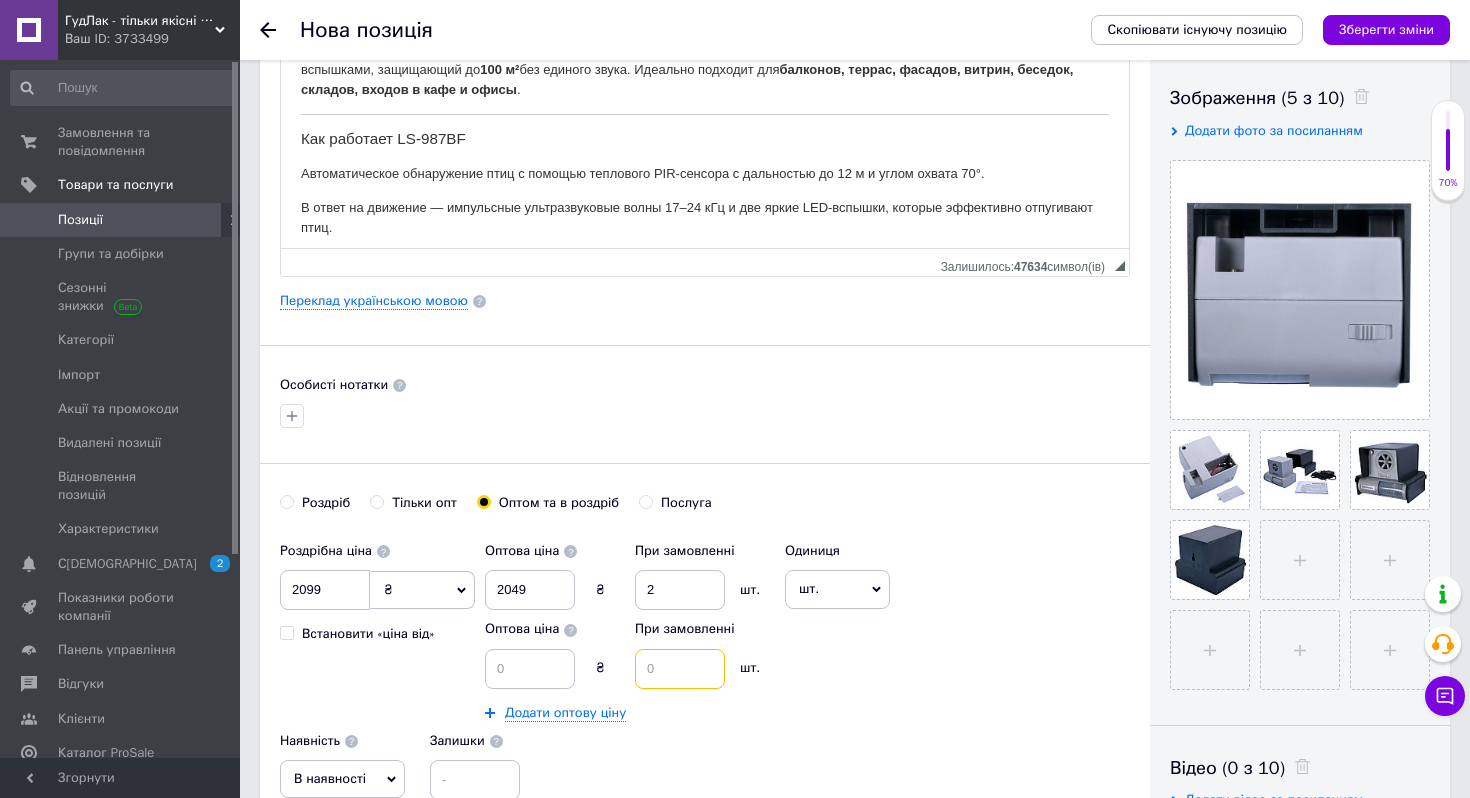 click at bounding box center [680, 669] 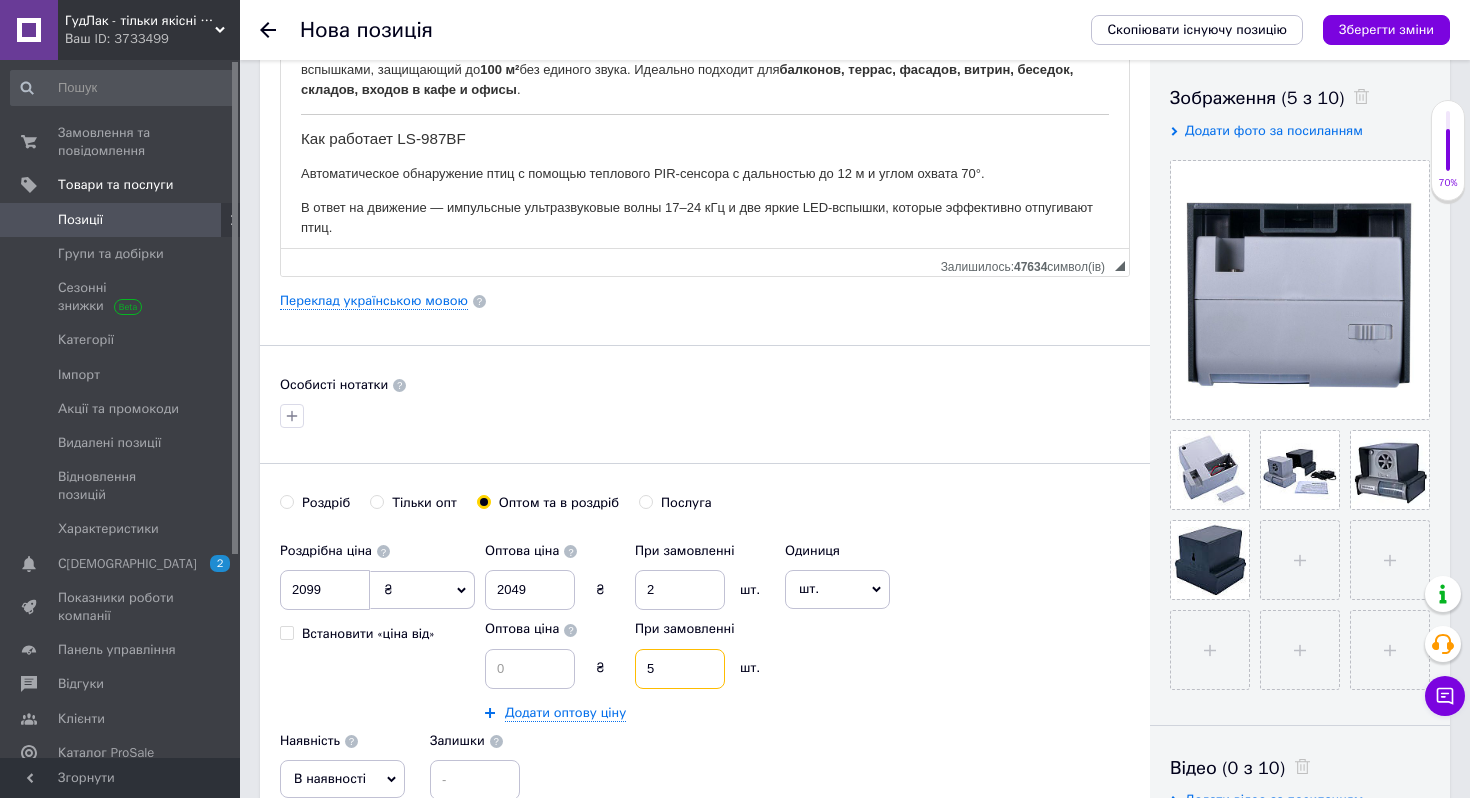 type on "5" 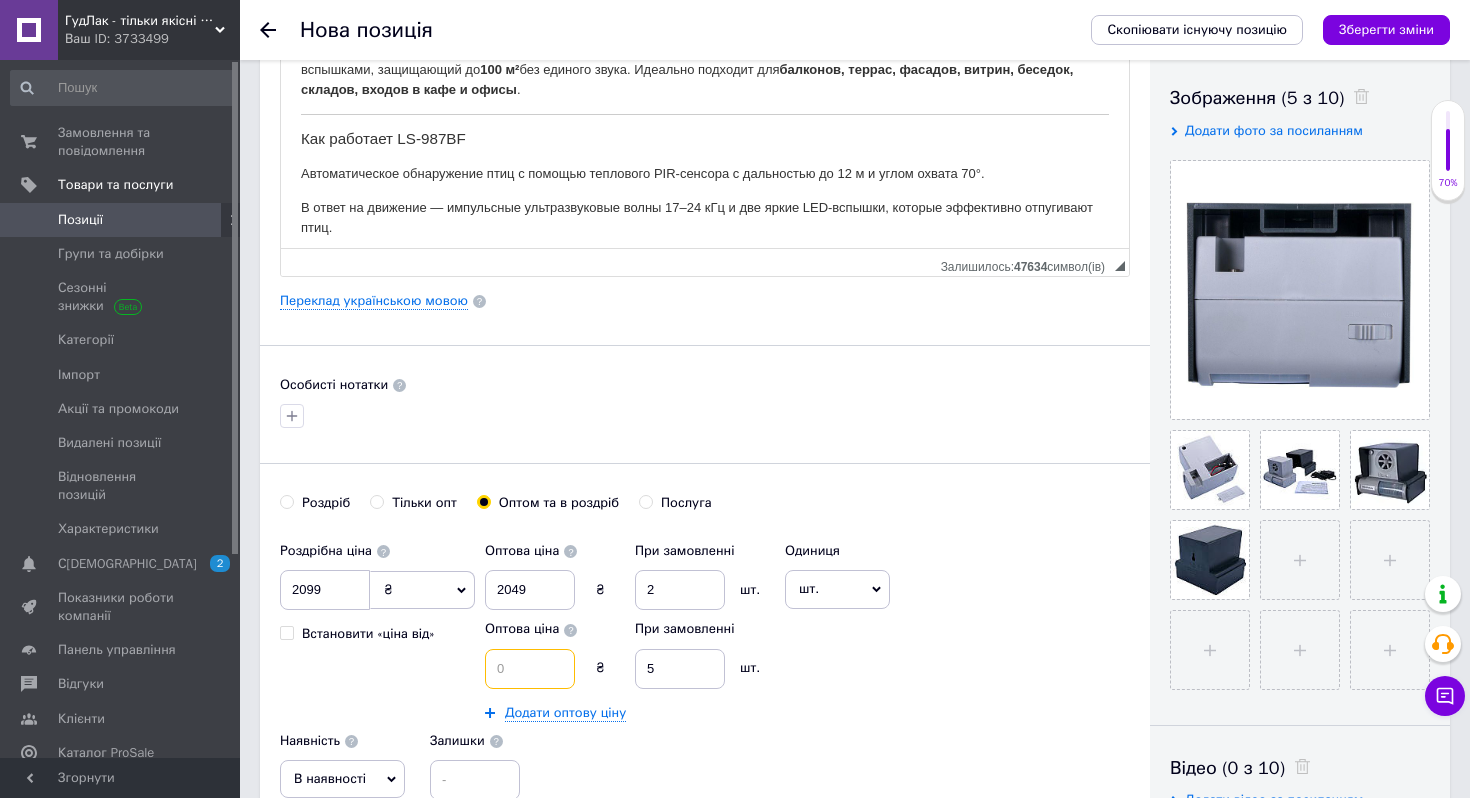 click at bounding box center [530, 669] 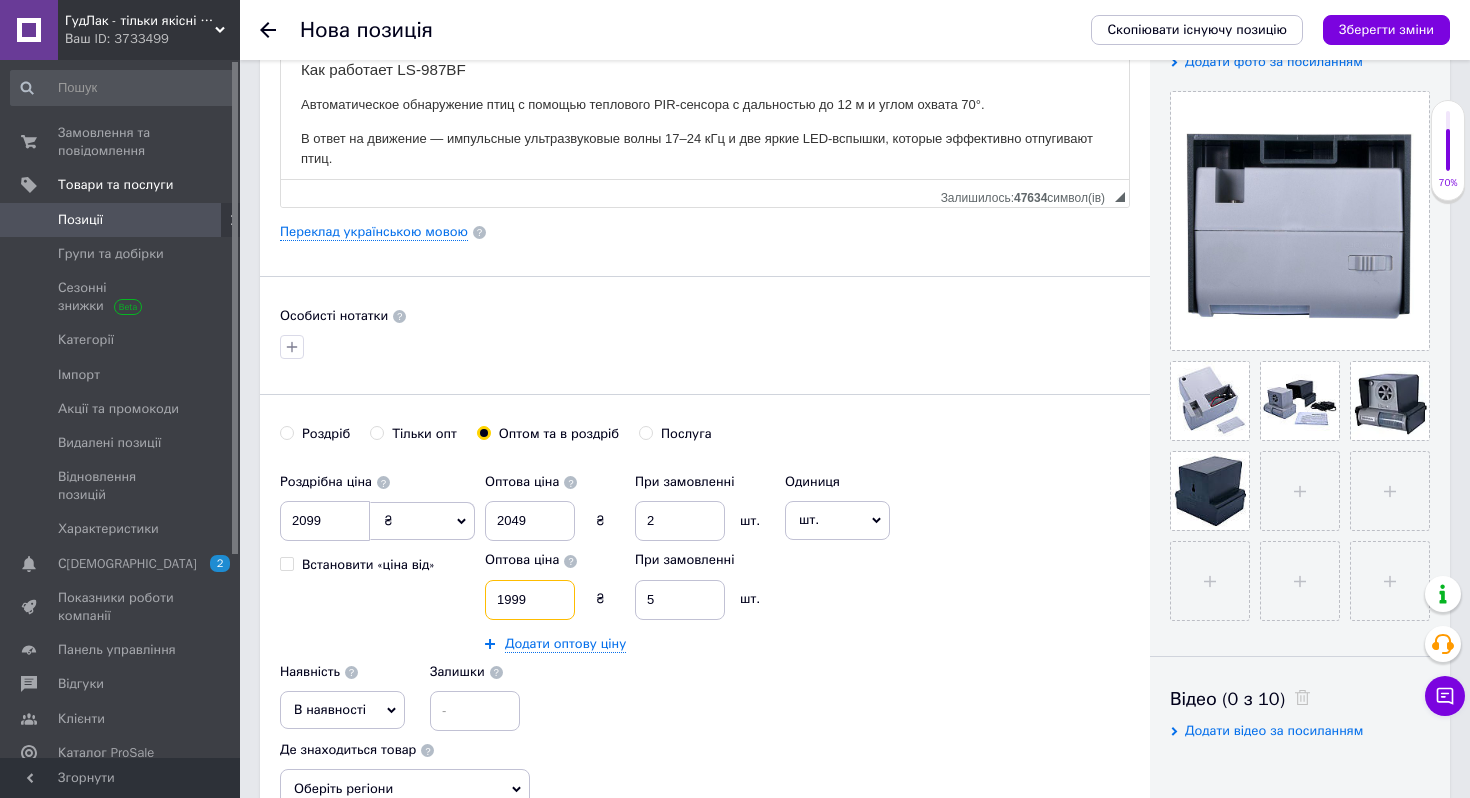 scroll, scrollTop: 429, scrollLeft: 0, axis: vertical 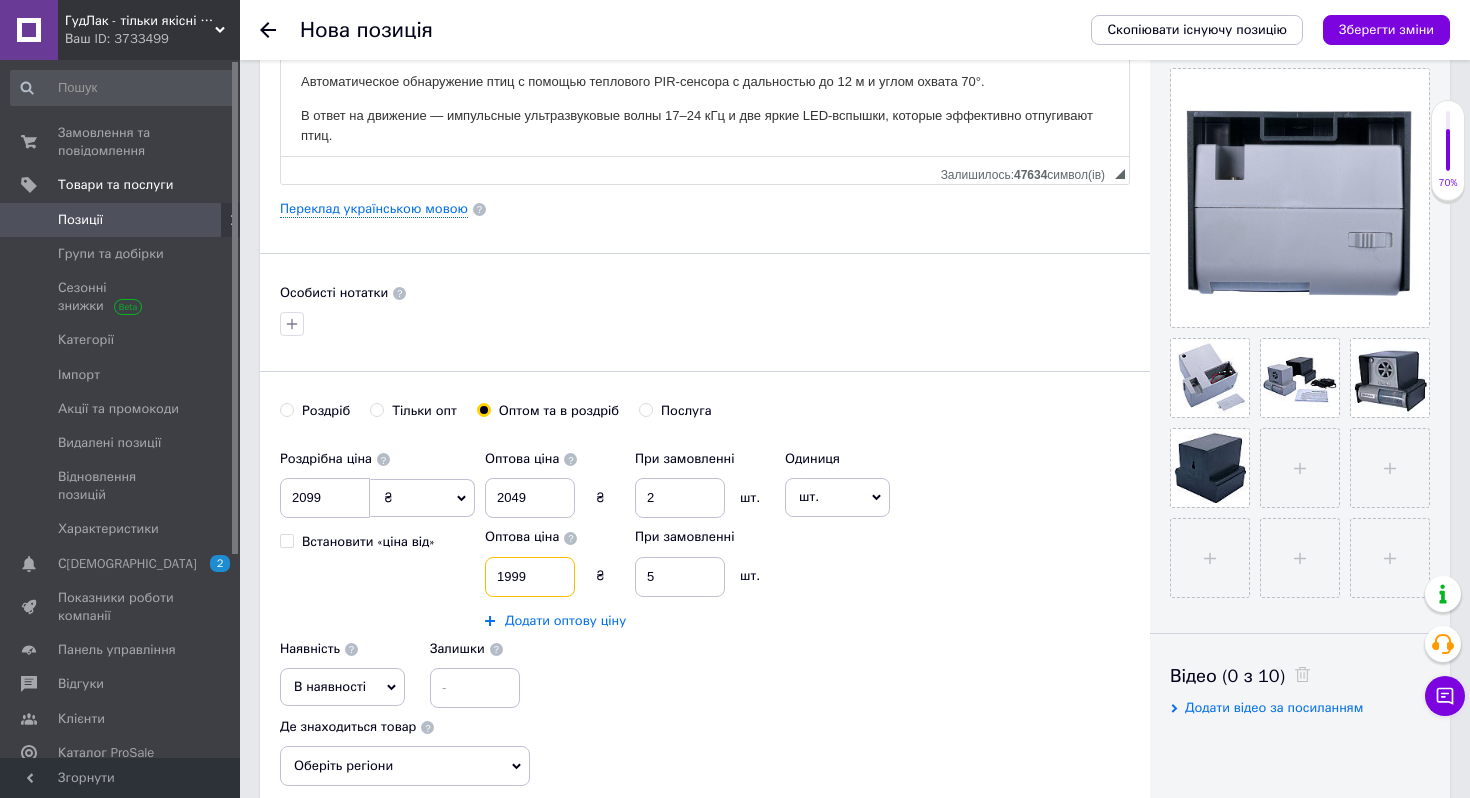type on "1999" 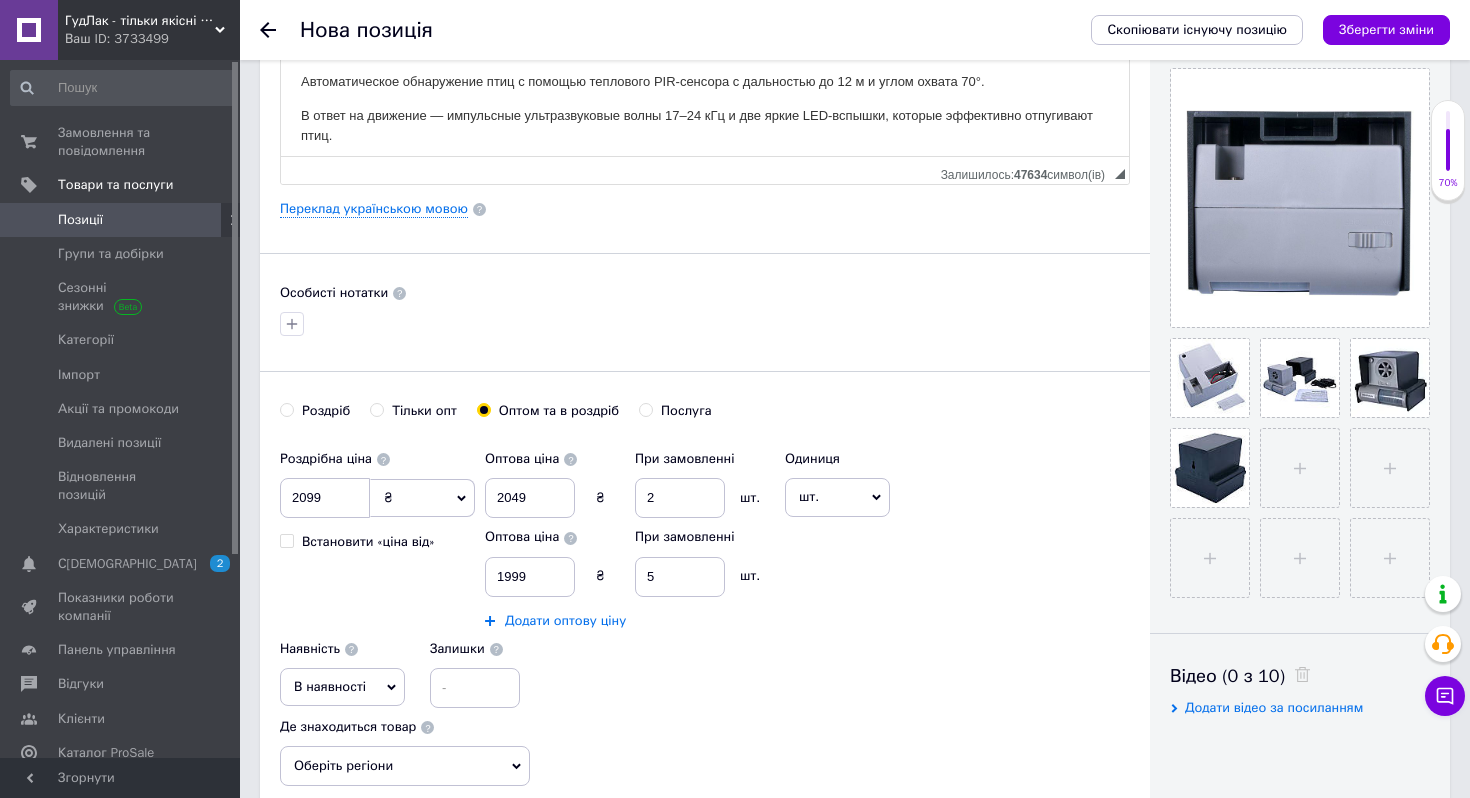 click on "Додати оптову ціну" at bounding box center (565, 621) 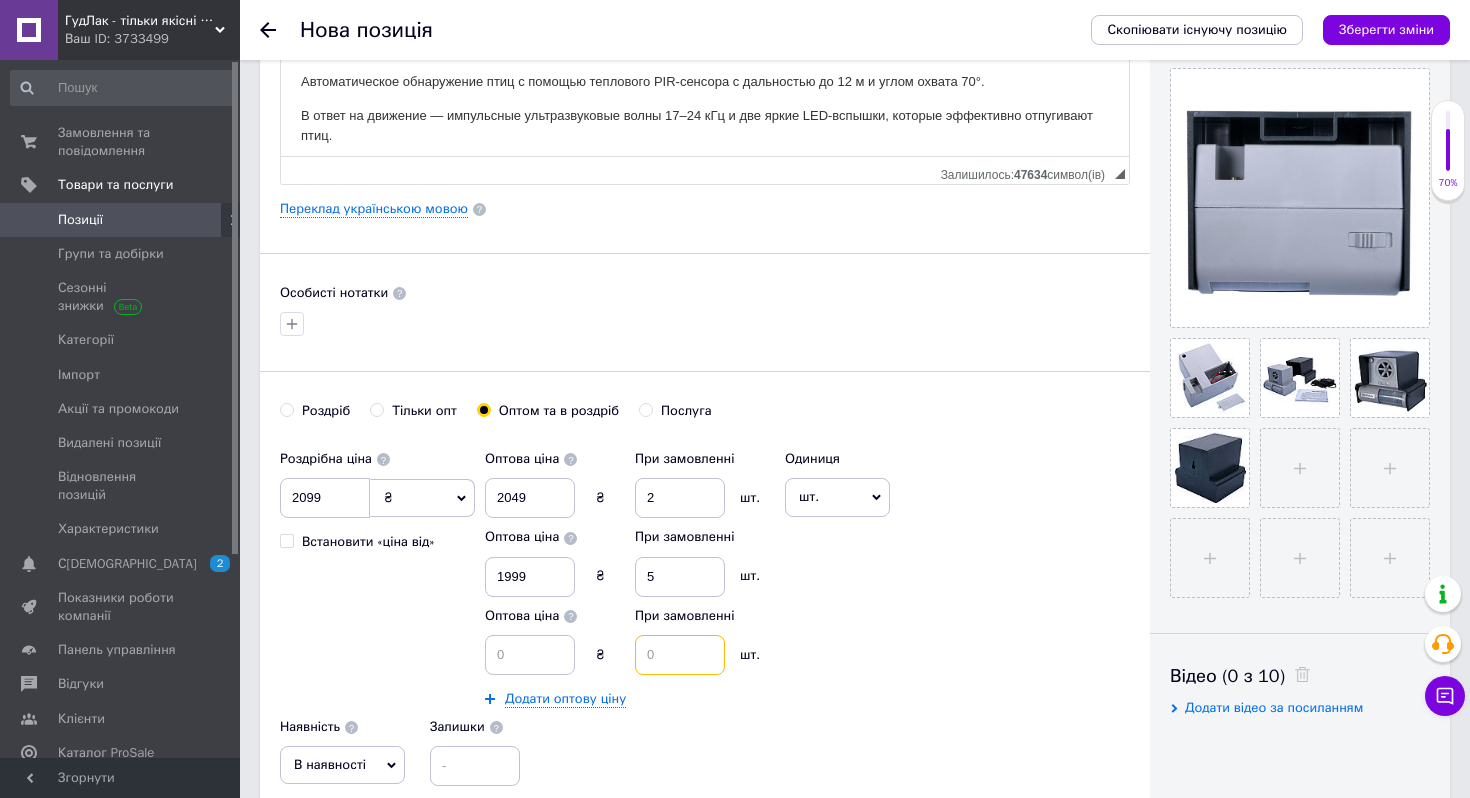 click at bounding box center (680, 655) 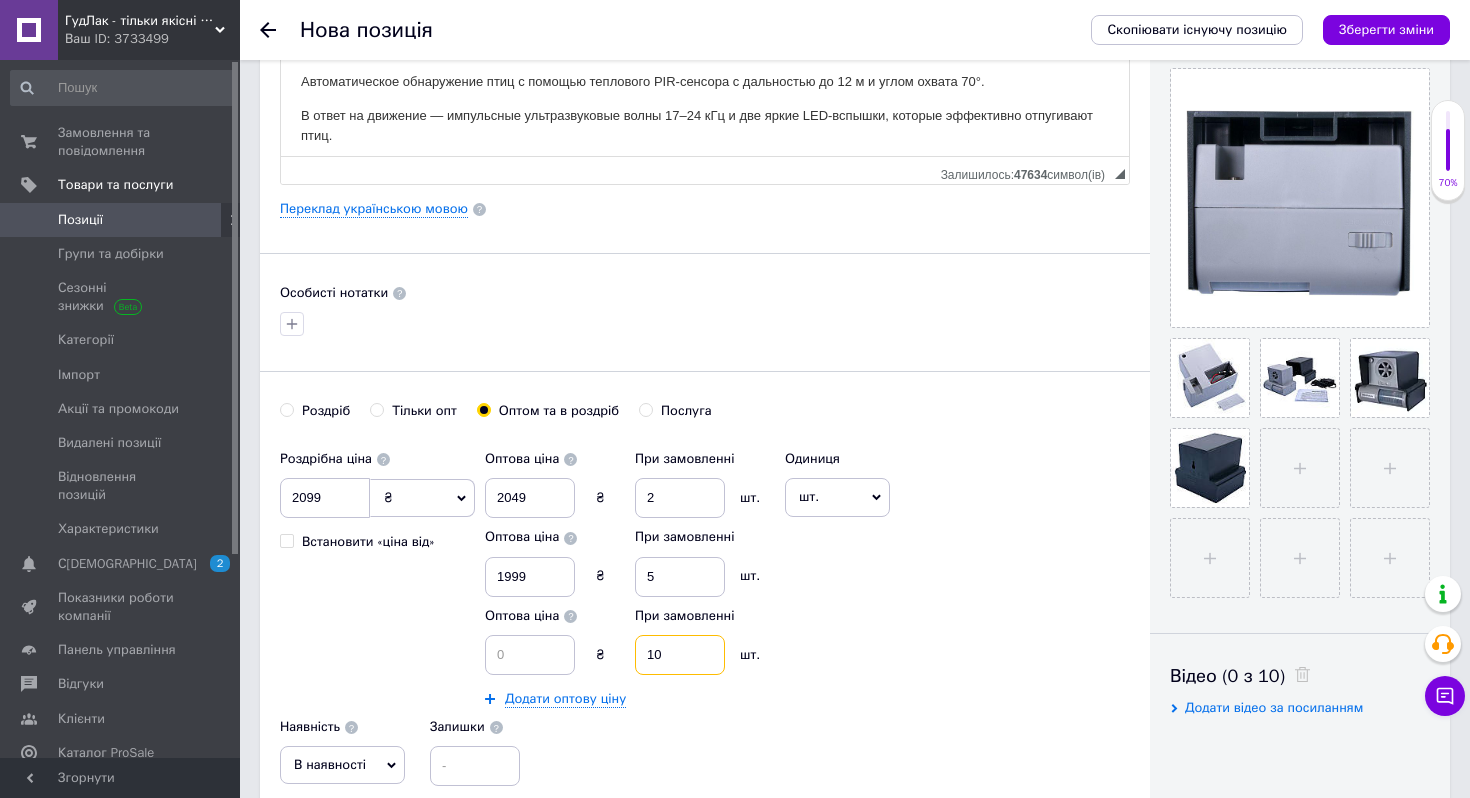 type on "10" 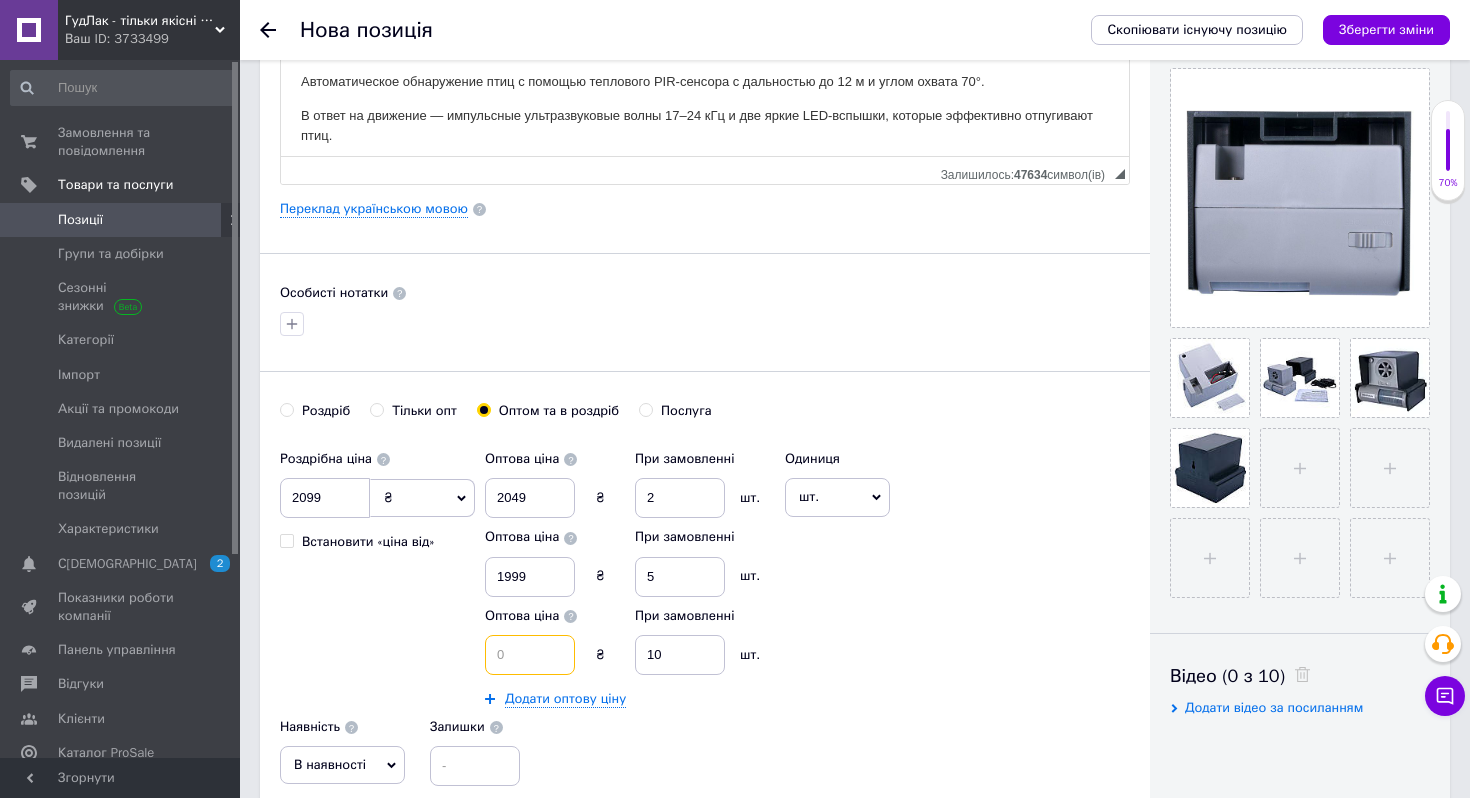 click at bounding box center [530, 655] 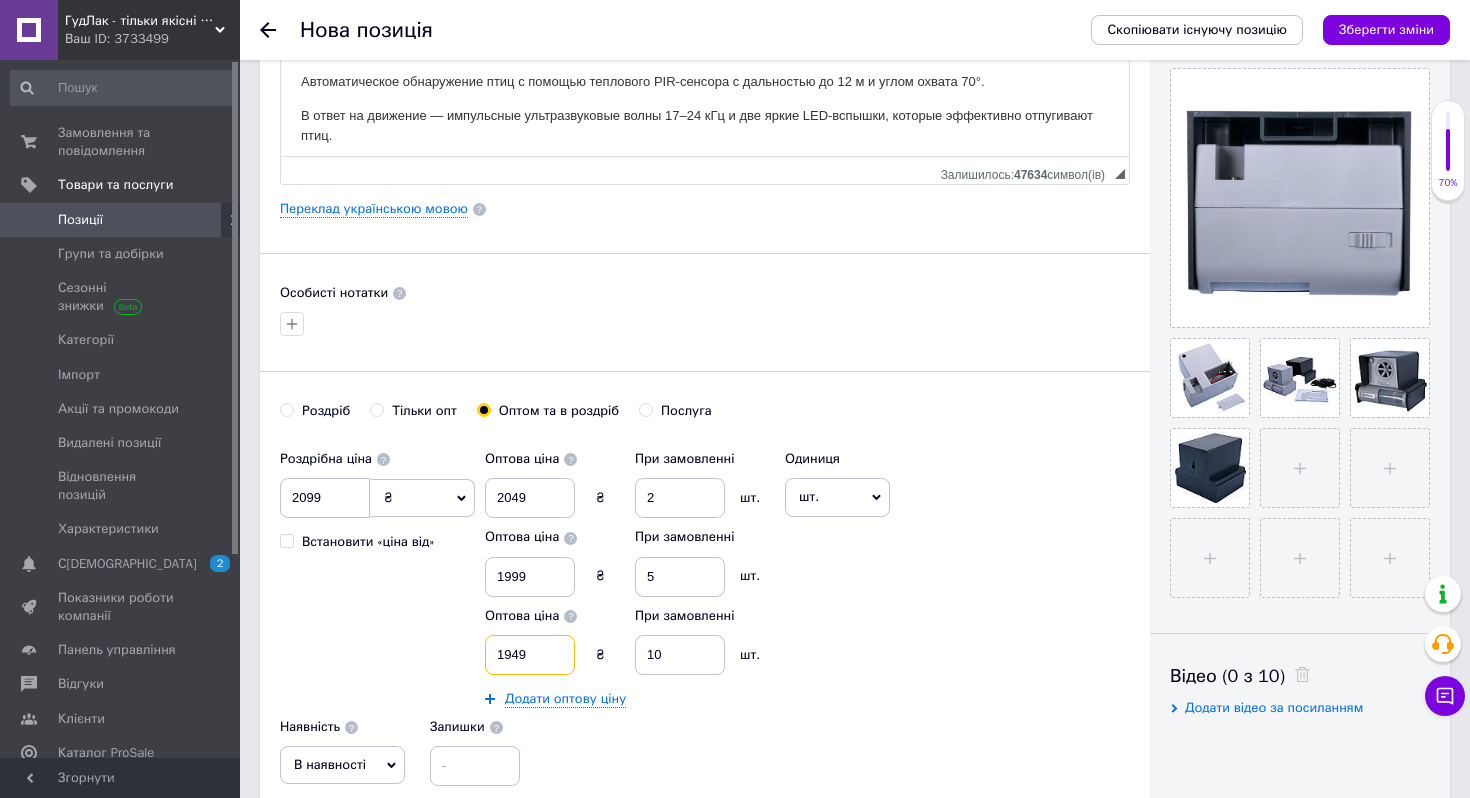 type on "1949" 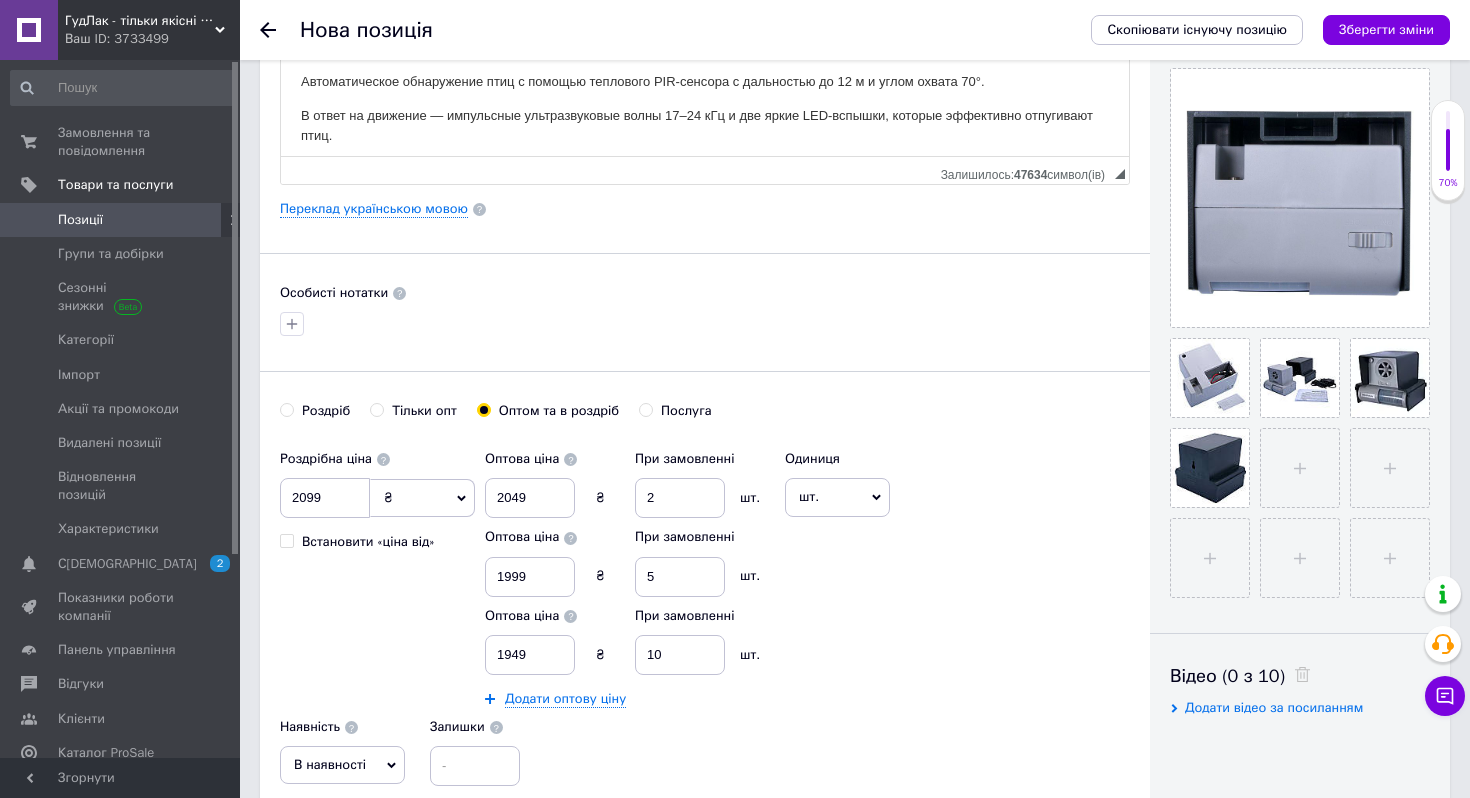 click on "Роздрібна ціна 2099 ₴ $ EUR CHF GBP ¥ PLN ₸ MDL HUF KGS CNY TRY KRW lei Встановити «ціна від» Оптова ціна 2049 ₴ При замовленні 2 шт. Оптова ціна 1999 ₴ При замовленні 5 шт. Оптова ціна 1949 ₴ При замовленні 10 шт. Додати оптову ціну Одиниця шт. Популярне комплект упаковка кв.м пара м кг пог.м послуга т а автоцистерна ампула б балон банка блістер бобіна бочка [PERSON_NAME] бухта в ват виїзд відро г г га година гр/кв.м гігакалорія д дав два місяці день доба доза є єврокуб з зміна к кВт каністра карат кв.дм кв.м кв.см кв.фут квартал кг кг/кв.м км колесо комплект коробка куб.дм куб.м л л лист м м мВт мл мм н 1" at bounding box center (705, 613) 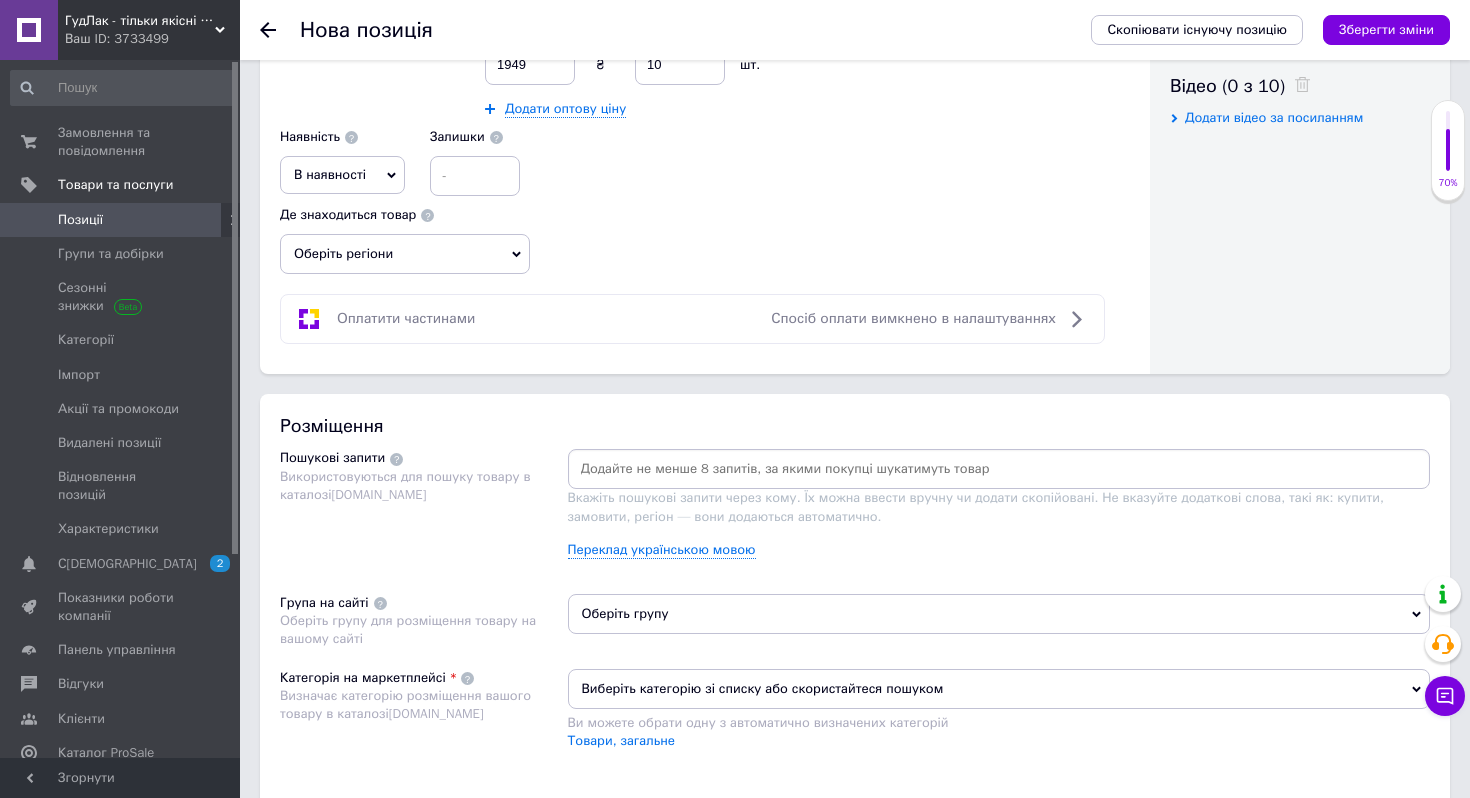 scroll, scrollTop: 1058, scrollLeft: 0, axis: vertical 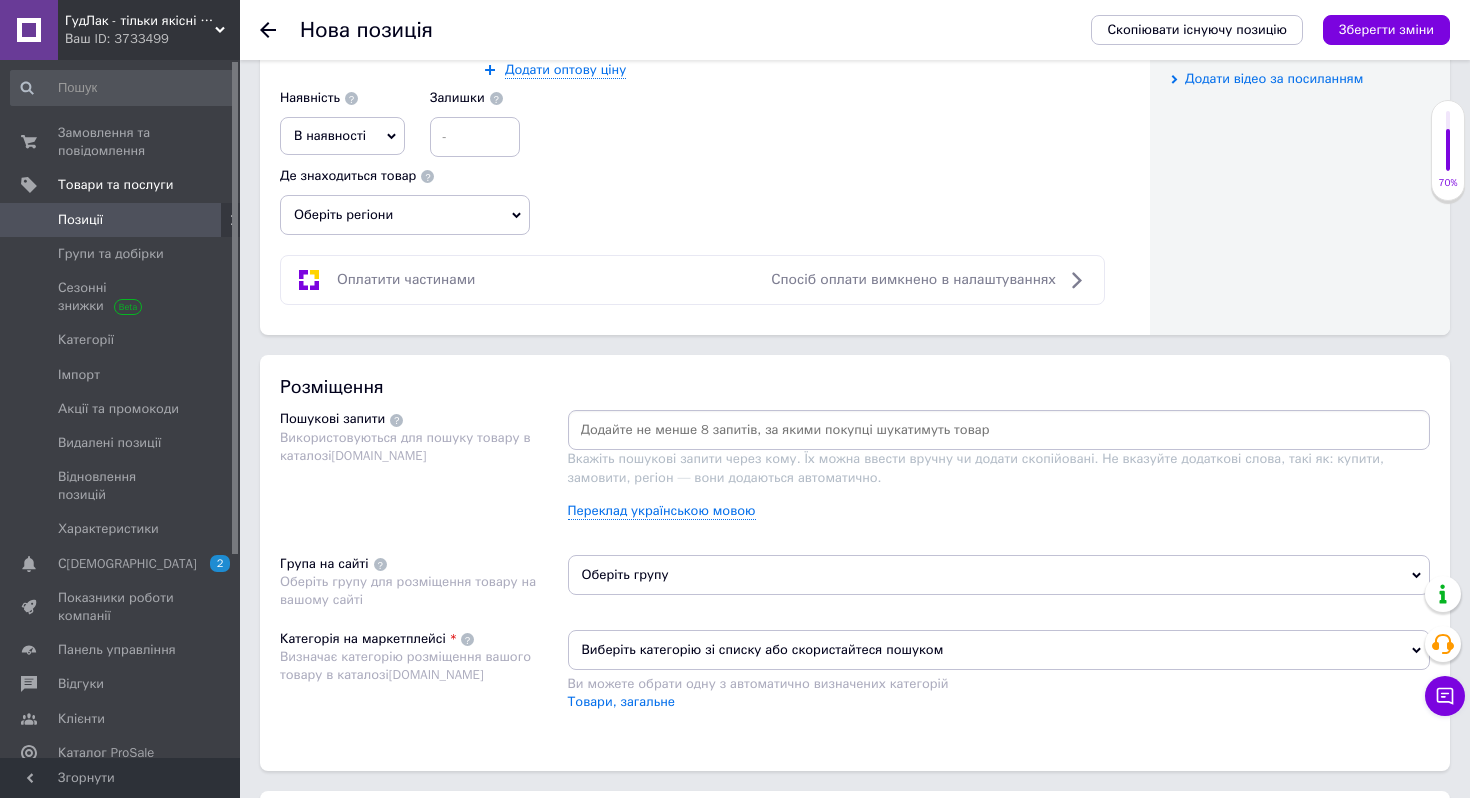 click on "Оберіть групу" at bounding box center (999, 575) 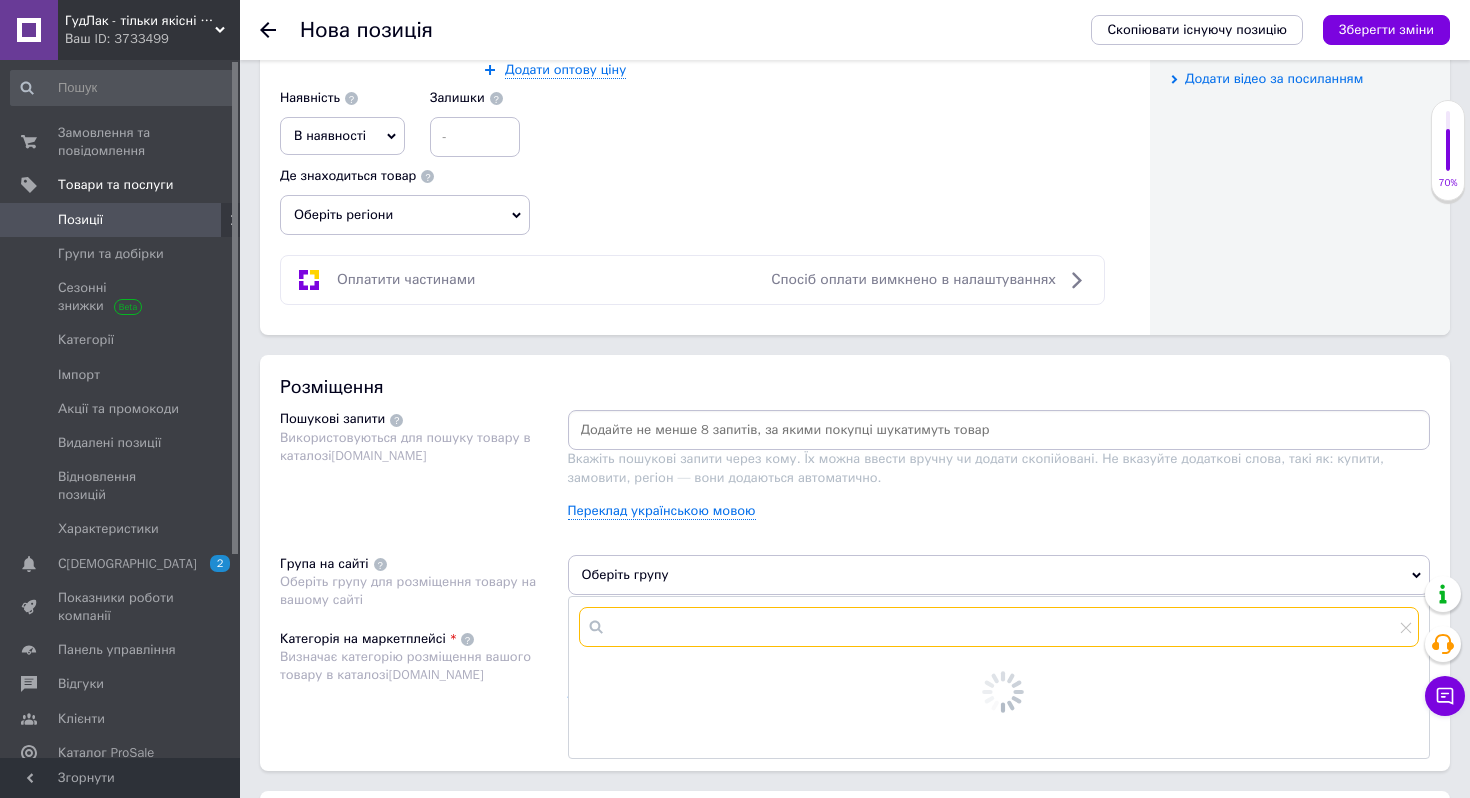 click at bounding box center [999, 627] 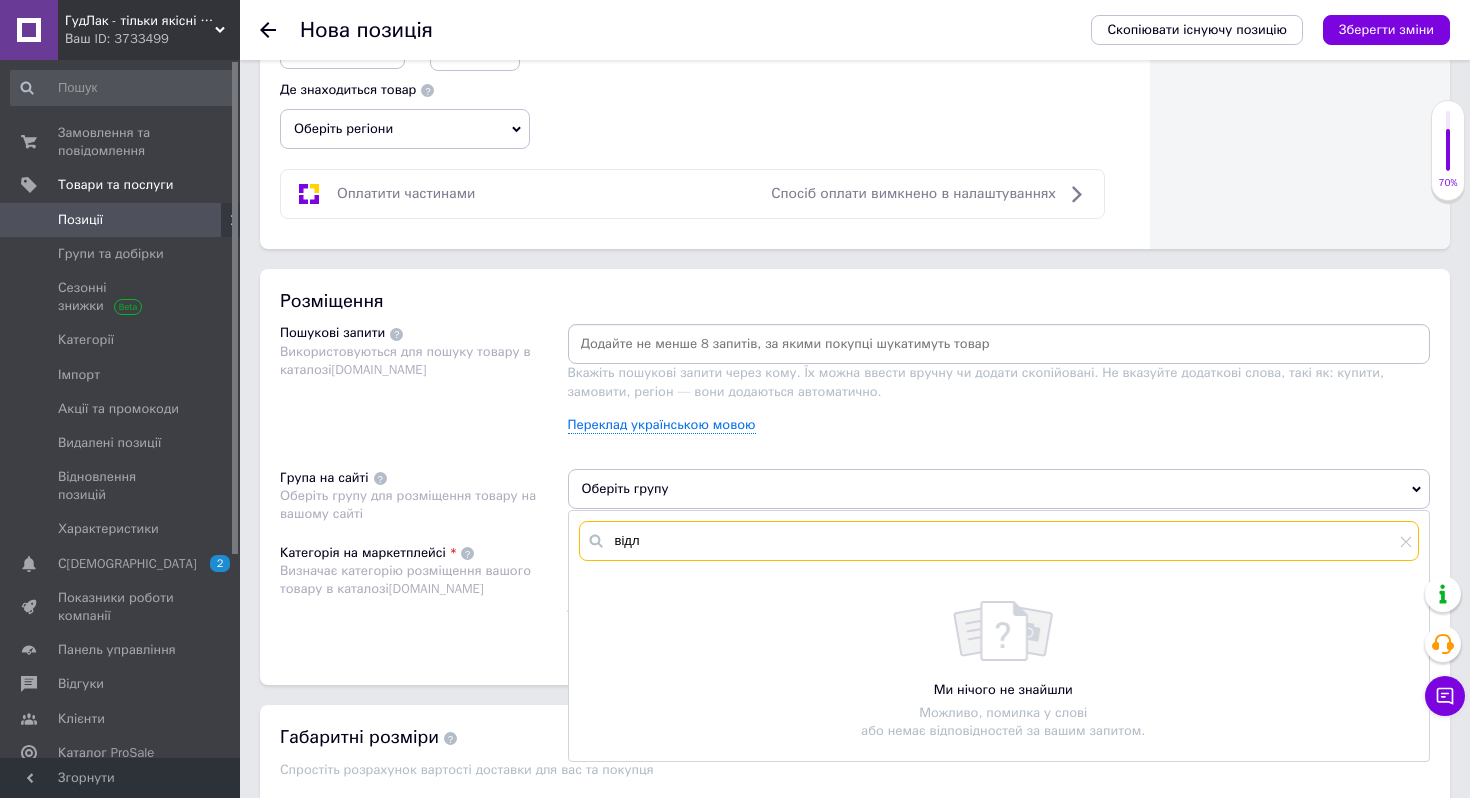scroll, scrollTop: 1163, scrollLeft: 0, axis: vertical 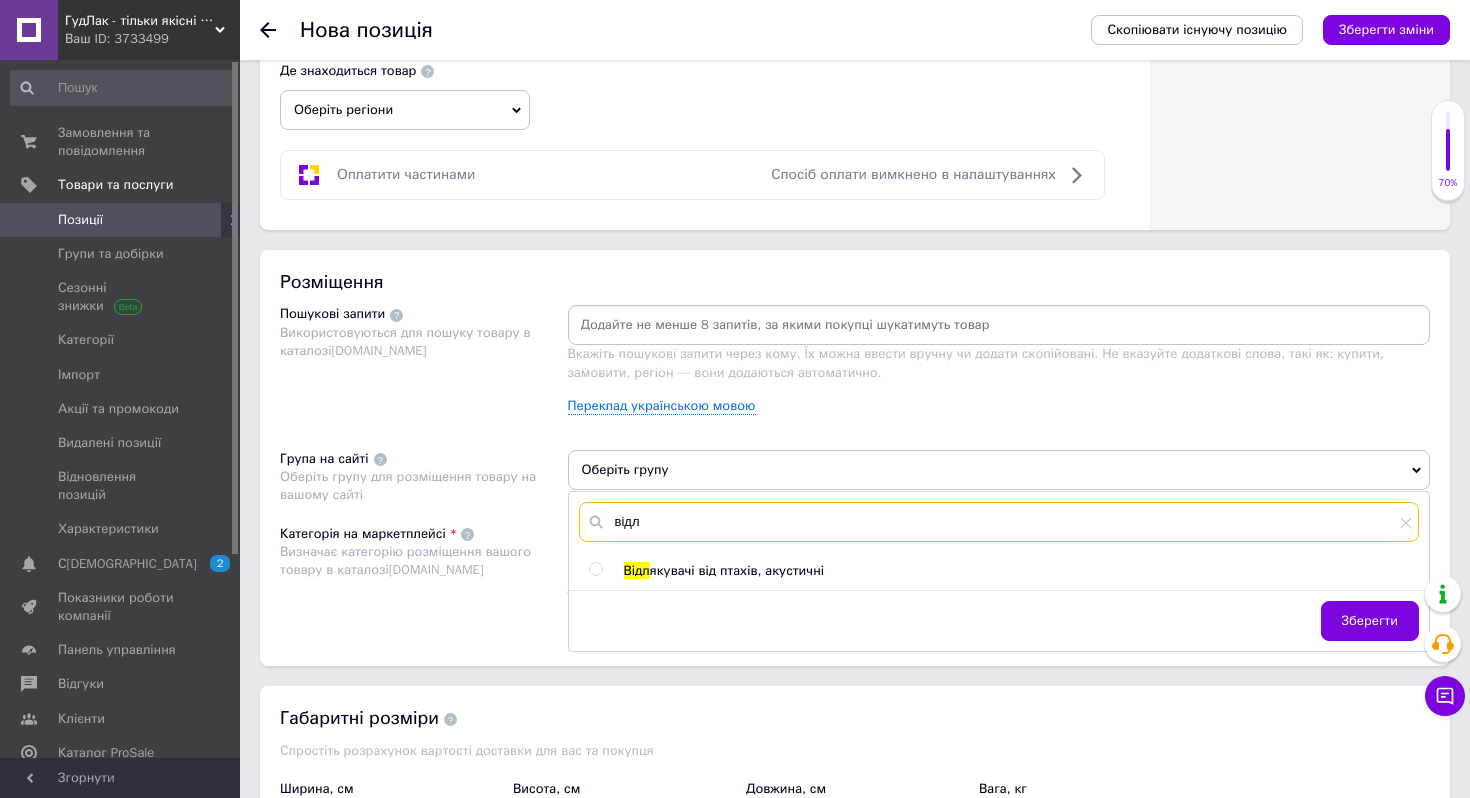 type on "відл" 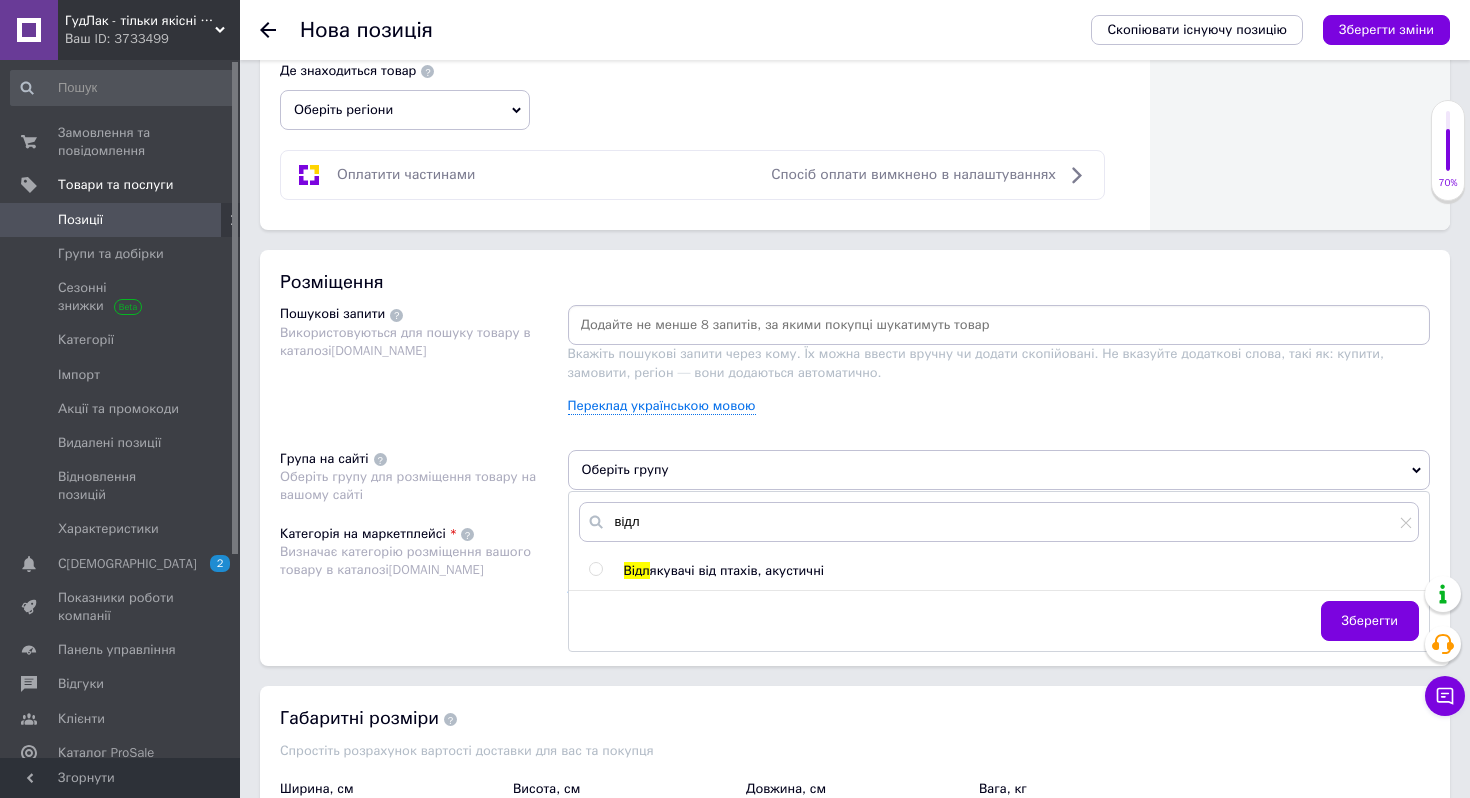click at bounding box center (595, 569) 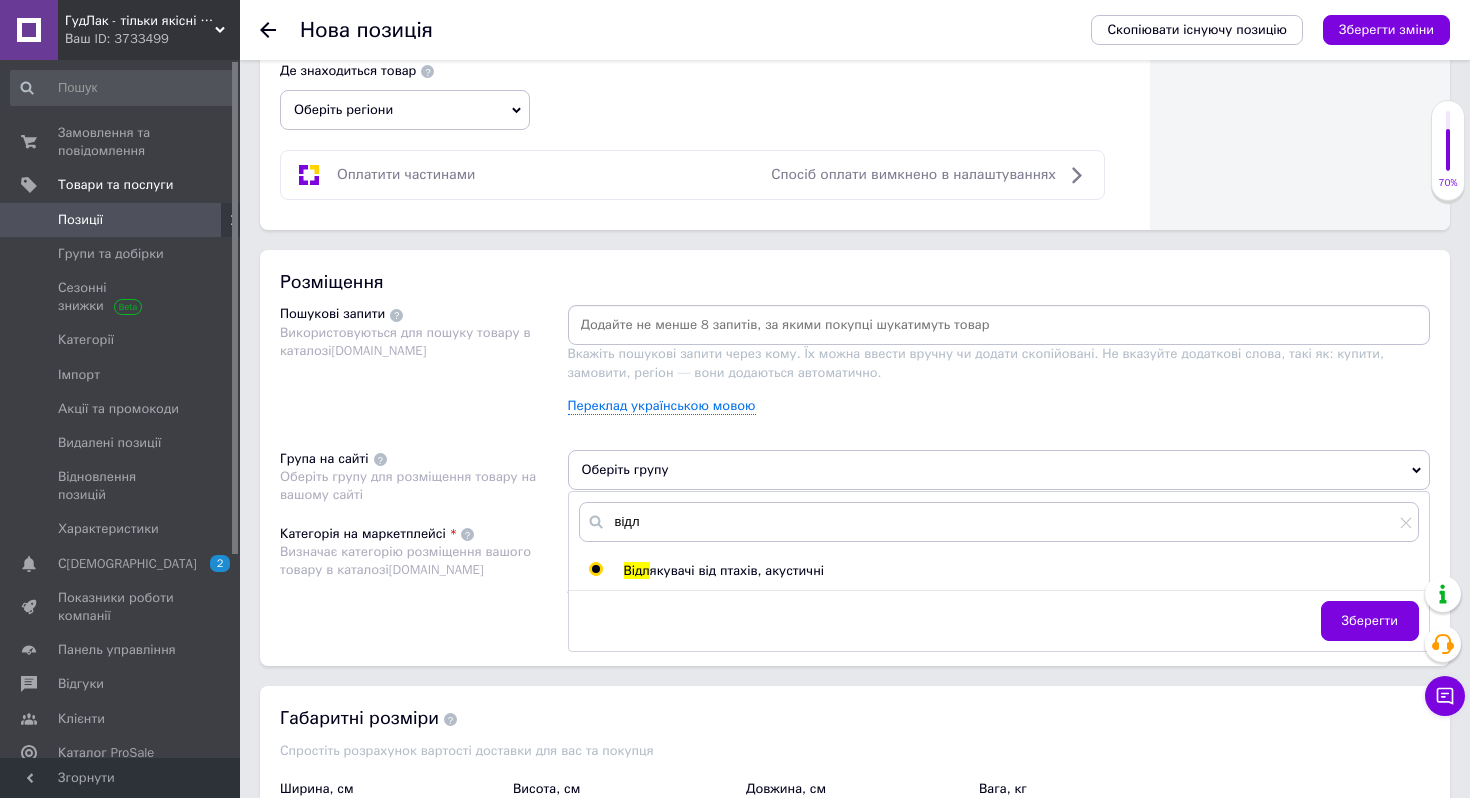 radio on "true" 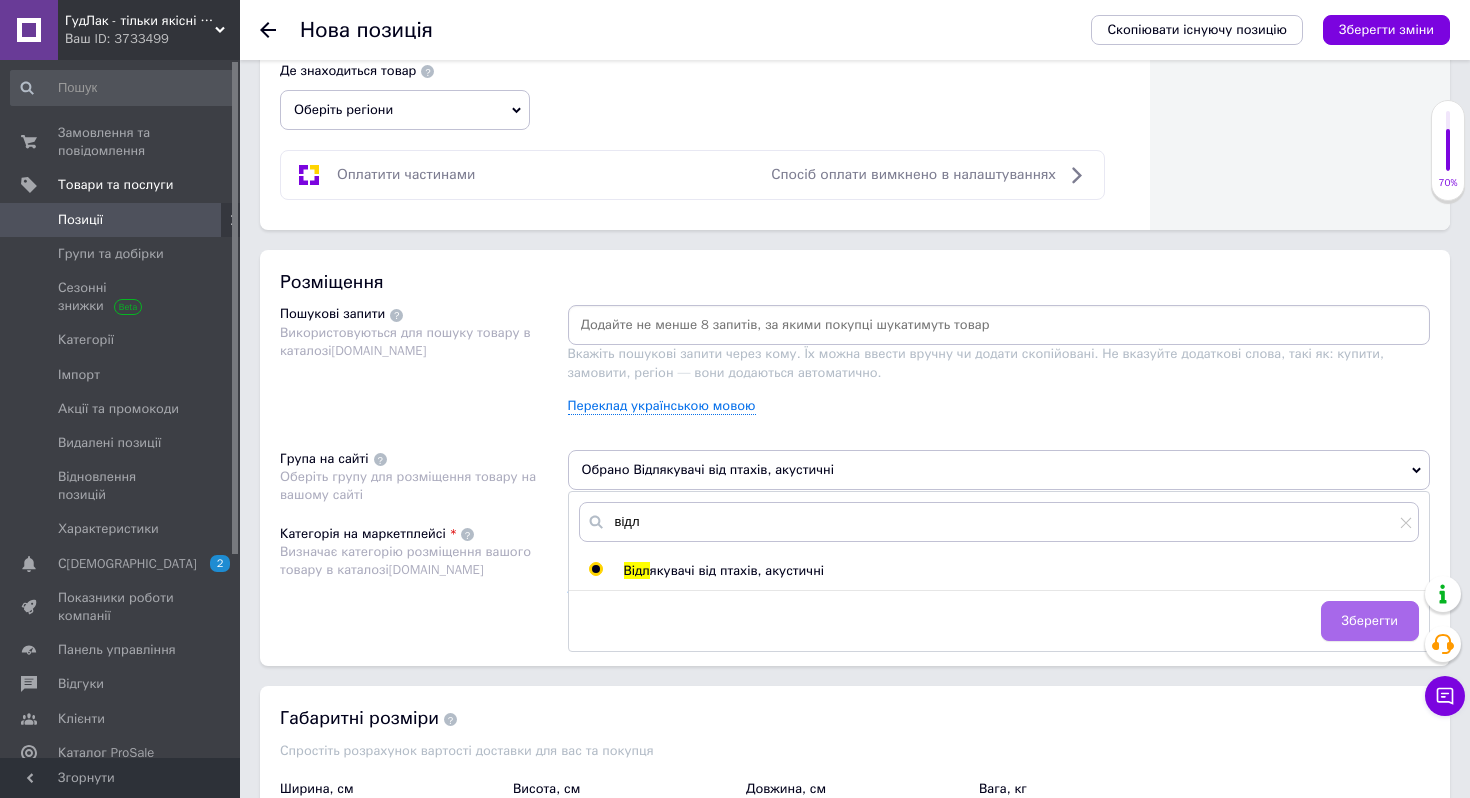 click on "Зберегти" at bounding box center [1370, 621] 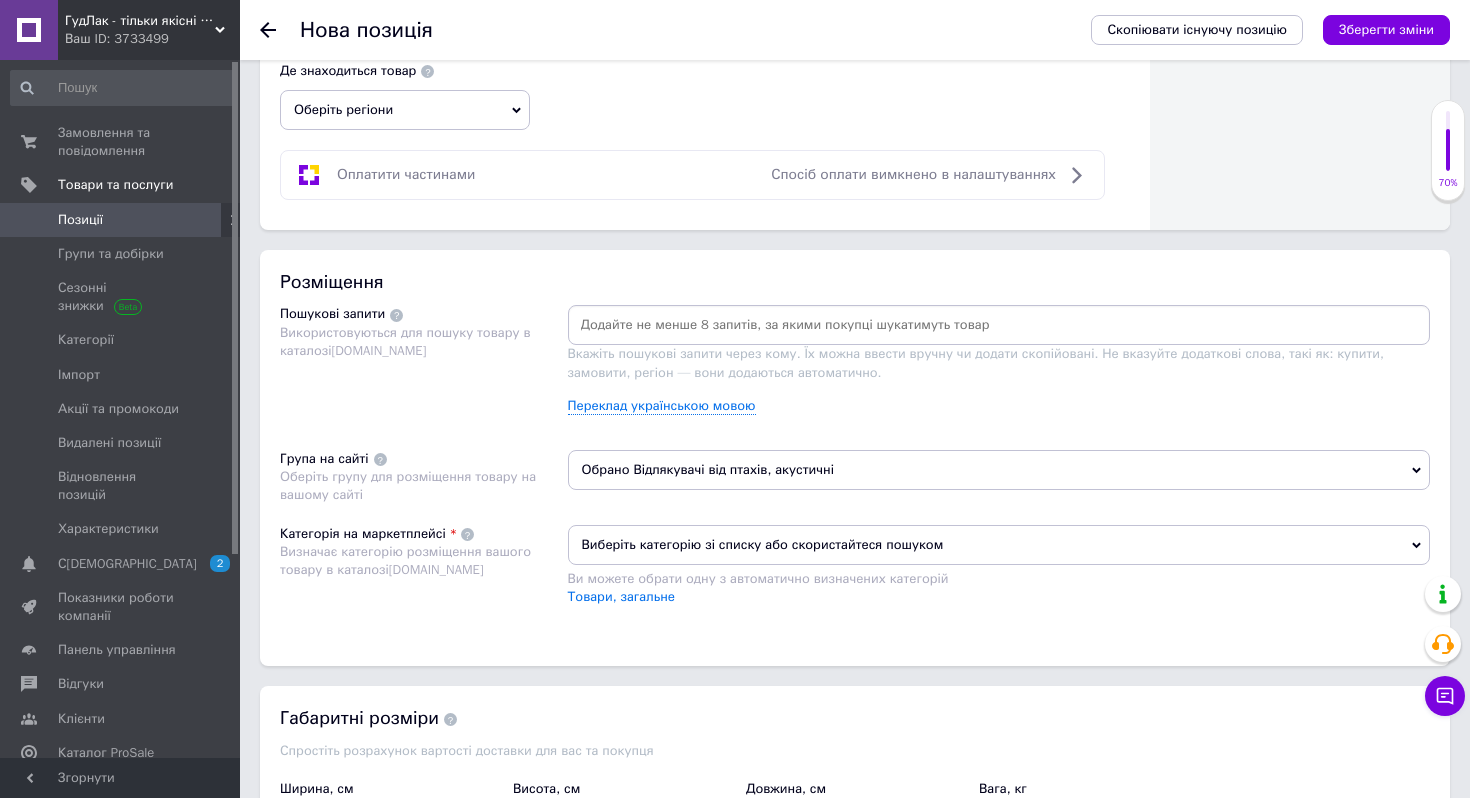click on "Виберіть категорію зі списку або скористайтеся пошуком" at bounding box center (999, 545) 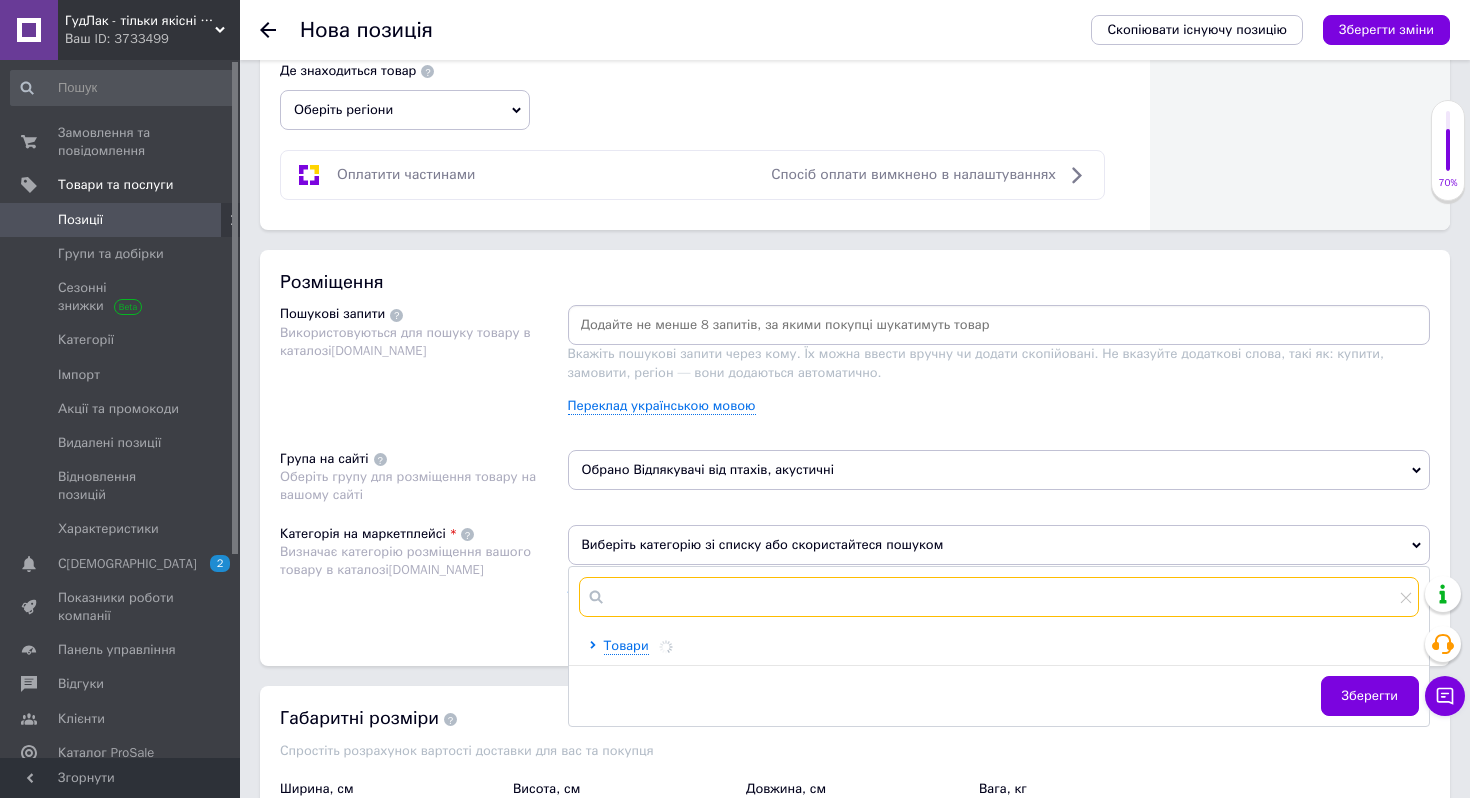 click at bounding box center [999, 597] 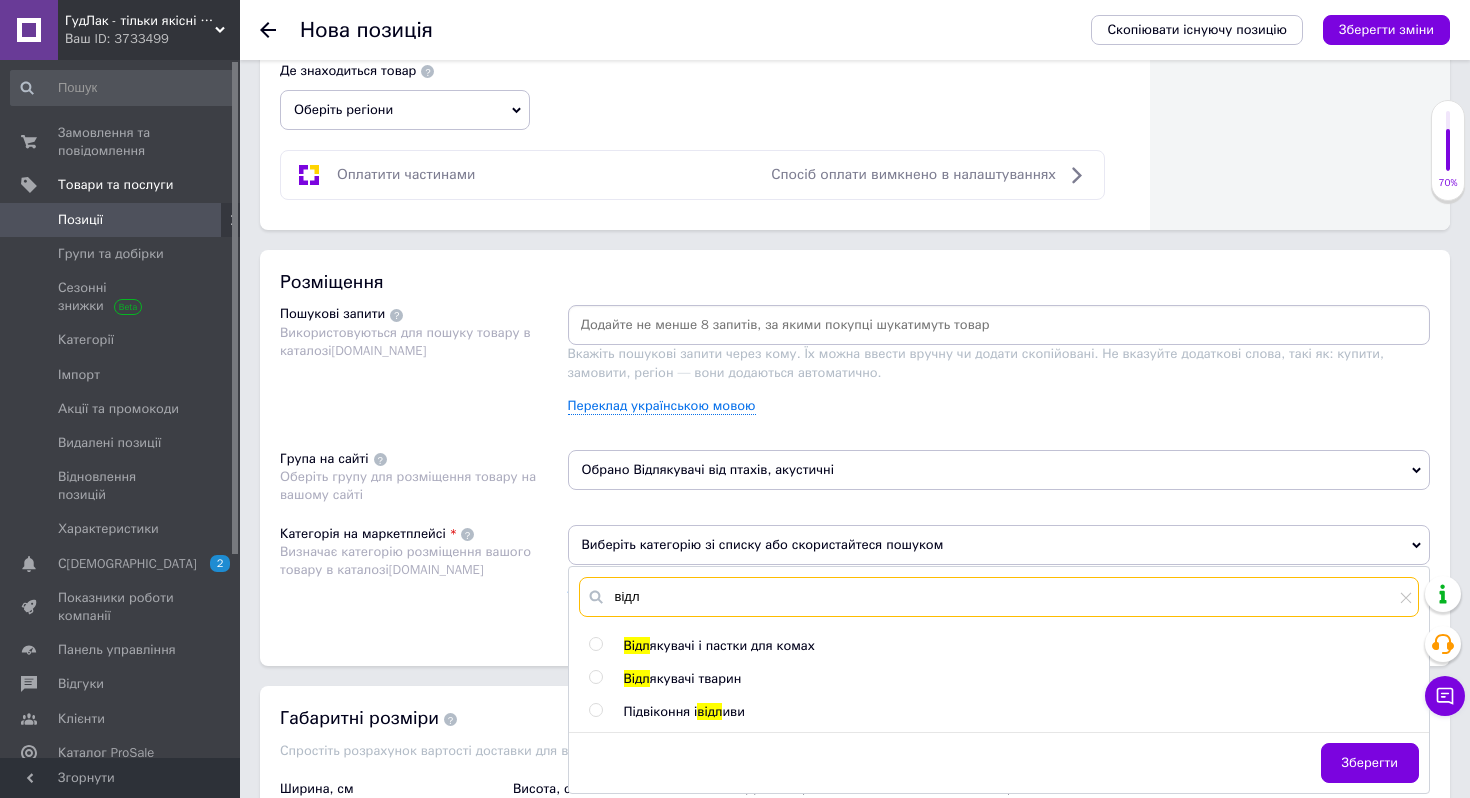 type on "відл" 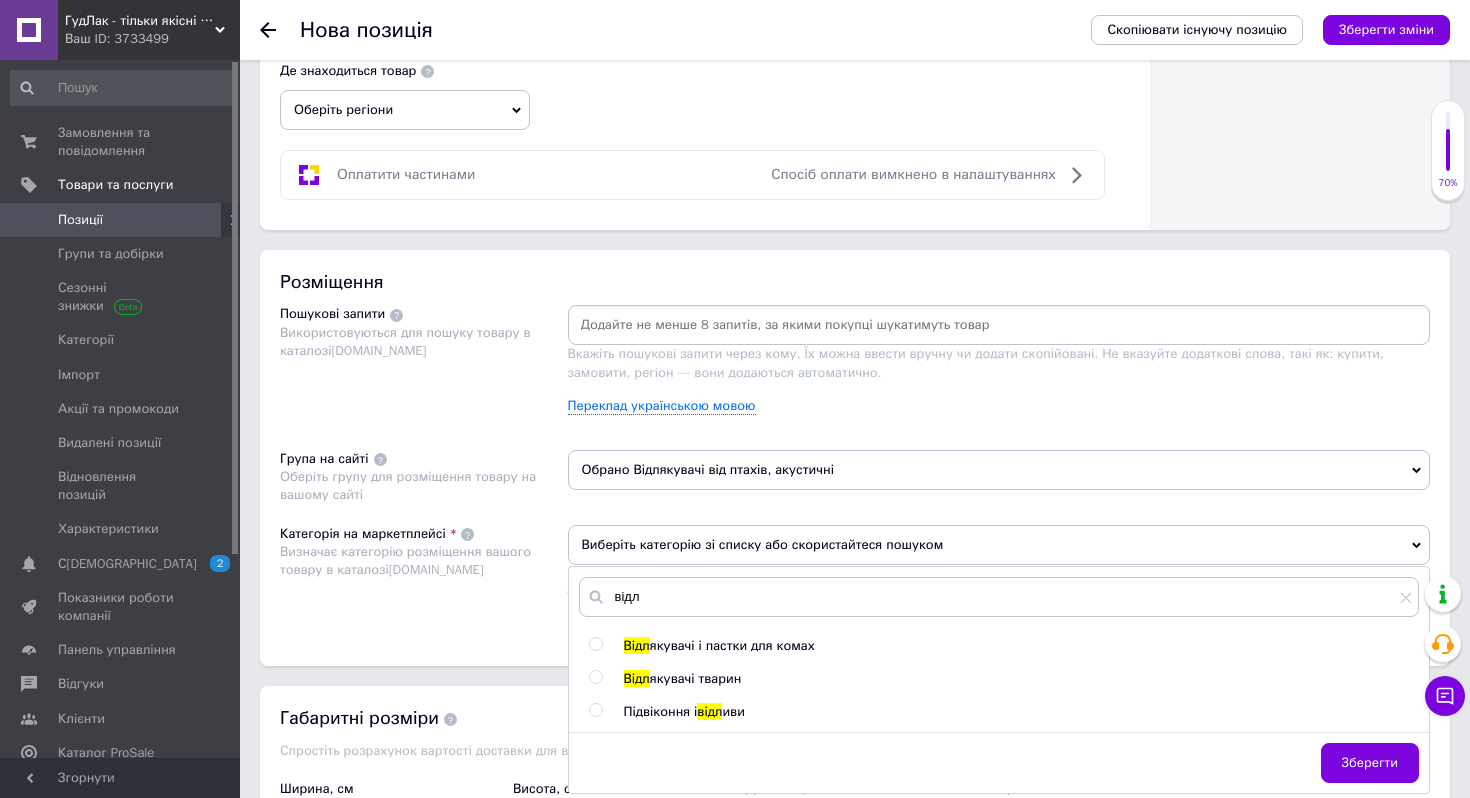 click at bounding box center [595, 677] 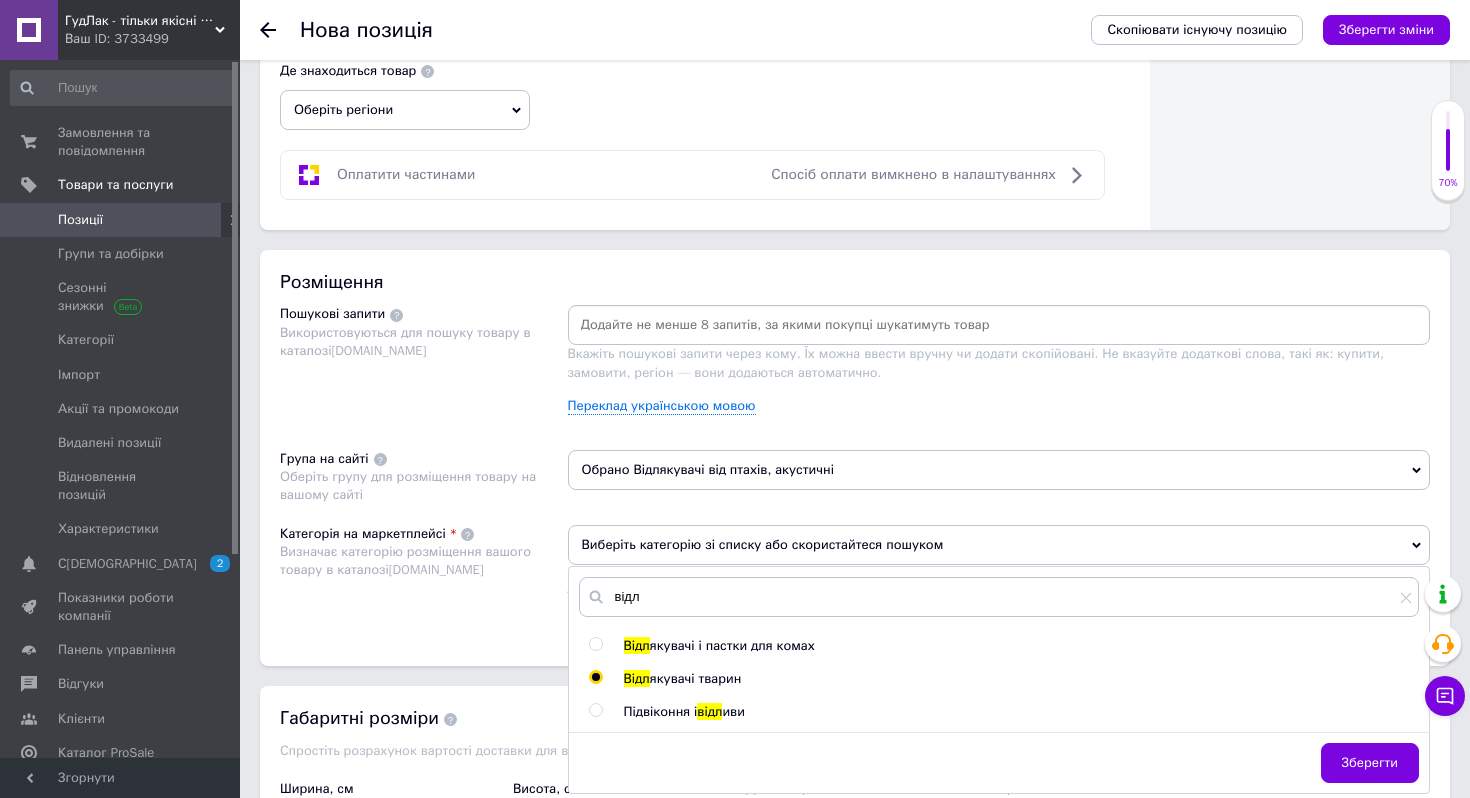 radio on "true" 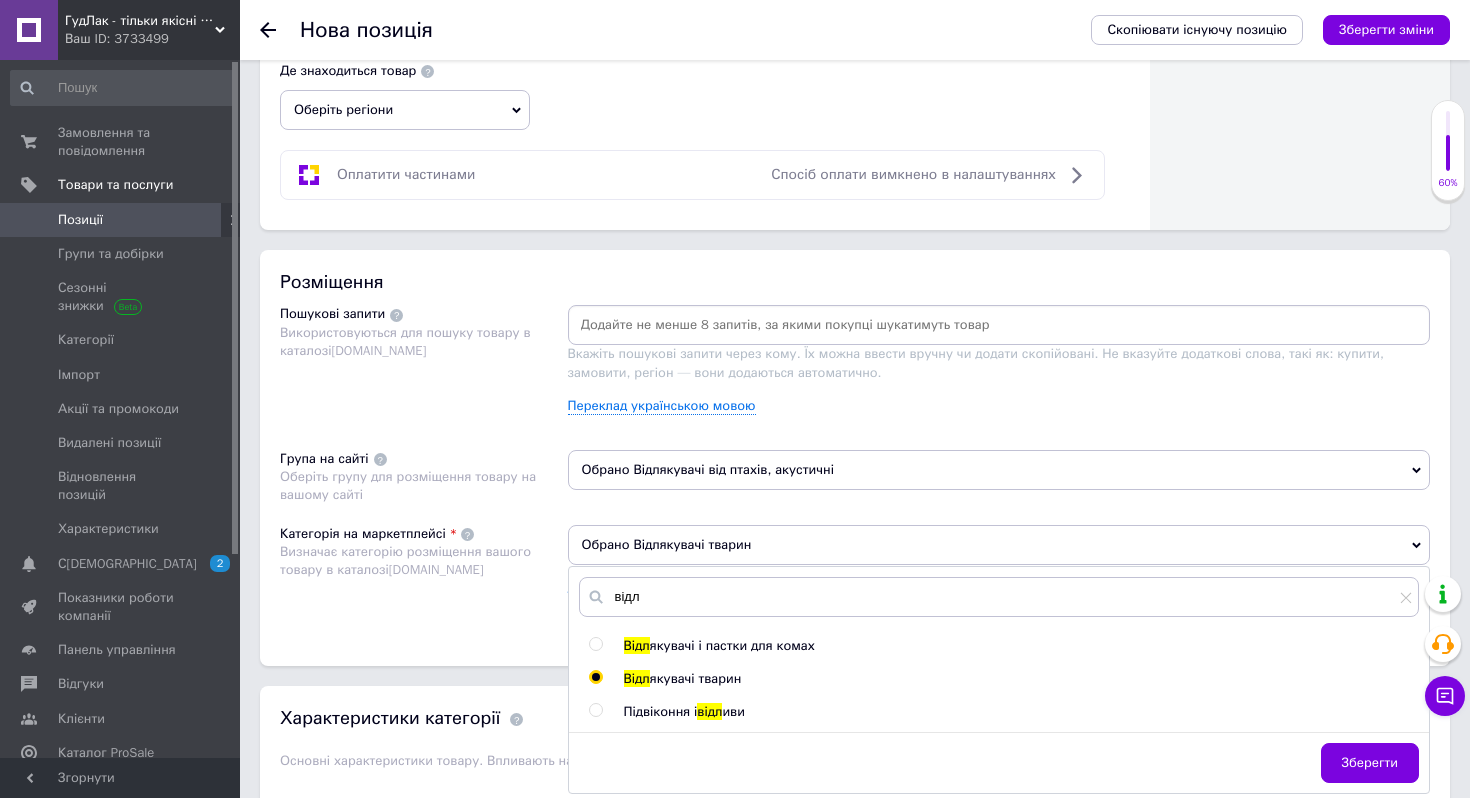 click on "Категорія на маркетплейсі Визначає категорію розміщення вашого товару в каталозі  [DOMAIN_NAME]" at bounding box center (424, 575) 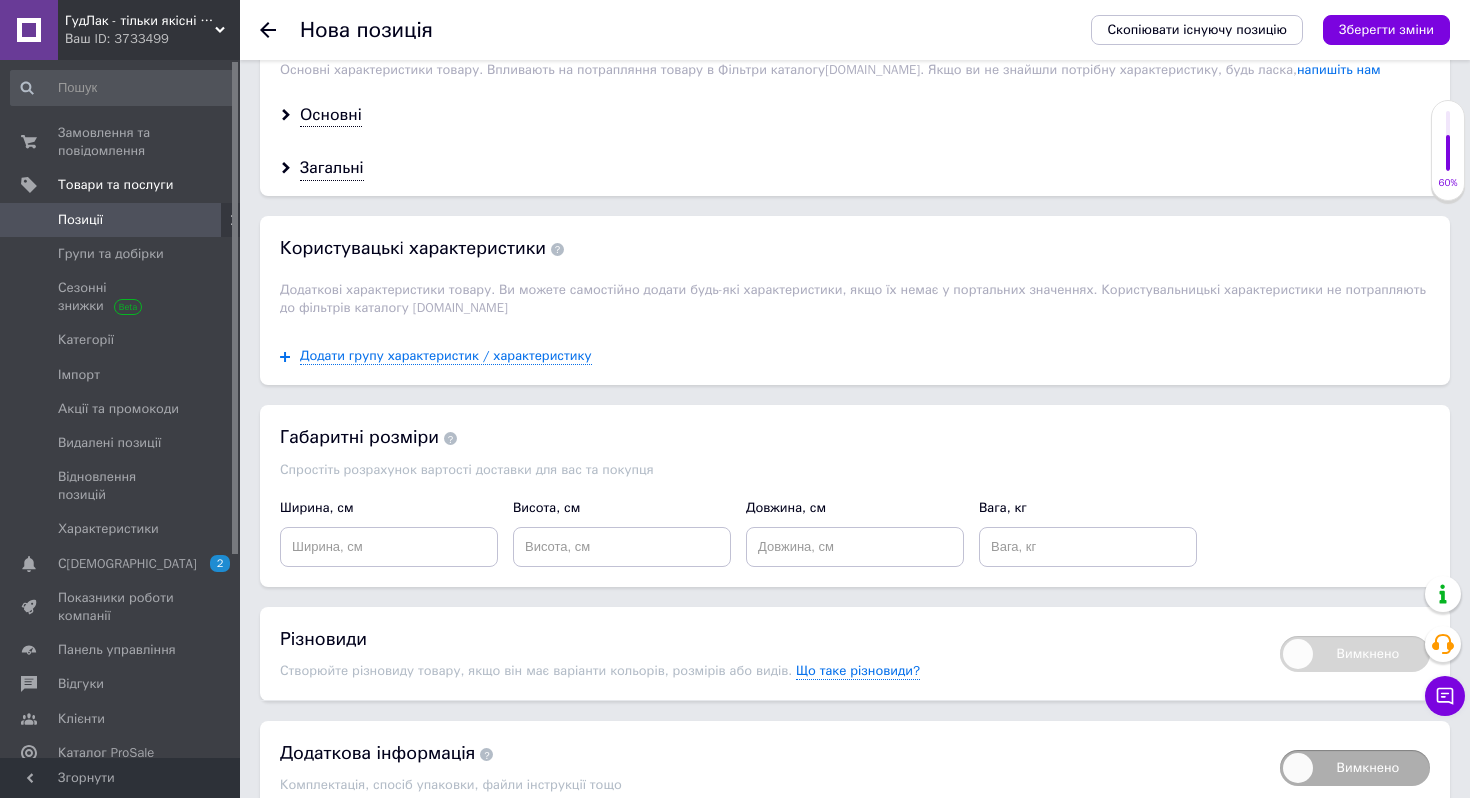 scroll, scrollTop: 1853, scrollLeft: 0, axis: vertical 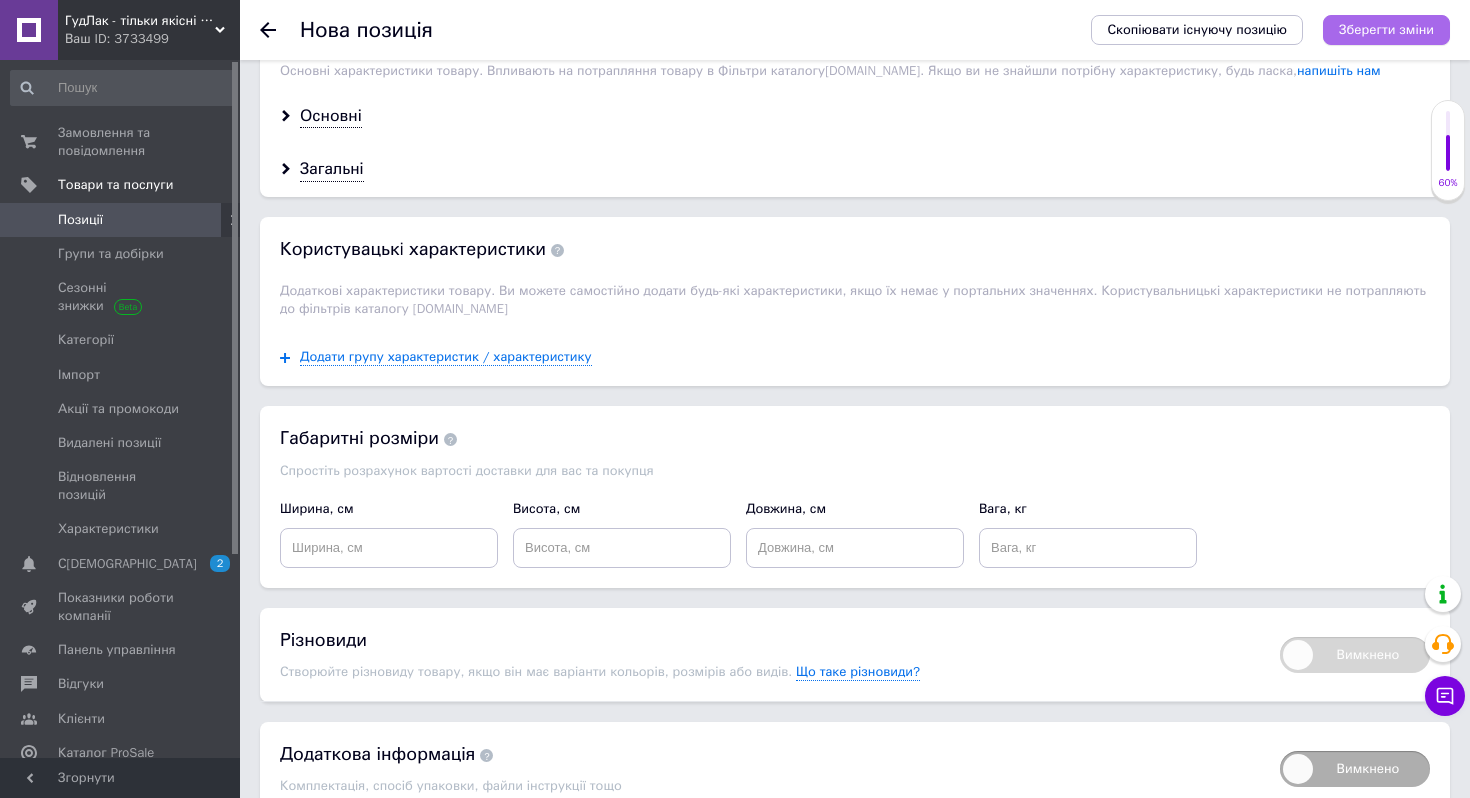 click on "Зберегти зміни" at bounding box center (1386, 29) 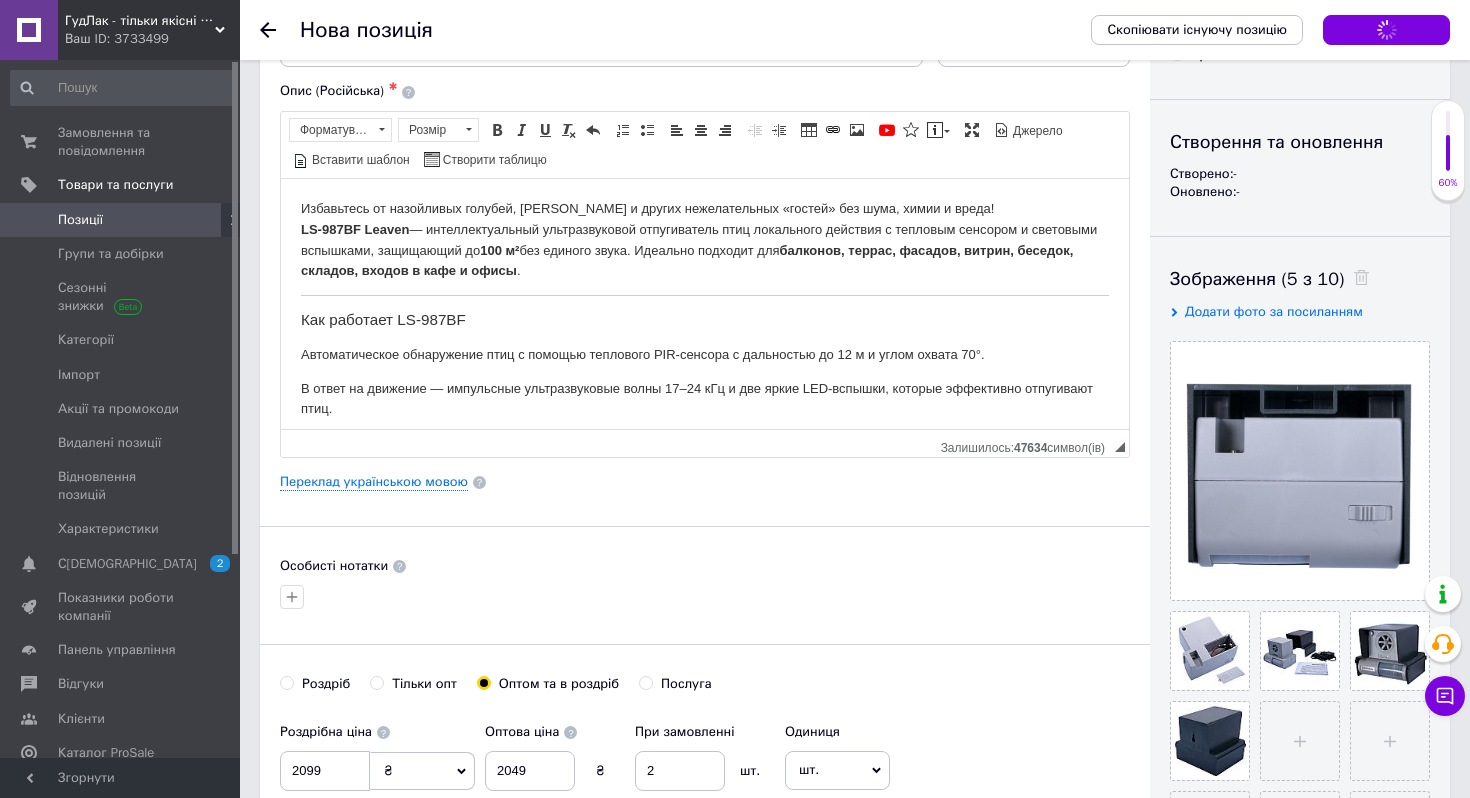 scroll, scrollTop: 0, scrollLeft: 0, axis: both 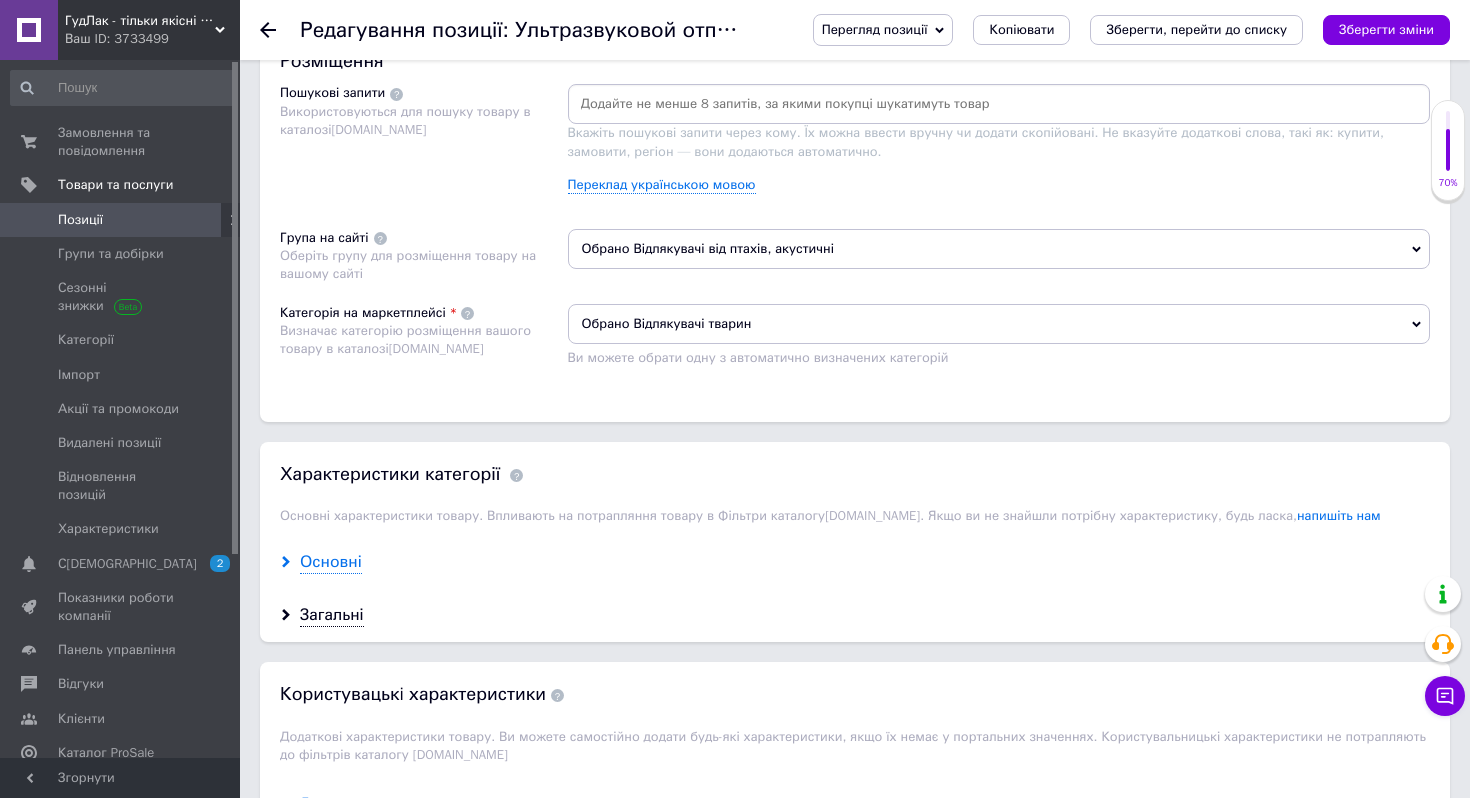 click on "Основні" at bounding box center [331, 562] 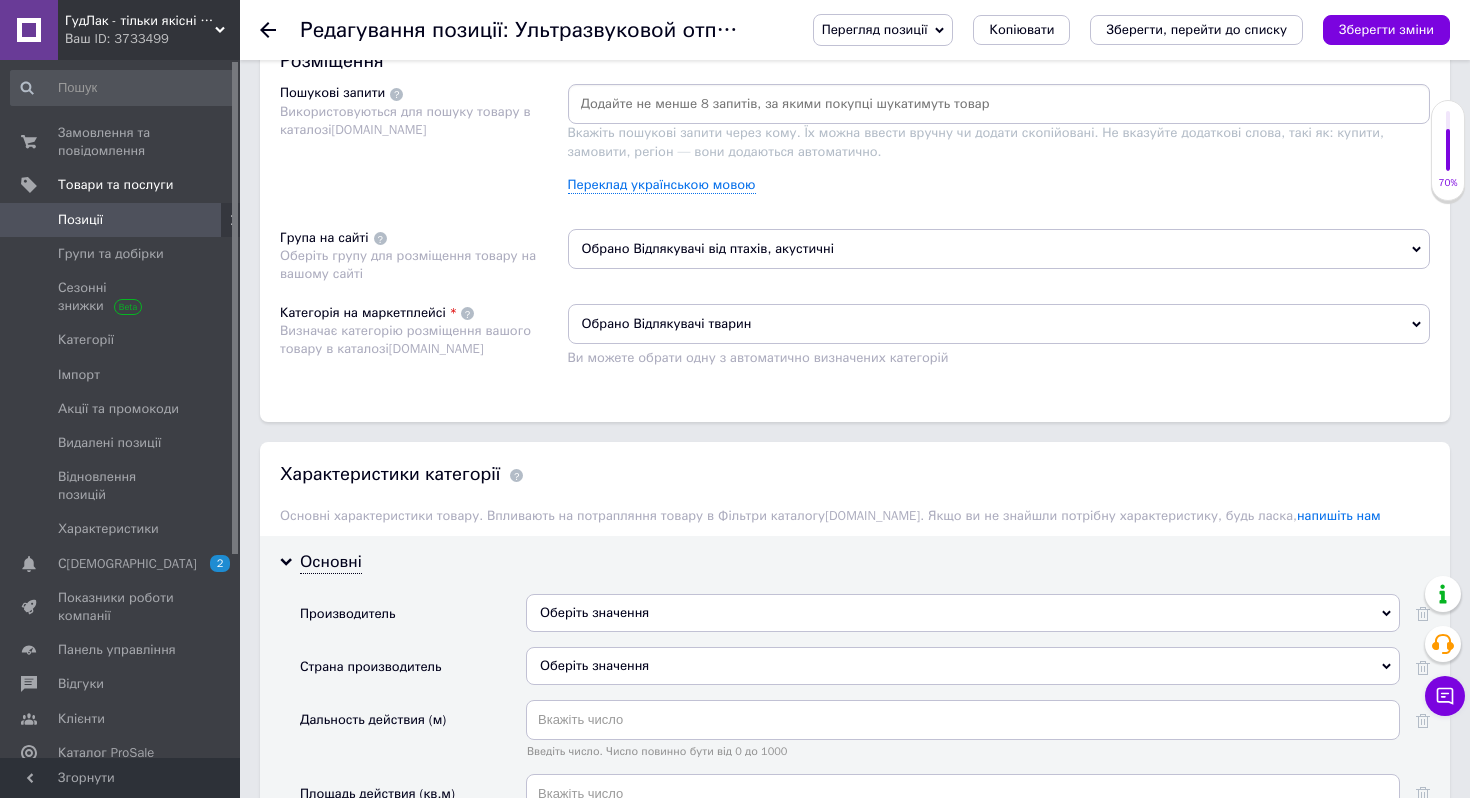 scroll, scrollTop: 1471, scrollLeft: 0, axis: vertical 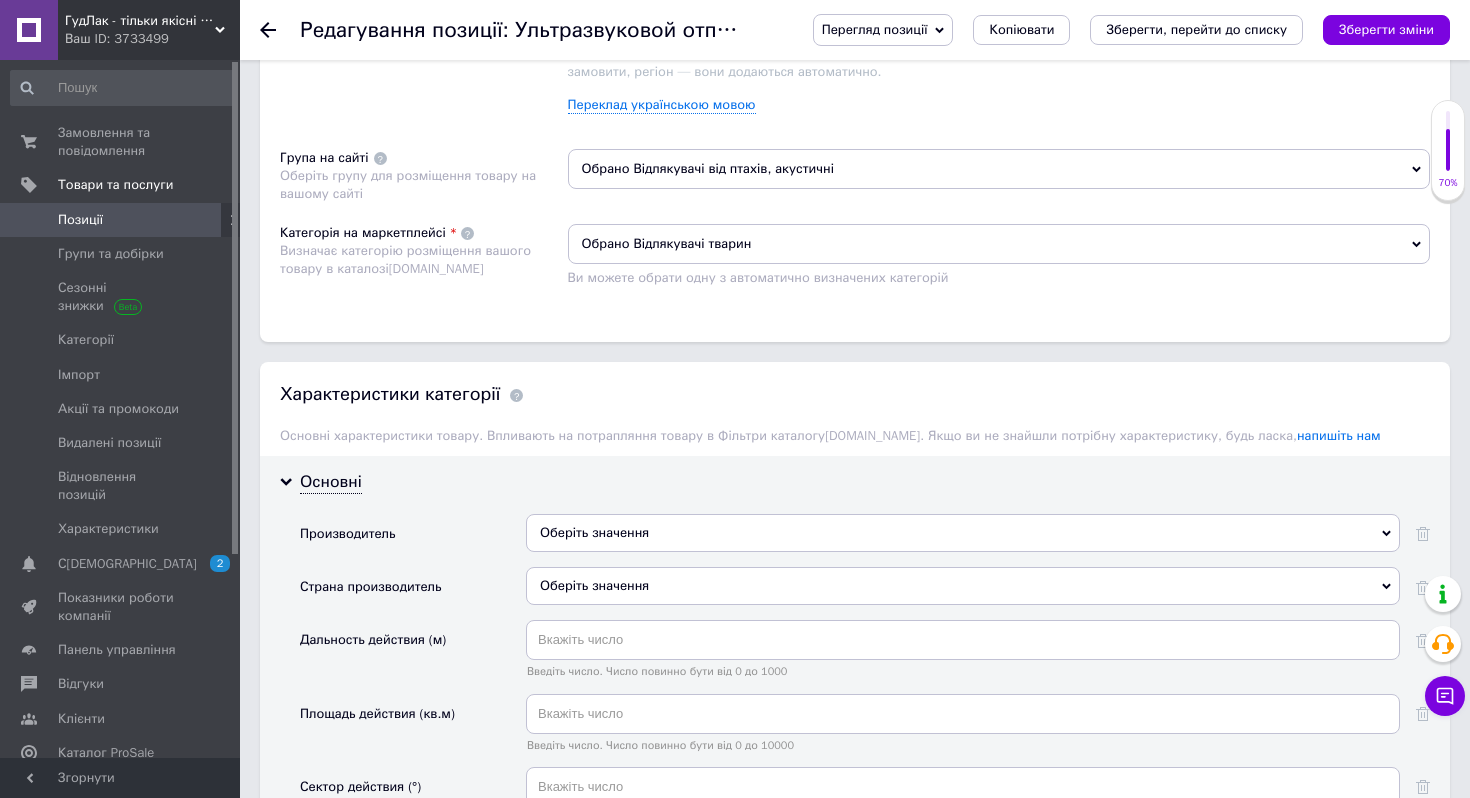 click on "Оберіть значення" at bounding box center (963, 533) 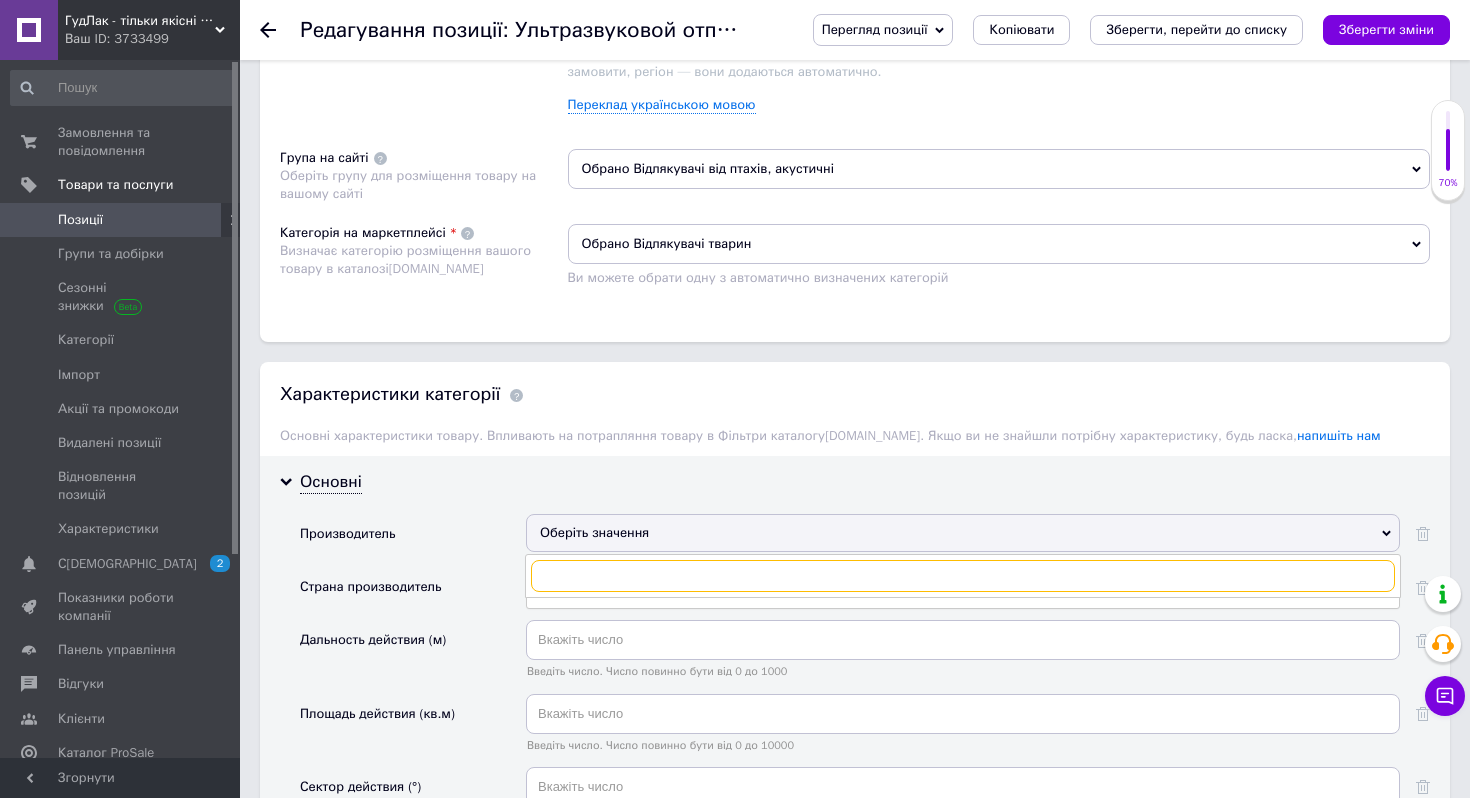 paste on "LEAVEN" 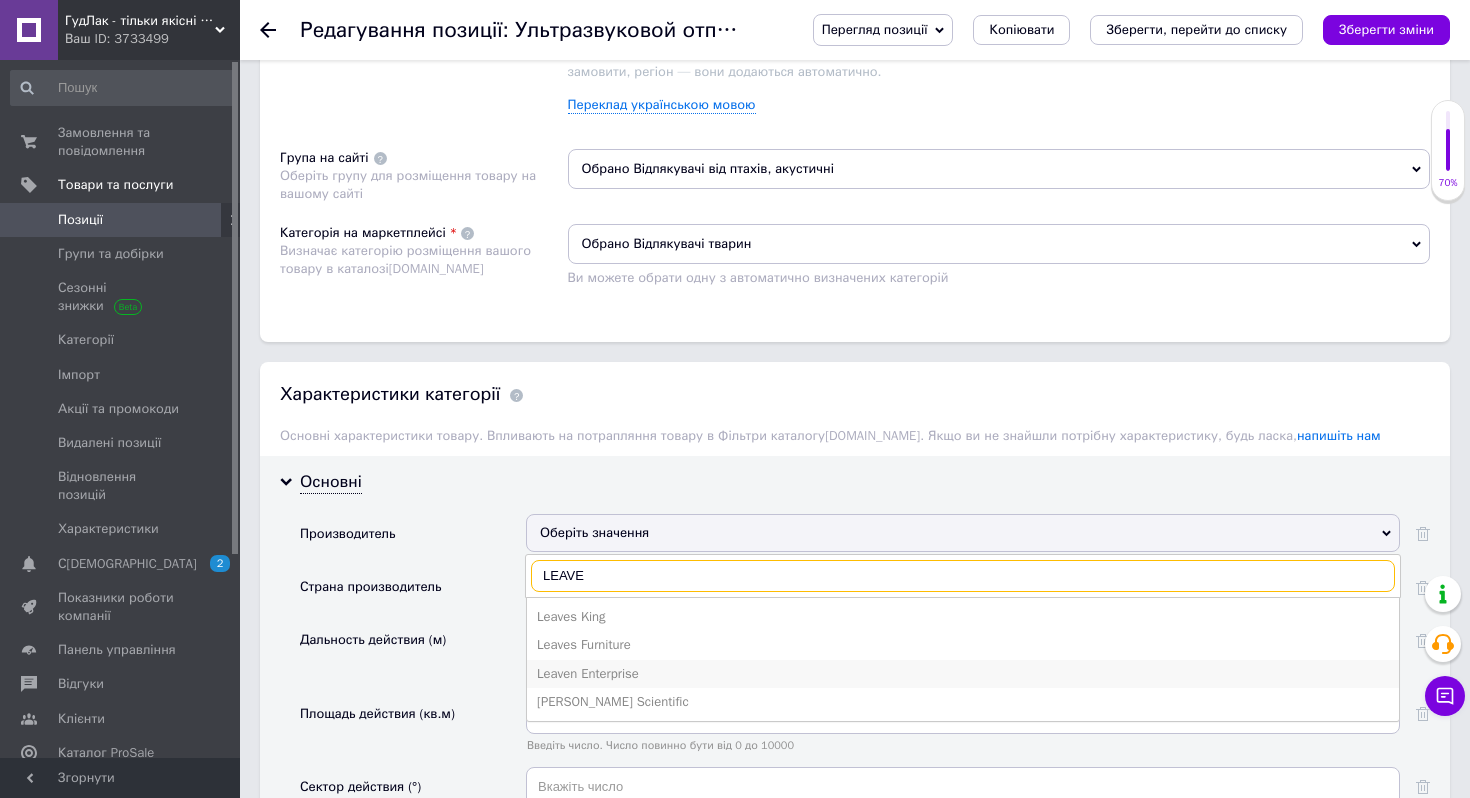 type on "LEAVE" 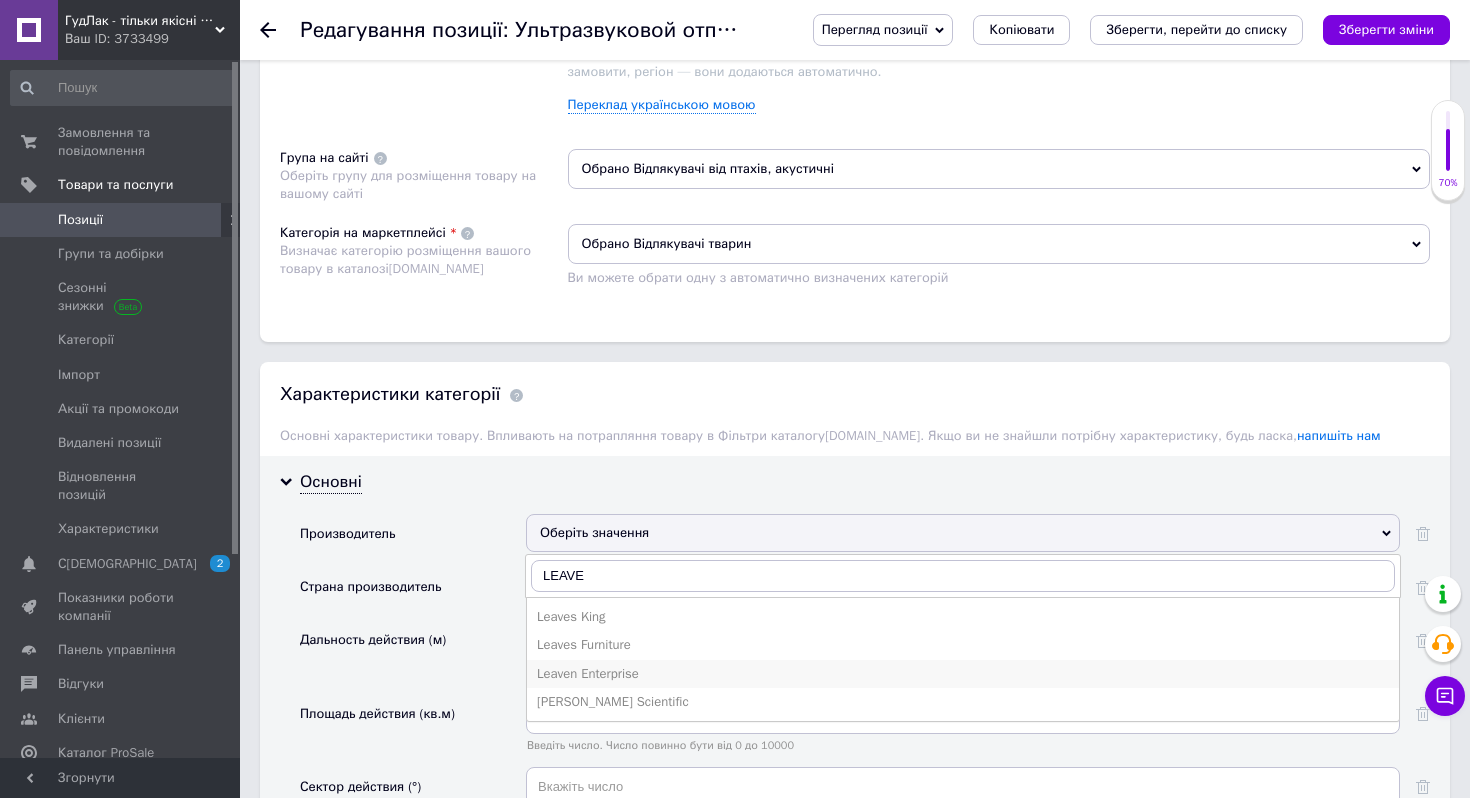click on "Leaven Enterprise" at bounding box center [963, 674] 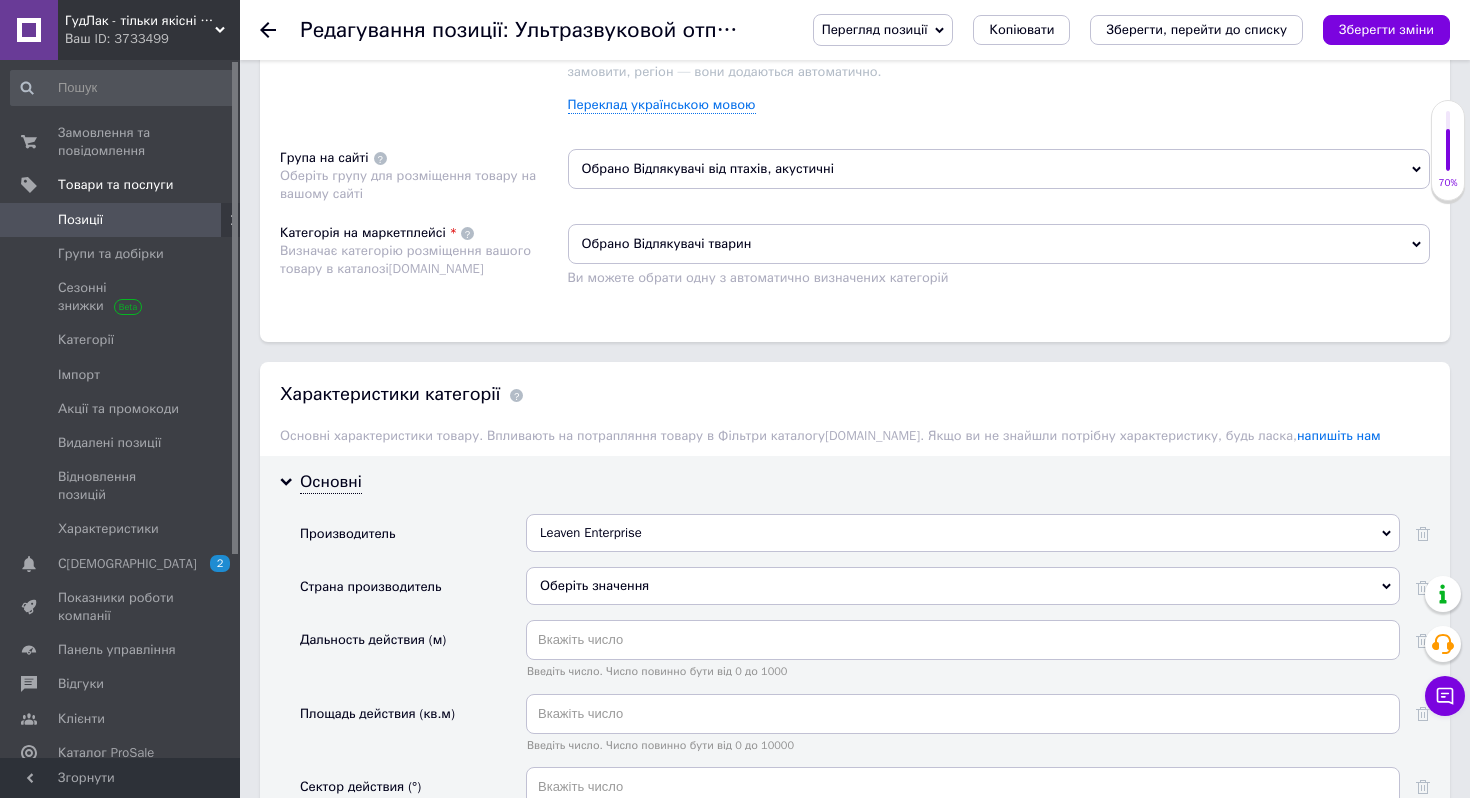 click on "Оберіть значення" at bounding box center (963, 586) 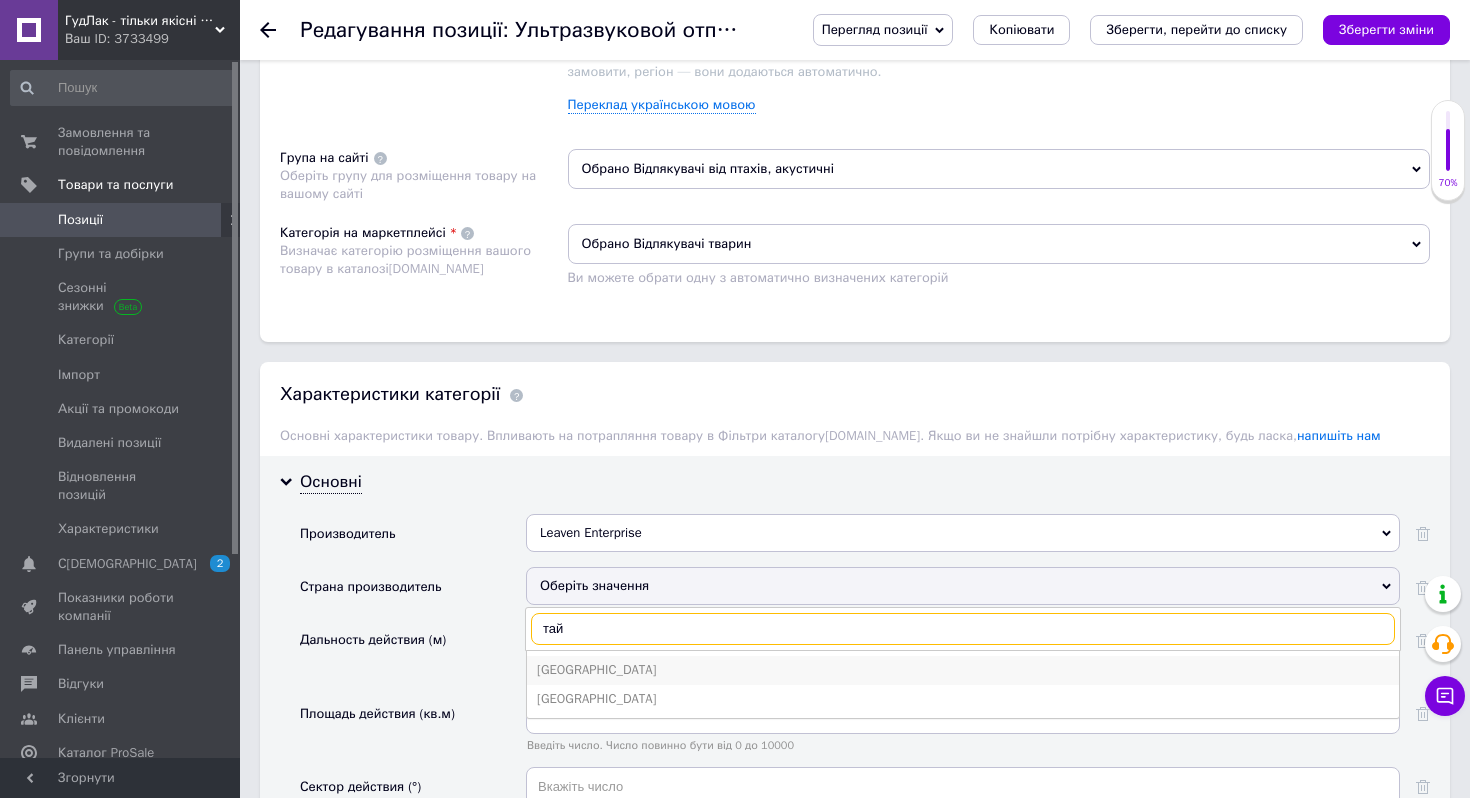 type on "тай" 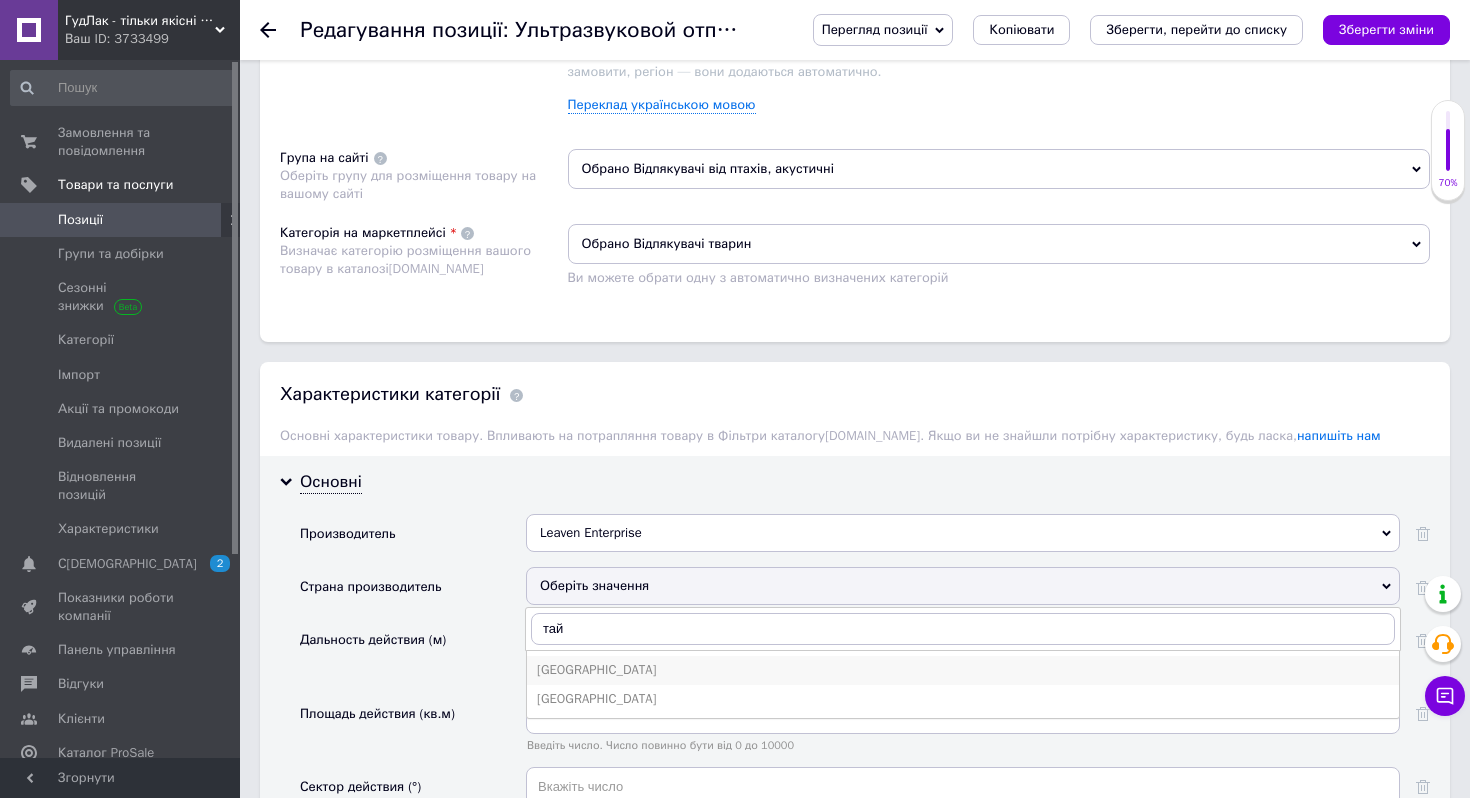 click on "[GEOGRAPHIC_DATA]" at bounding box center (963, 670) 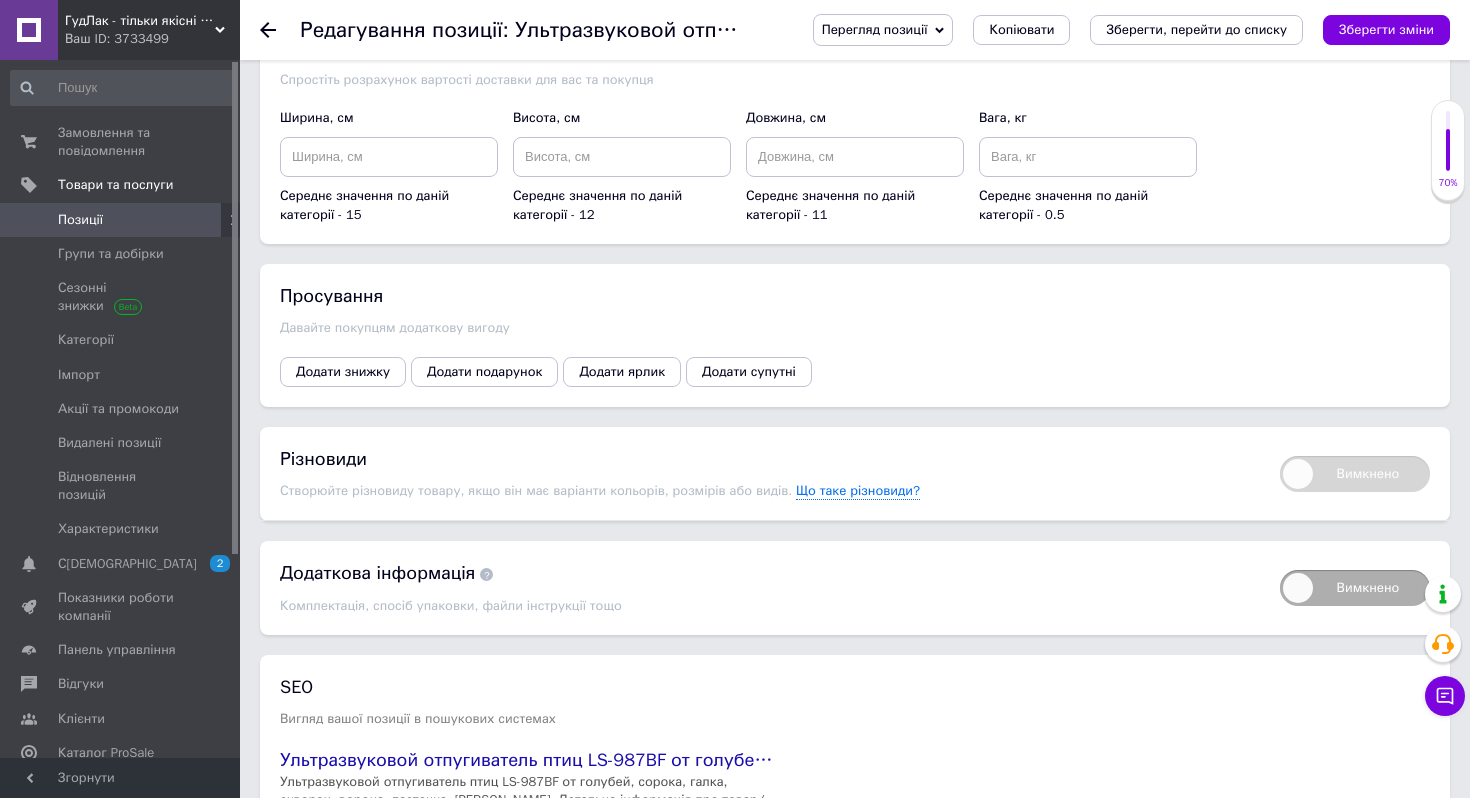 scroll, scrollTop: 3329, scrollLeft: 0, axis: vertical 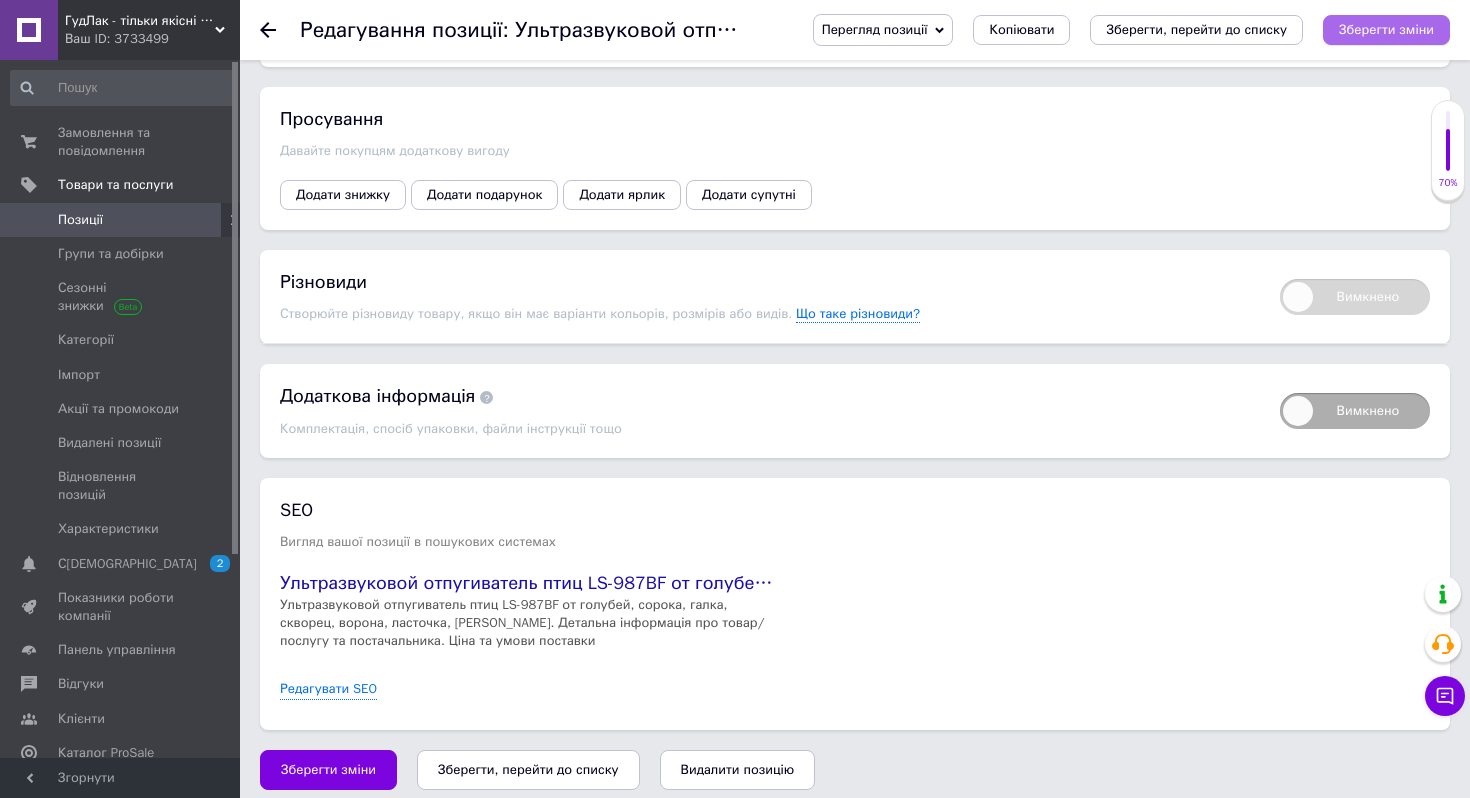 click on "Зберегти зміни" at bounding box center (1386, 30) 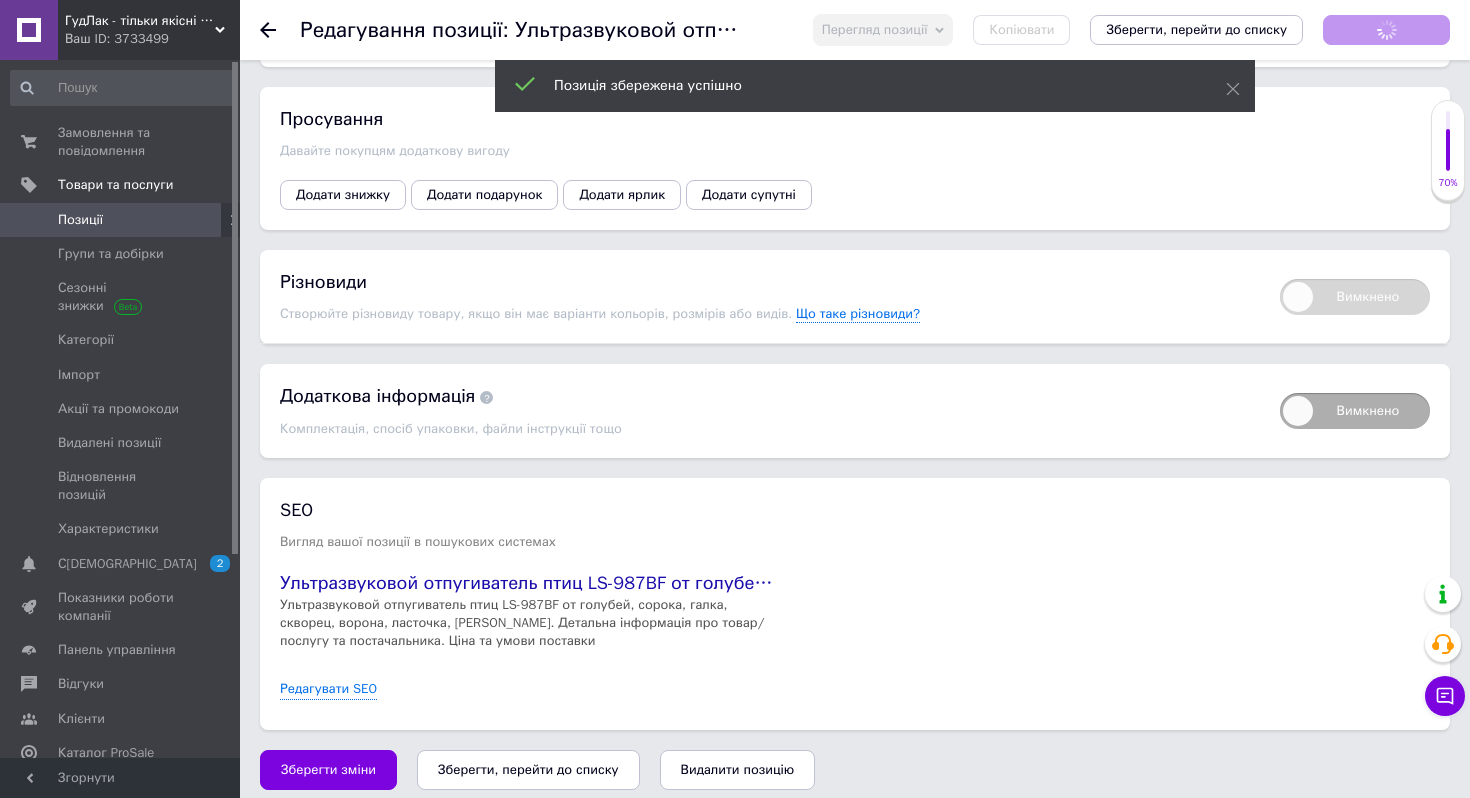 click on "Позиції" at bounding box center (121, 220) 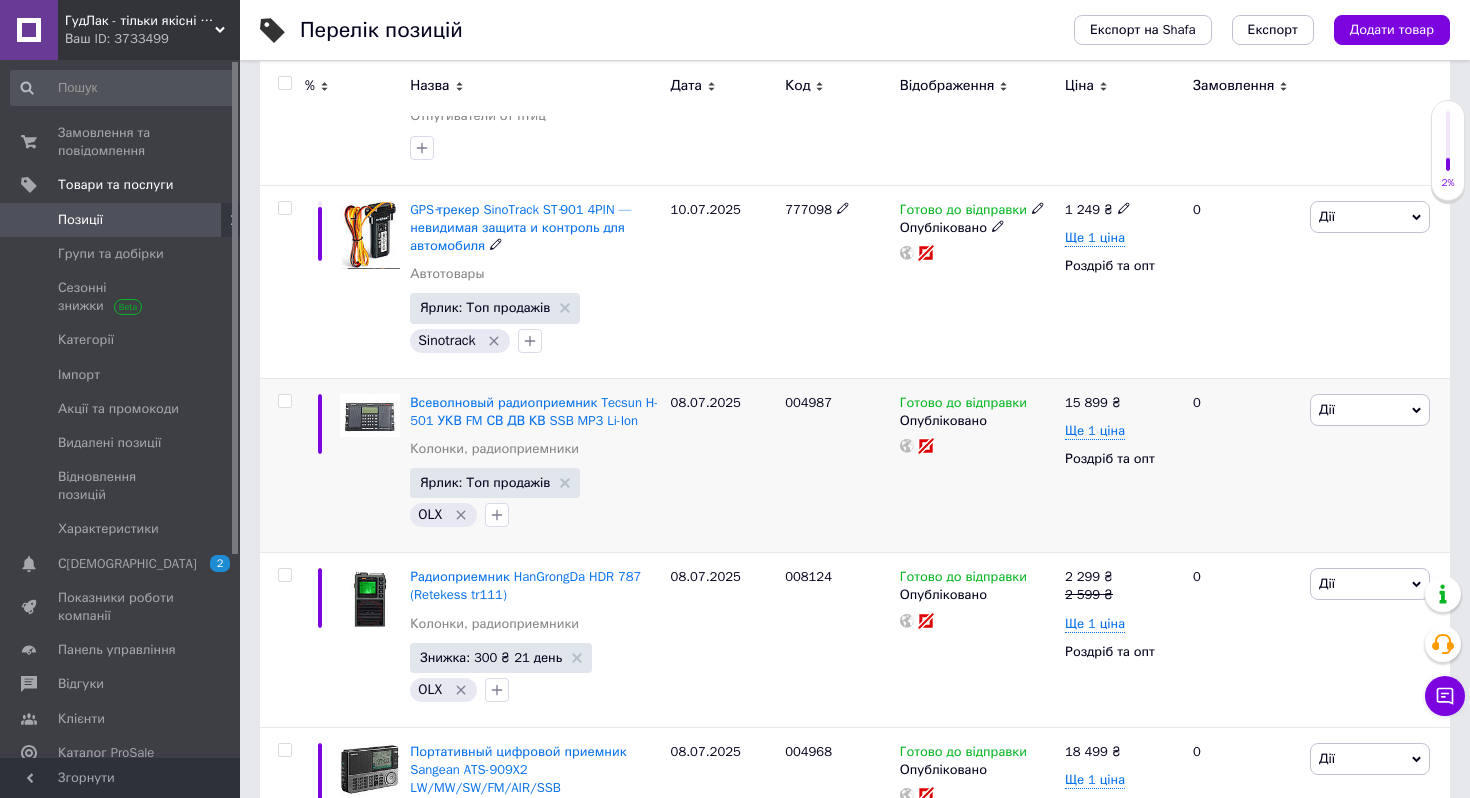 scroll, scrollTop: 0, scrollLeft: 0, axis: both 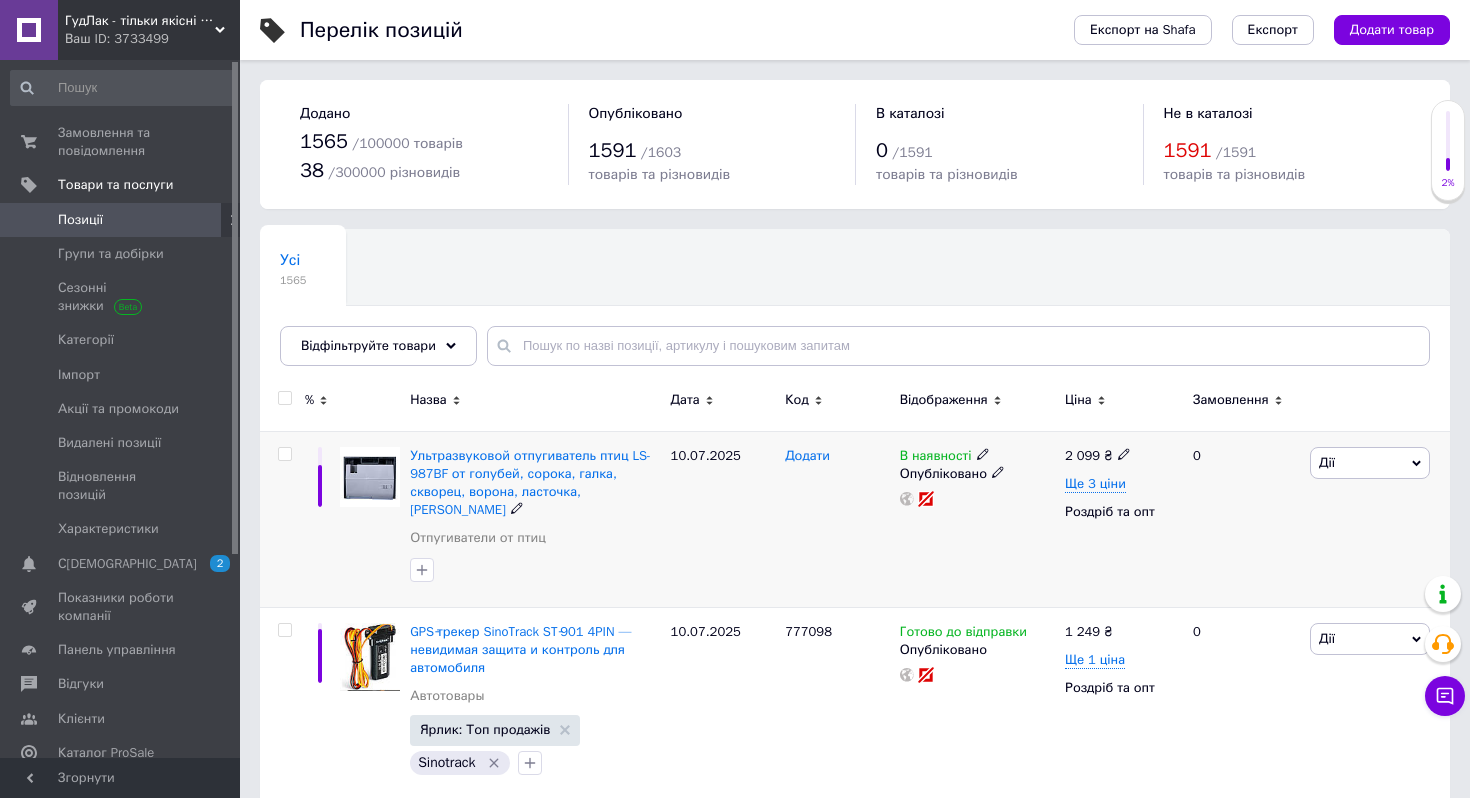 click on "Додати" at bounding box center [807, 456] 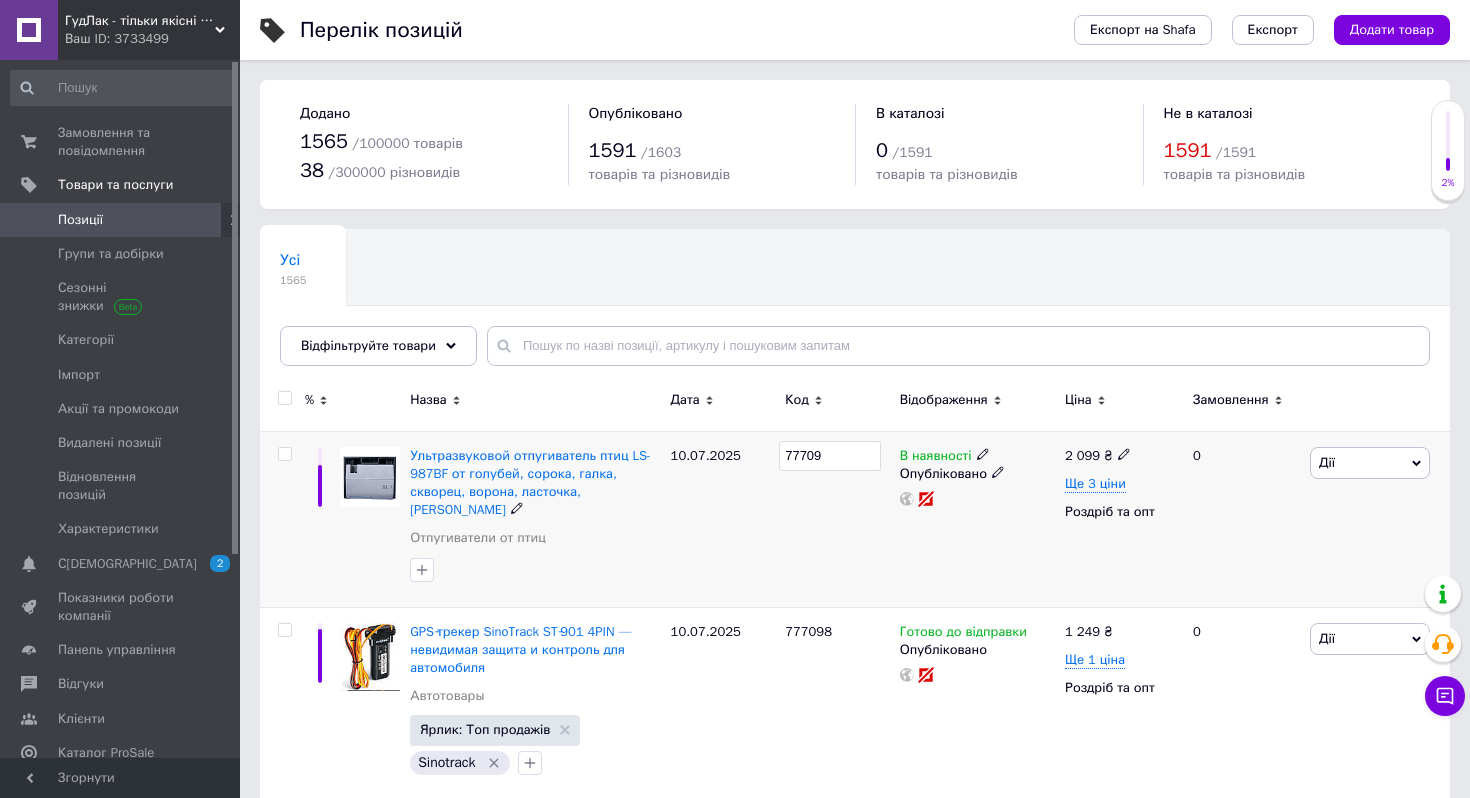 type on "777099" 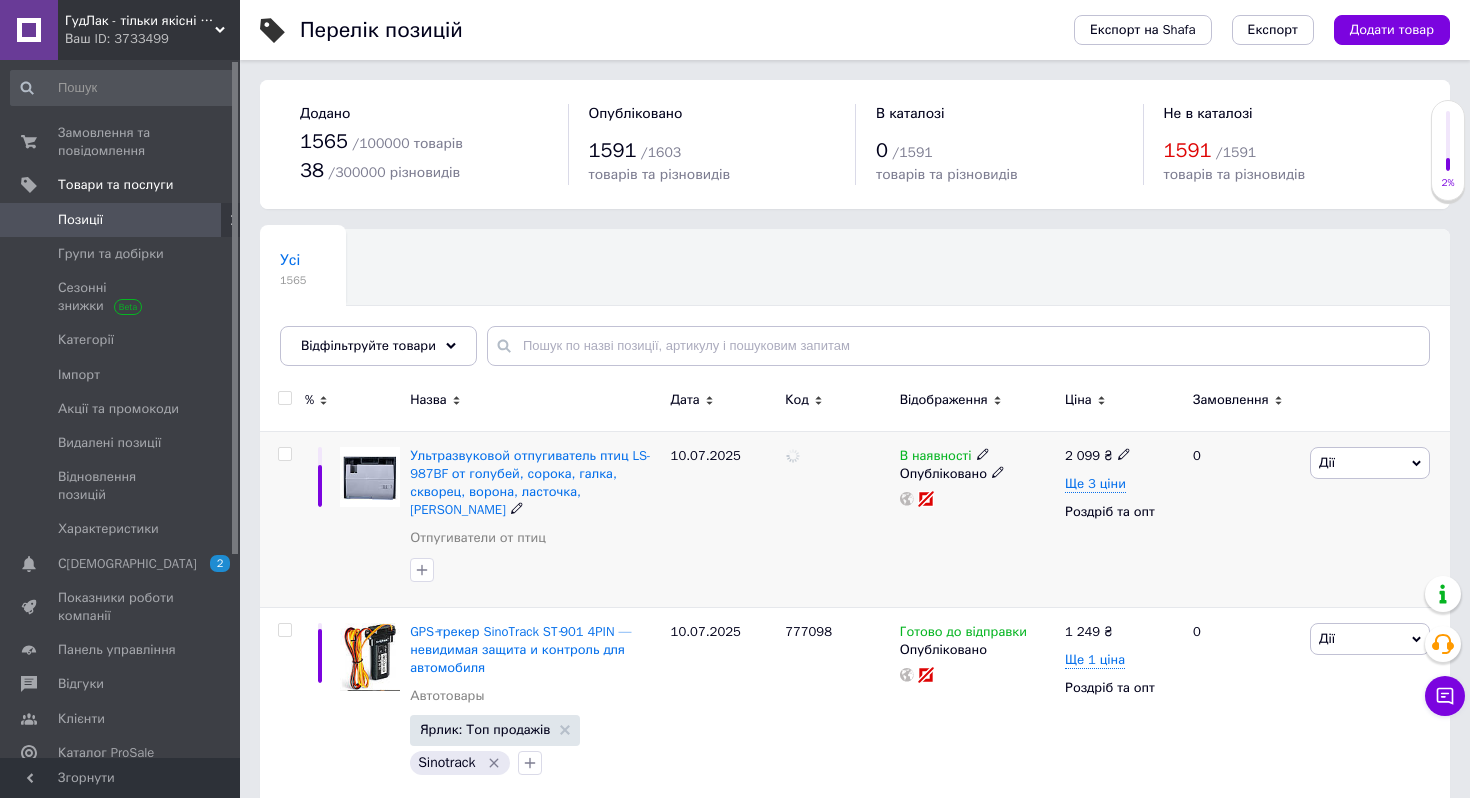 click on "10.07.2025" at bounding box center (723, 519) 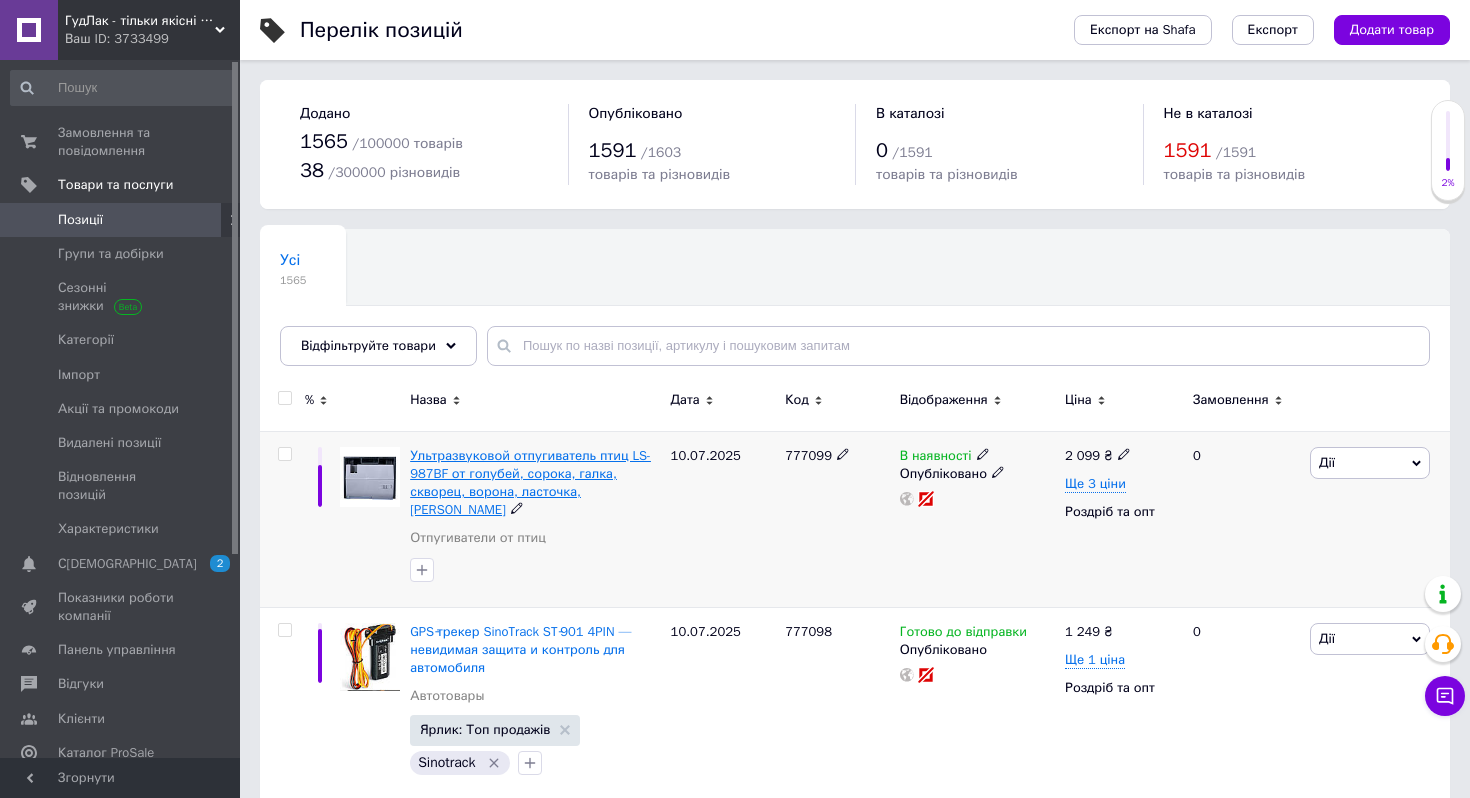 click on "Ультразвуковой отпугиватель птиц LS-987BF от голубей, сорока, галка, скворец, ворона, ласточка, [PERSON_NAME]" at bounding box center (530, 483) 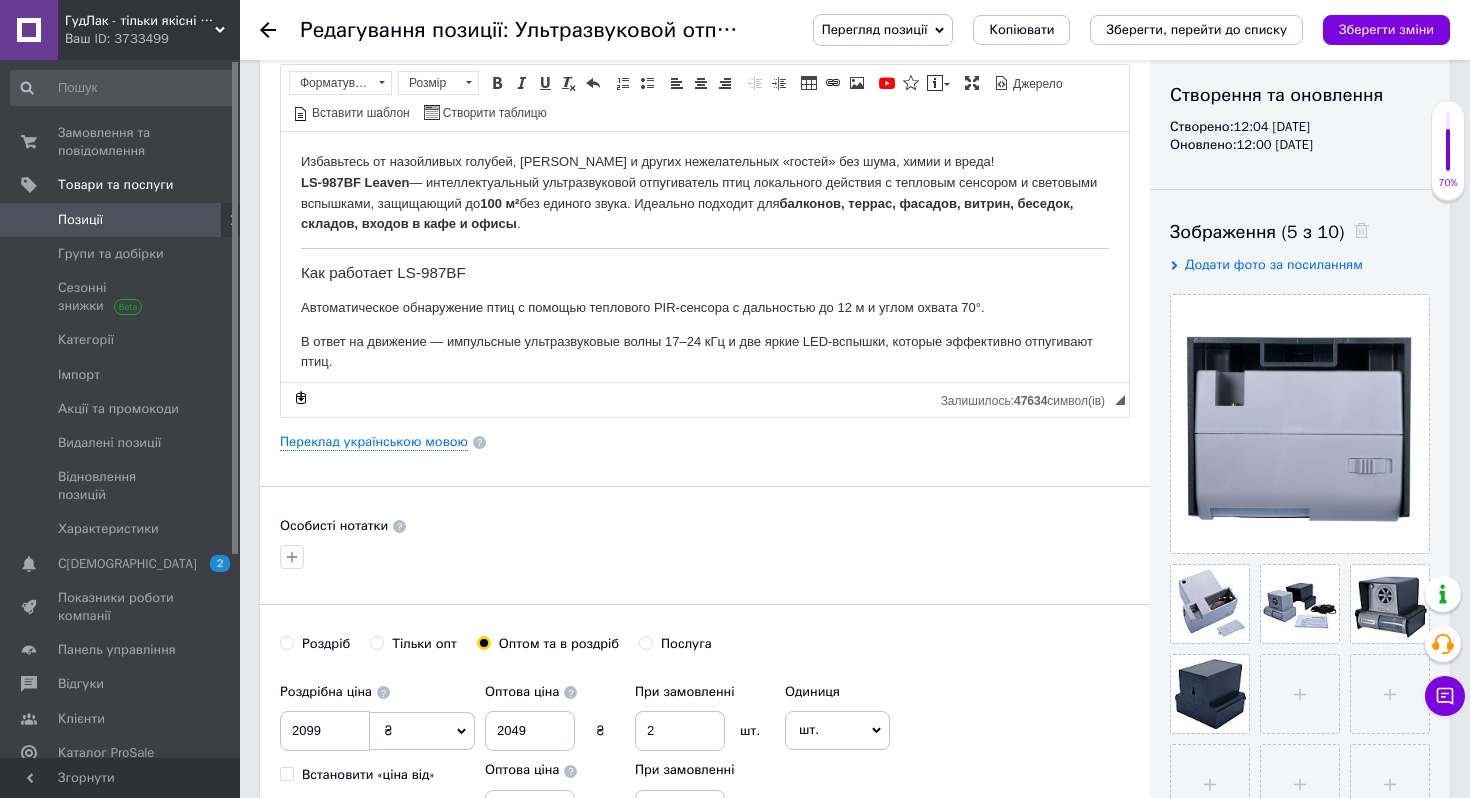 scroll, scrollTop: 223, scrollLeft: 0, axis: vertical 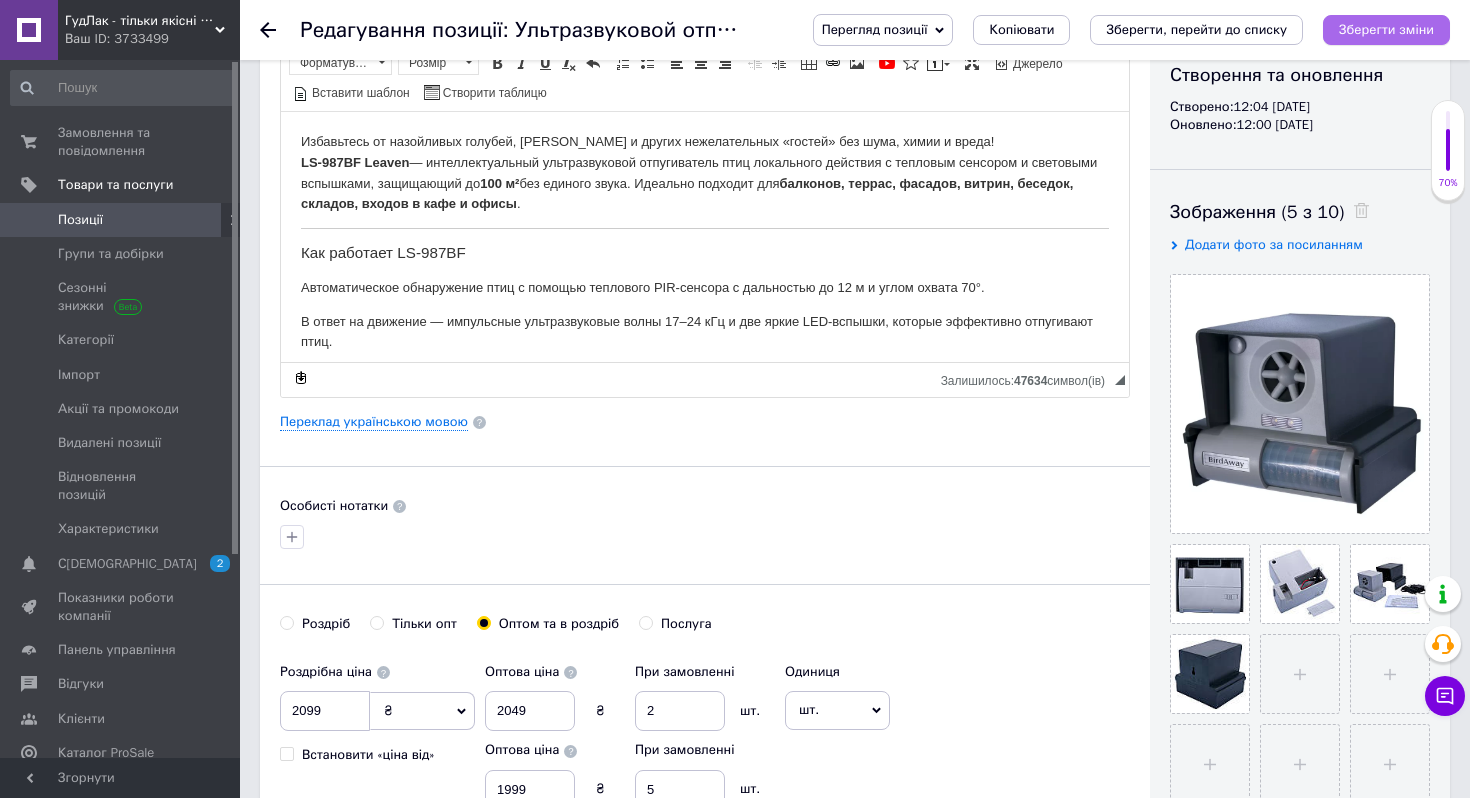 click on "Зберегти зміни" at bounding box center (1386, 29) 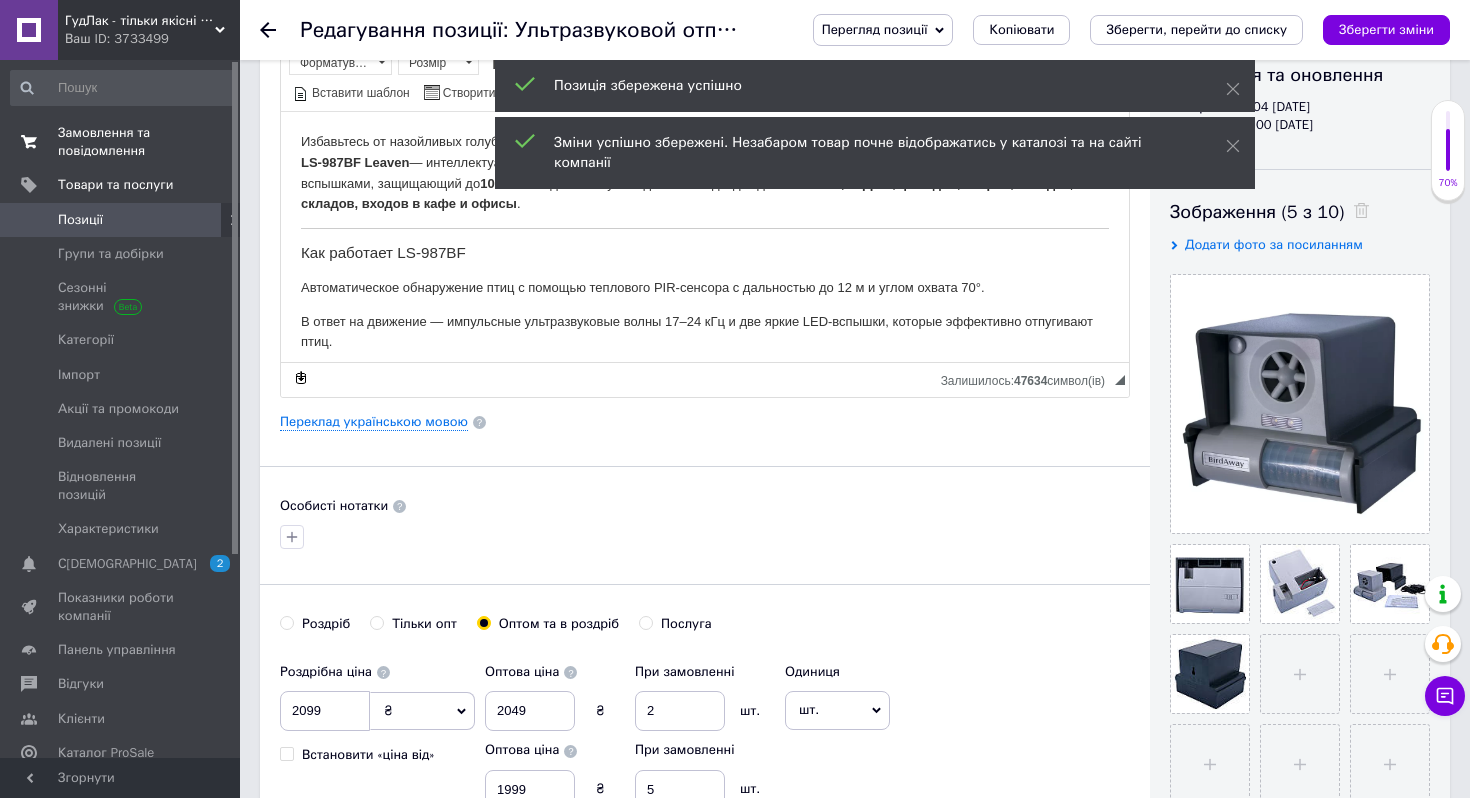click on "Замовлення та повідомлення" at bounding box center (121, 142) 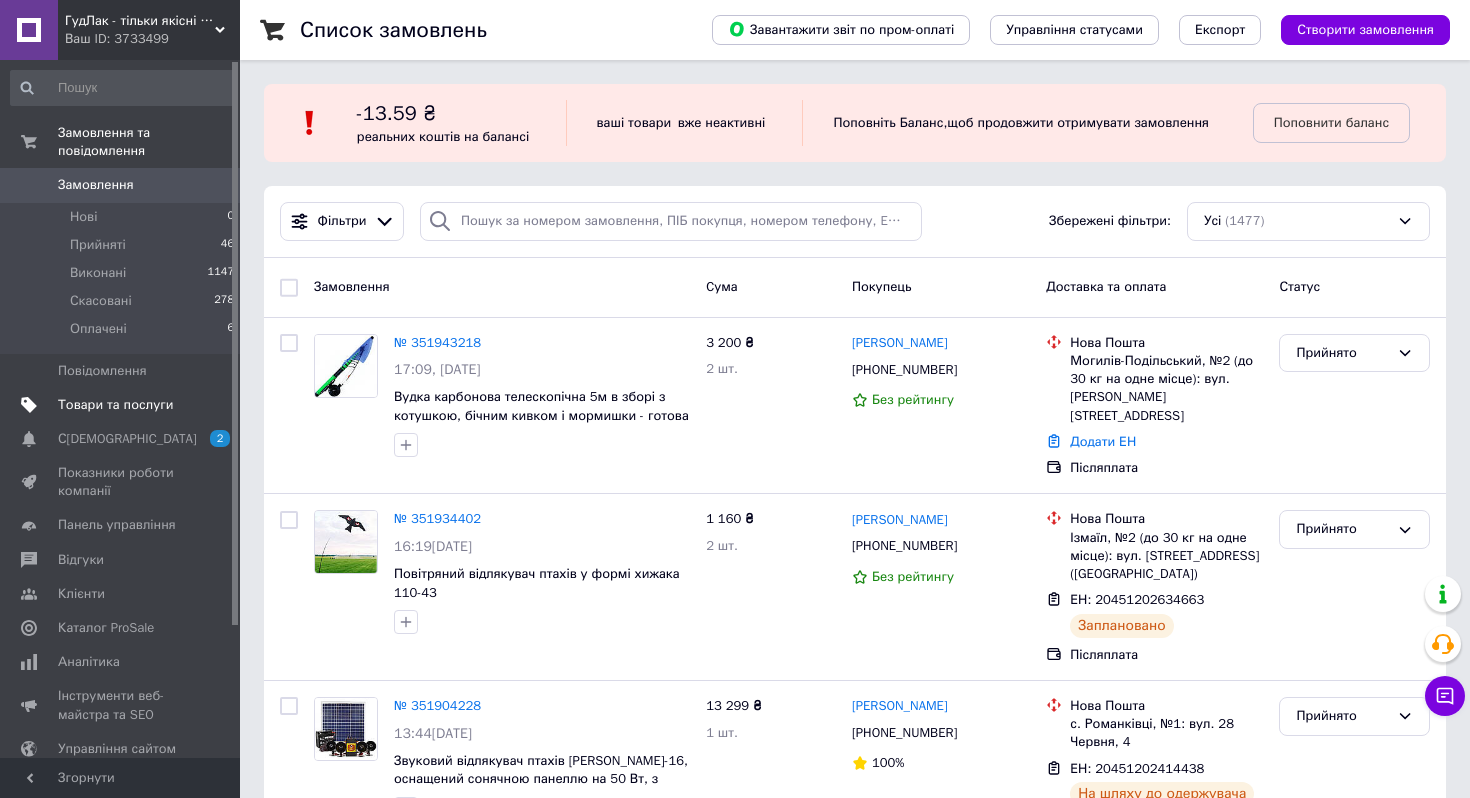 click on "Товари та послуги" at bounding box center (115, 405) 